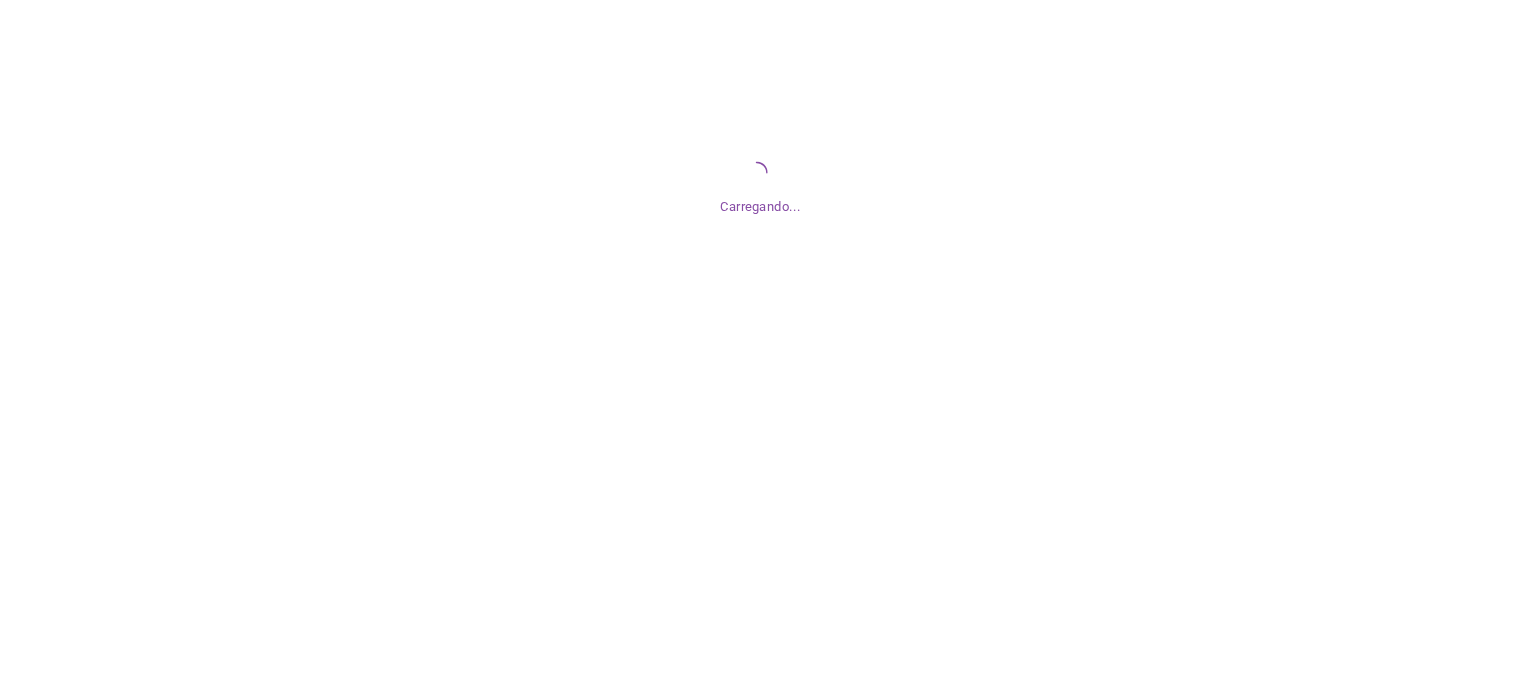 scroll, scrollTop: 0, scrollLeft: 0, axis: both 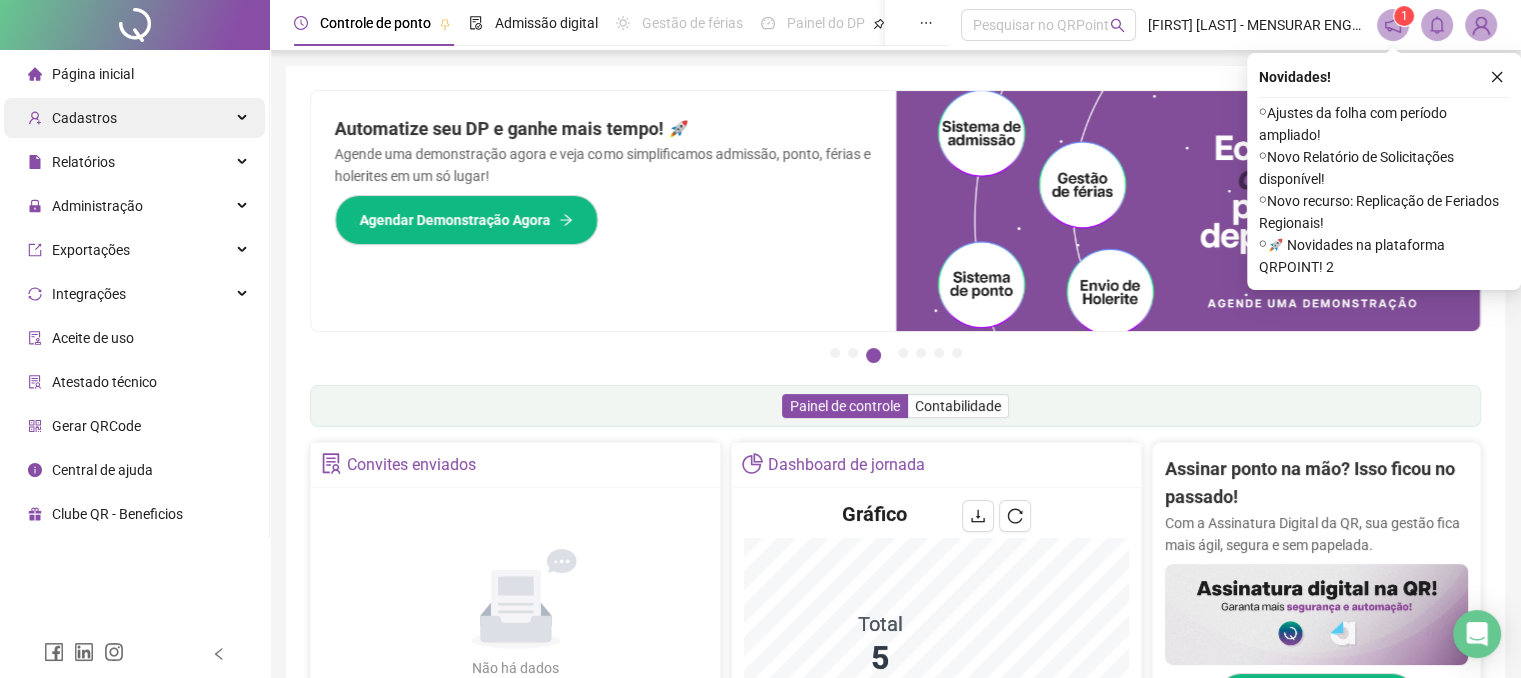 click on "Cadastros" at bounding box center [134, 118] 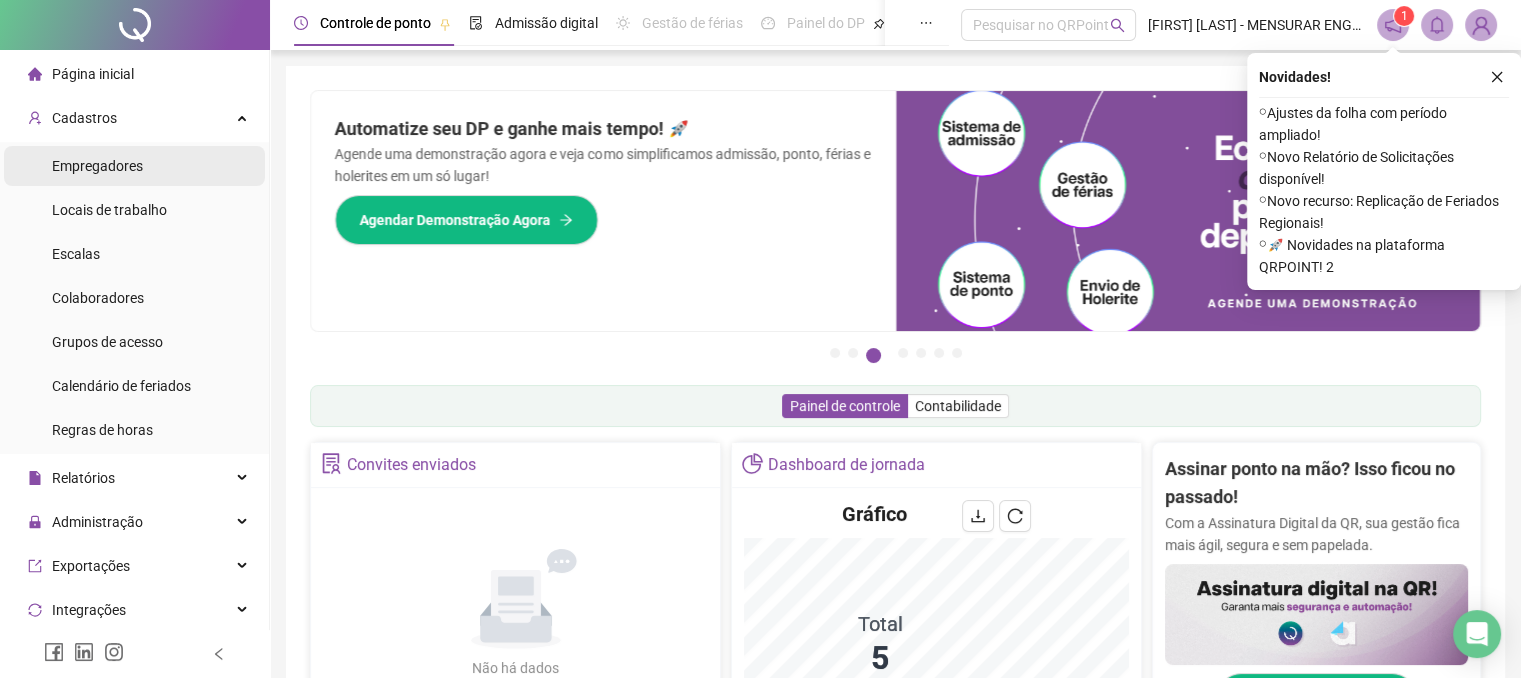 click on "Empregadores" at bounding box center (97, 166) 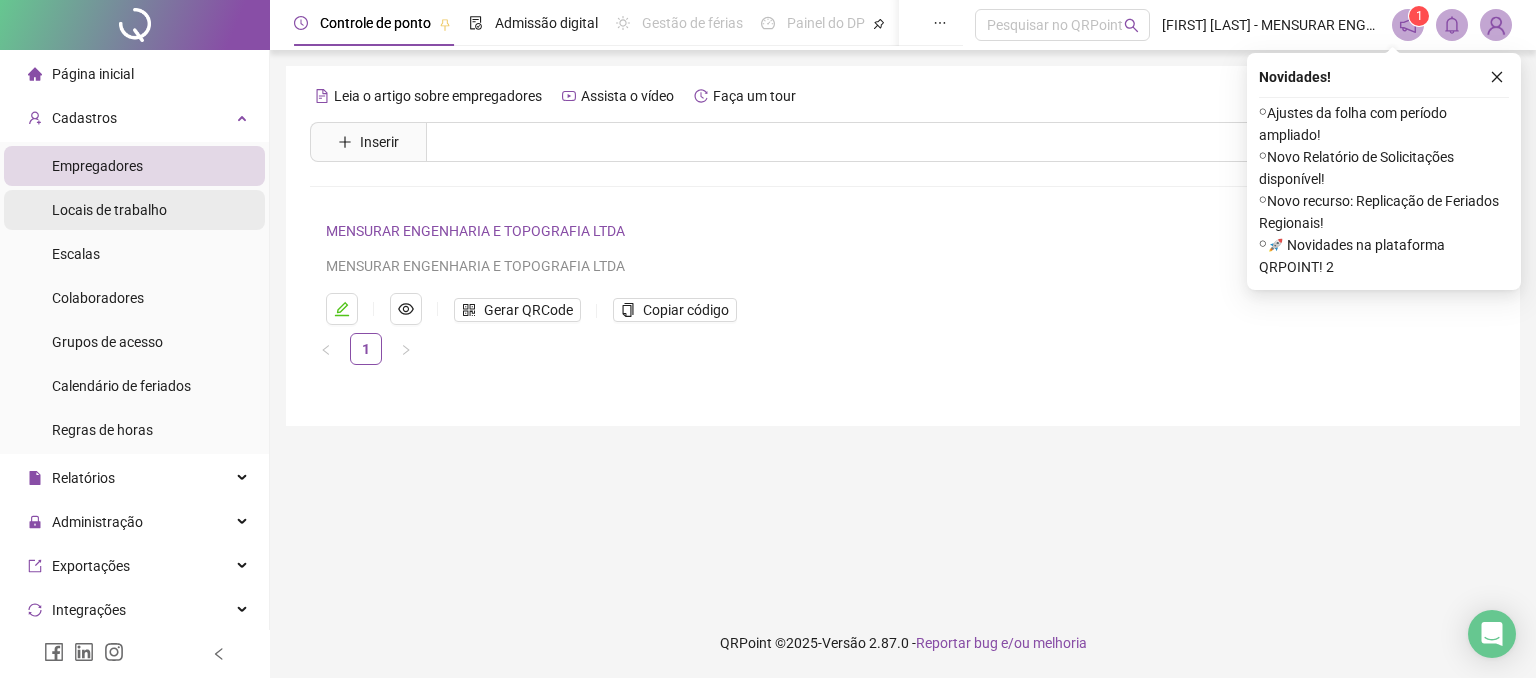 click on "Locais de trabalho" at bounding box center [109, 210] 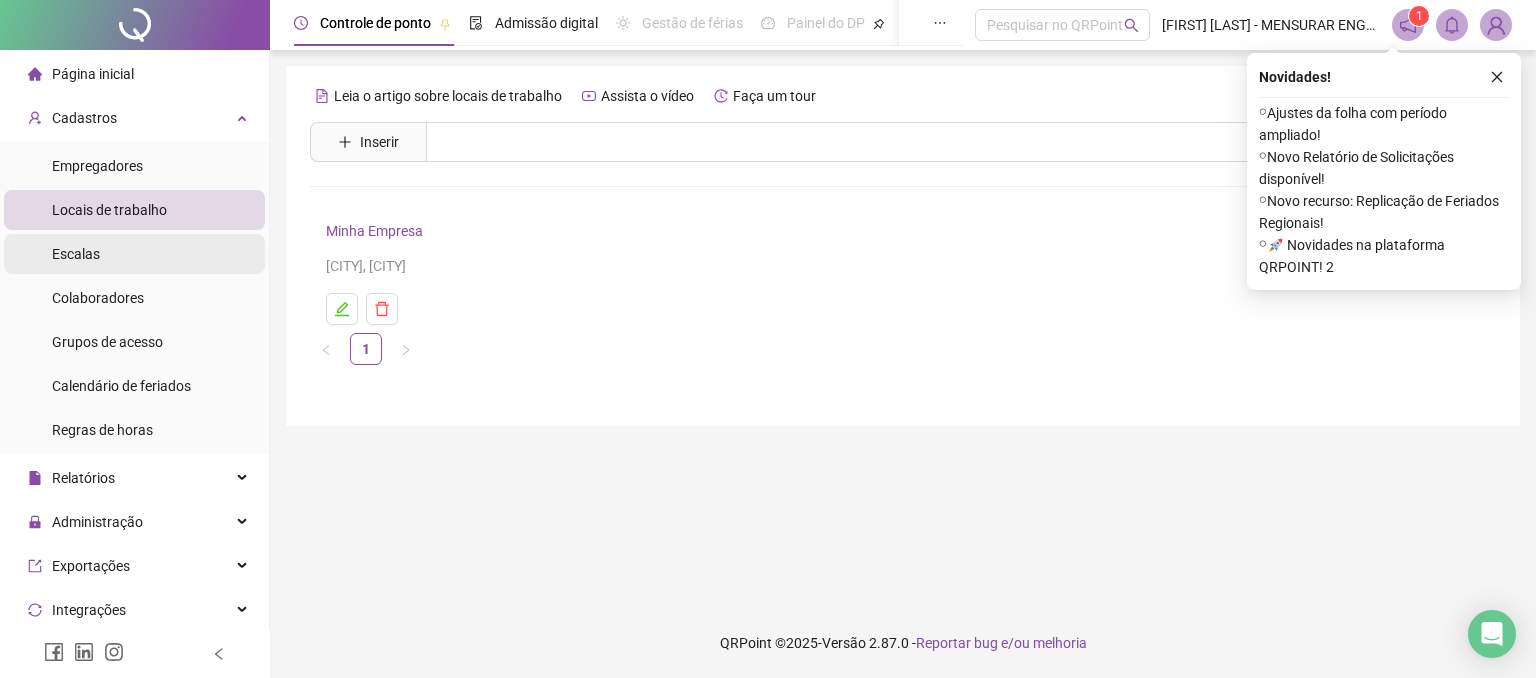 click on "Escalas" at bounding box center [76, 254] 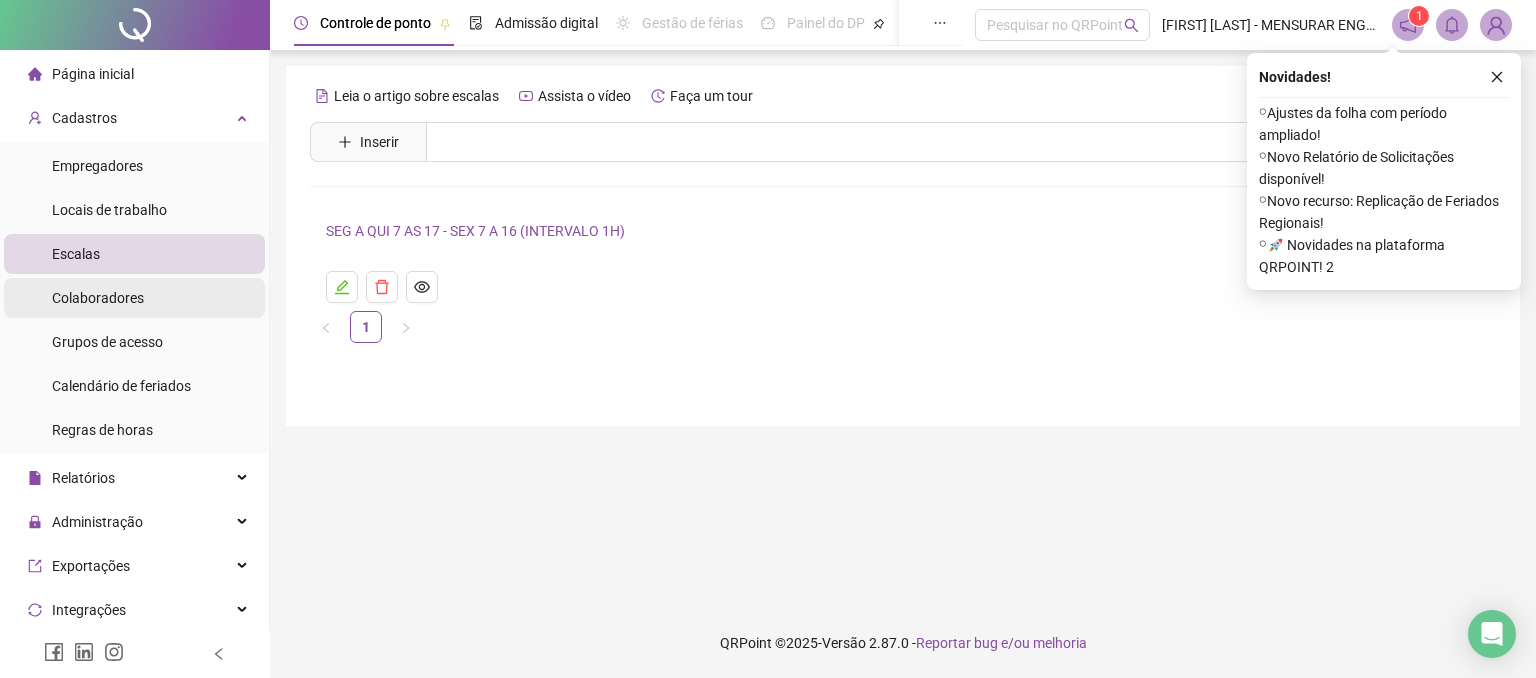 click on "Colaboradores" at bounding box center [98, 298] 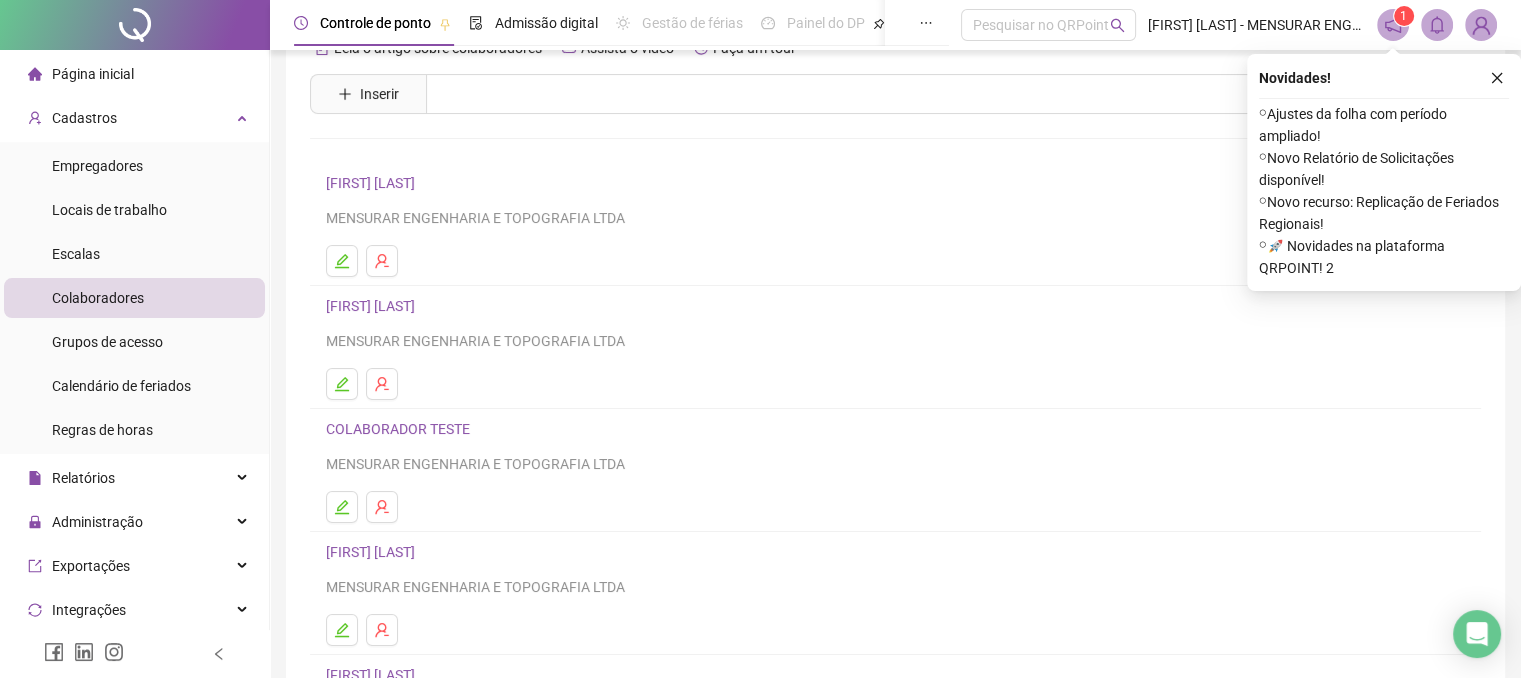 scroll, scrollTop: 0, scrollLeft: 0, axis: both 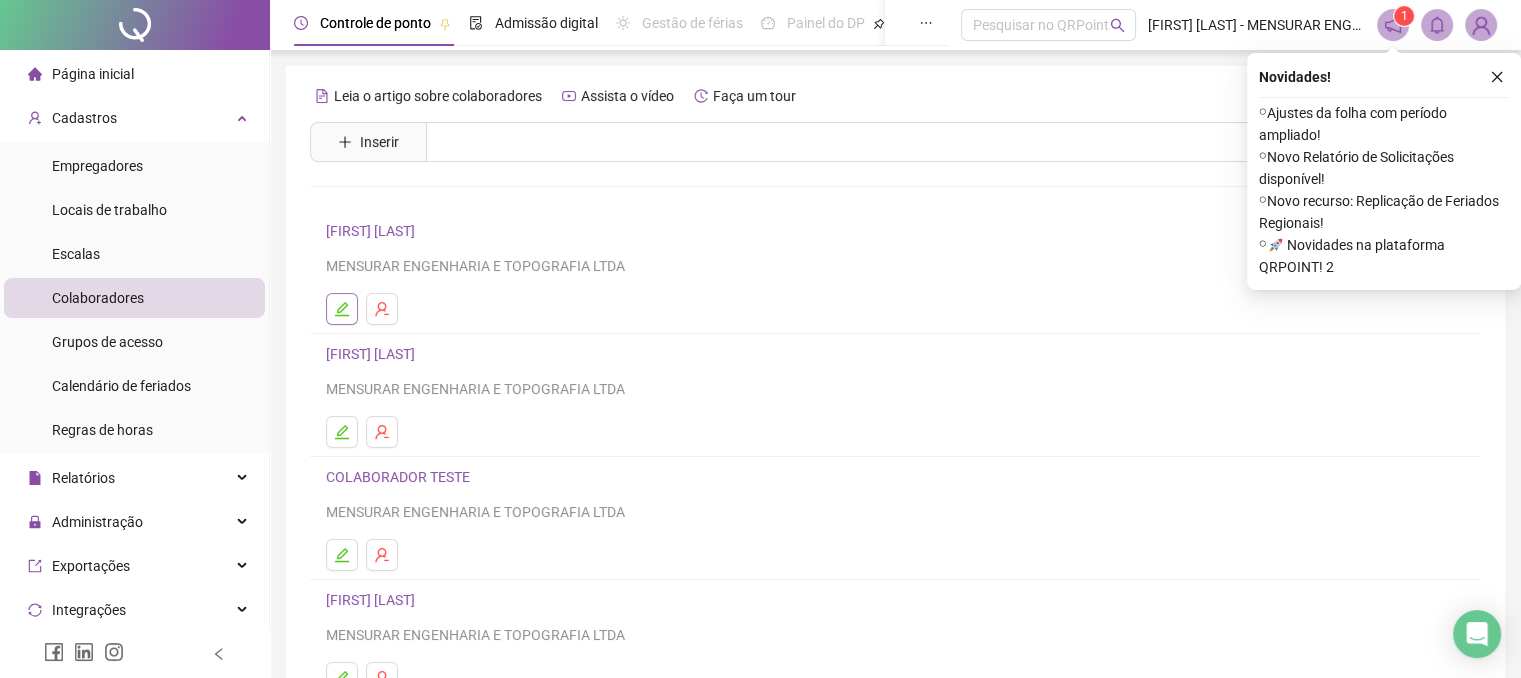 click 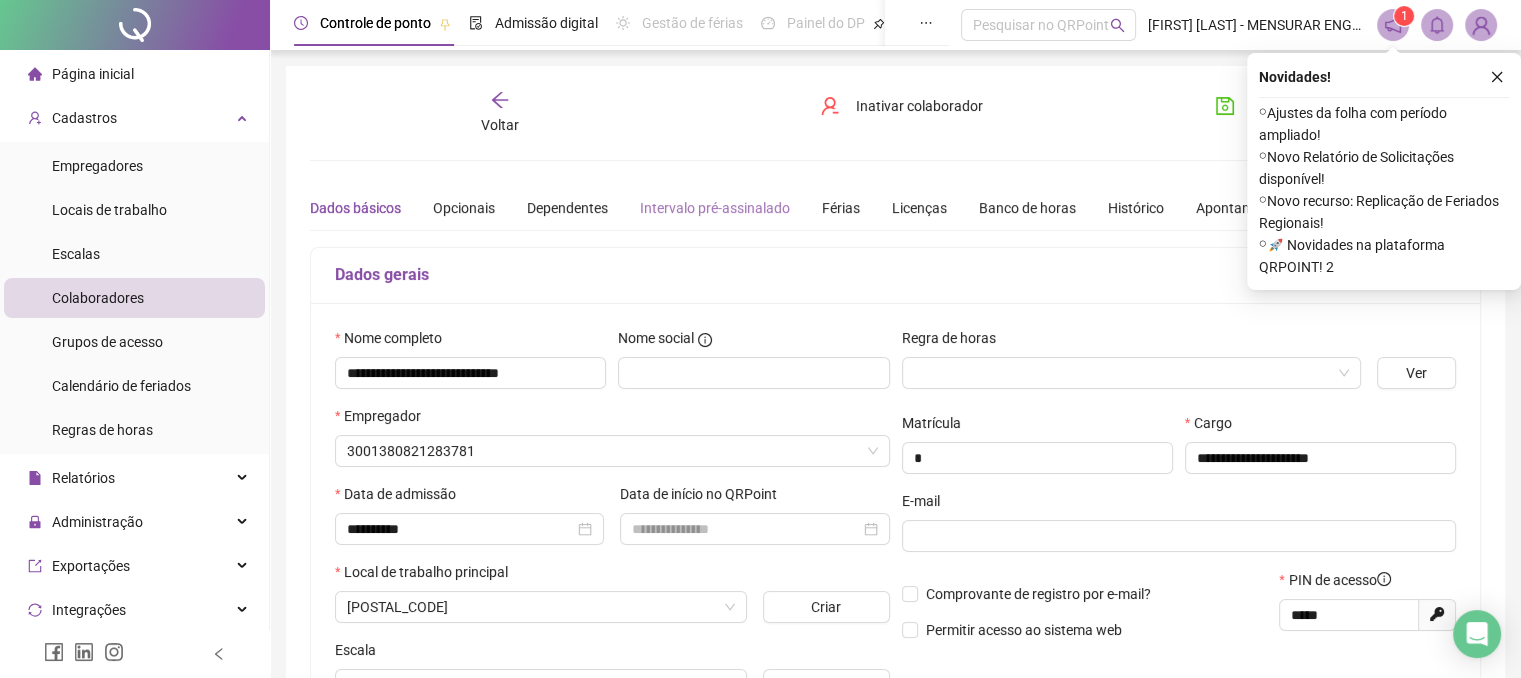 type on "**********" 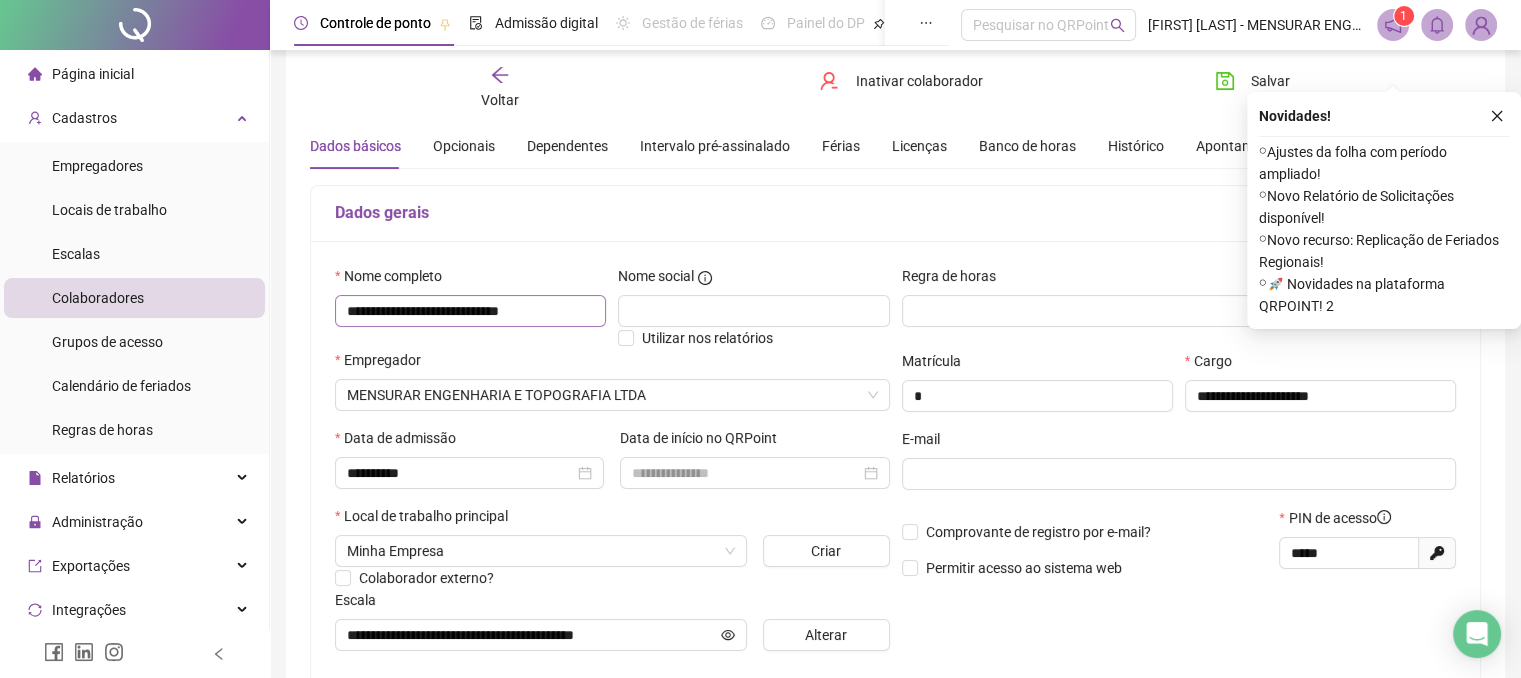 scroll, scrollTop: 100, scrollLeft: 0, axis: vertical 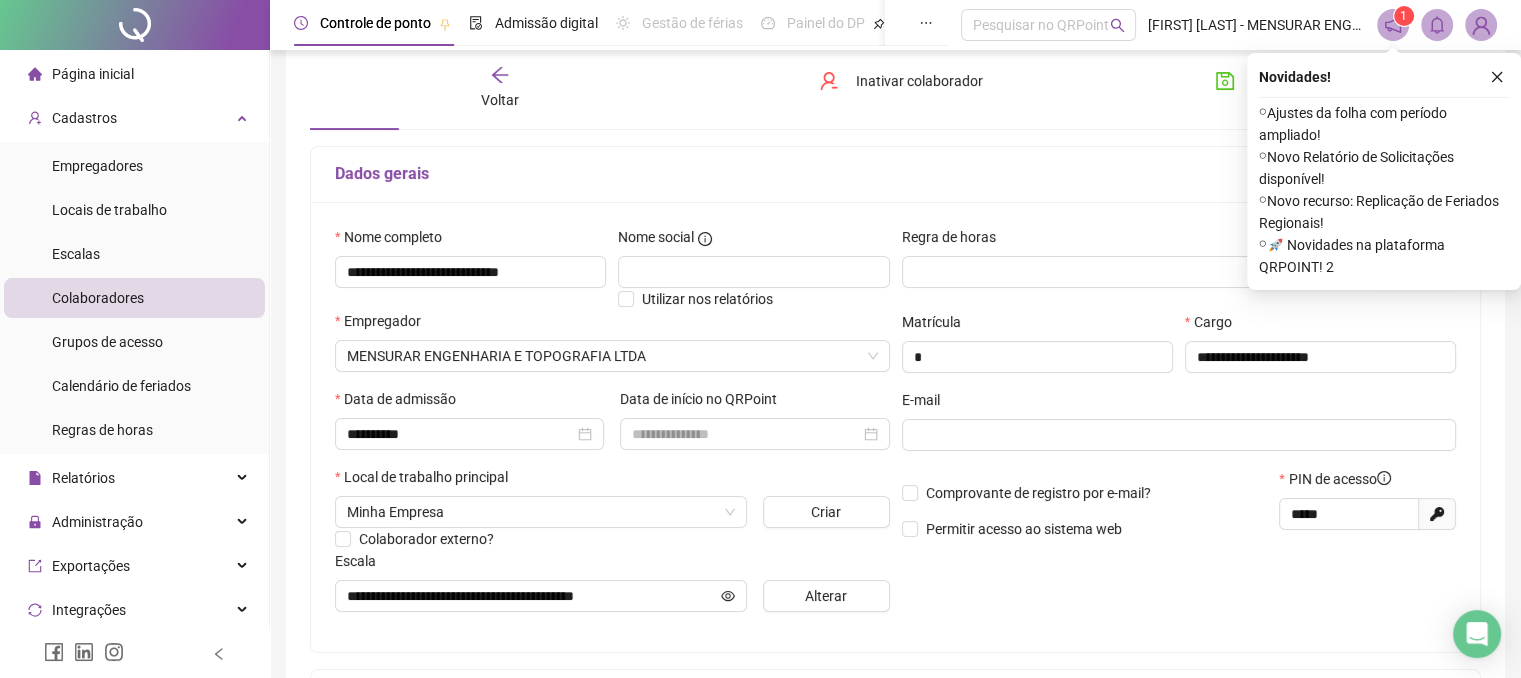 drag, startPoint x: 334, startPoint y: 237, endPoint x: 457, endPoint y: 237, distance: 123 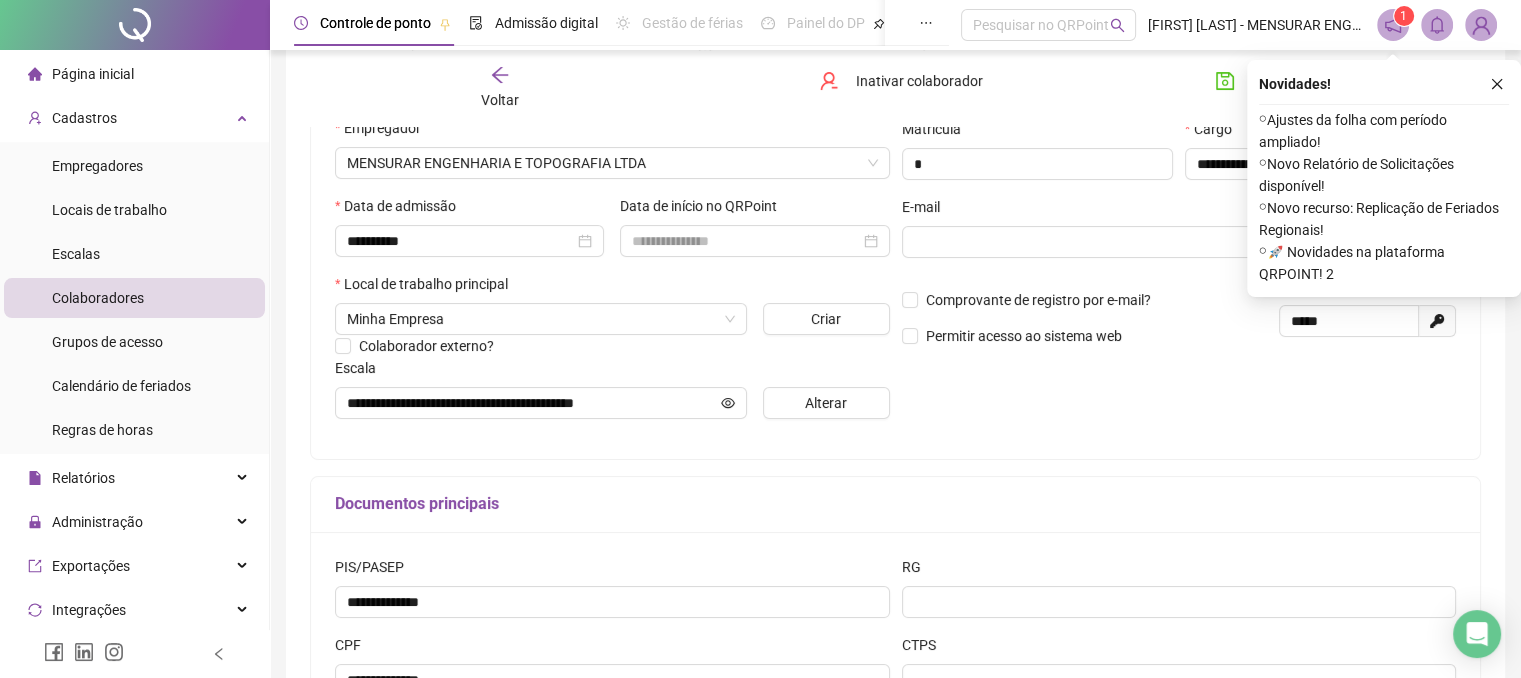 scroll, scrollTop: 300, scrollLeft: 0, axis: vertical 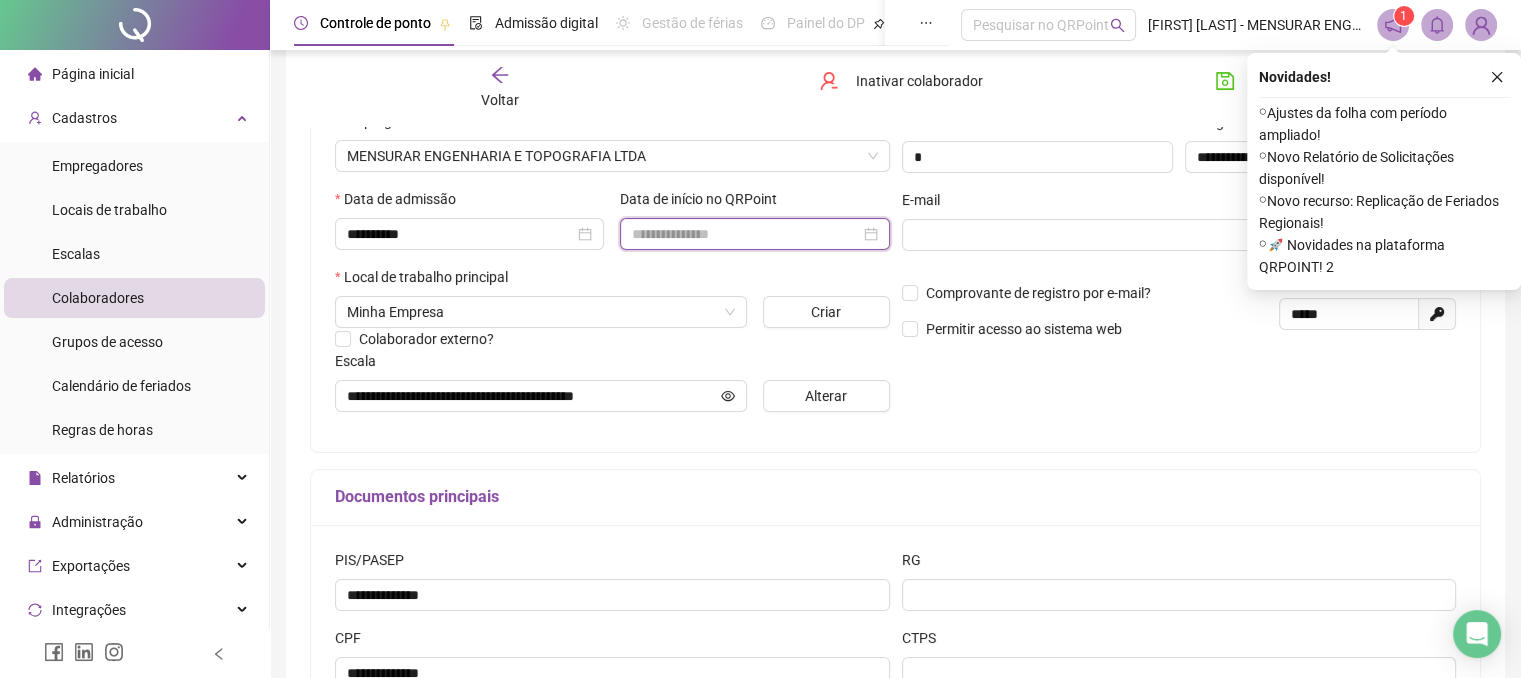 click at bounding box center [745, 234] 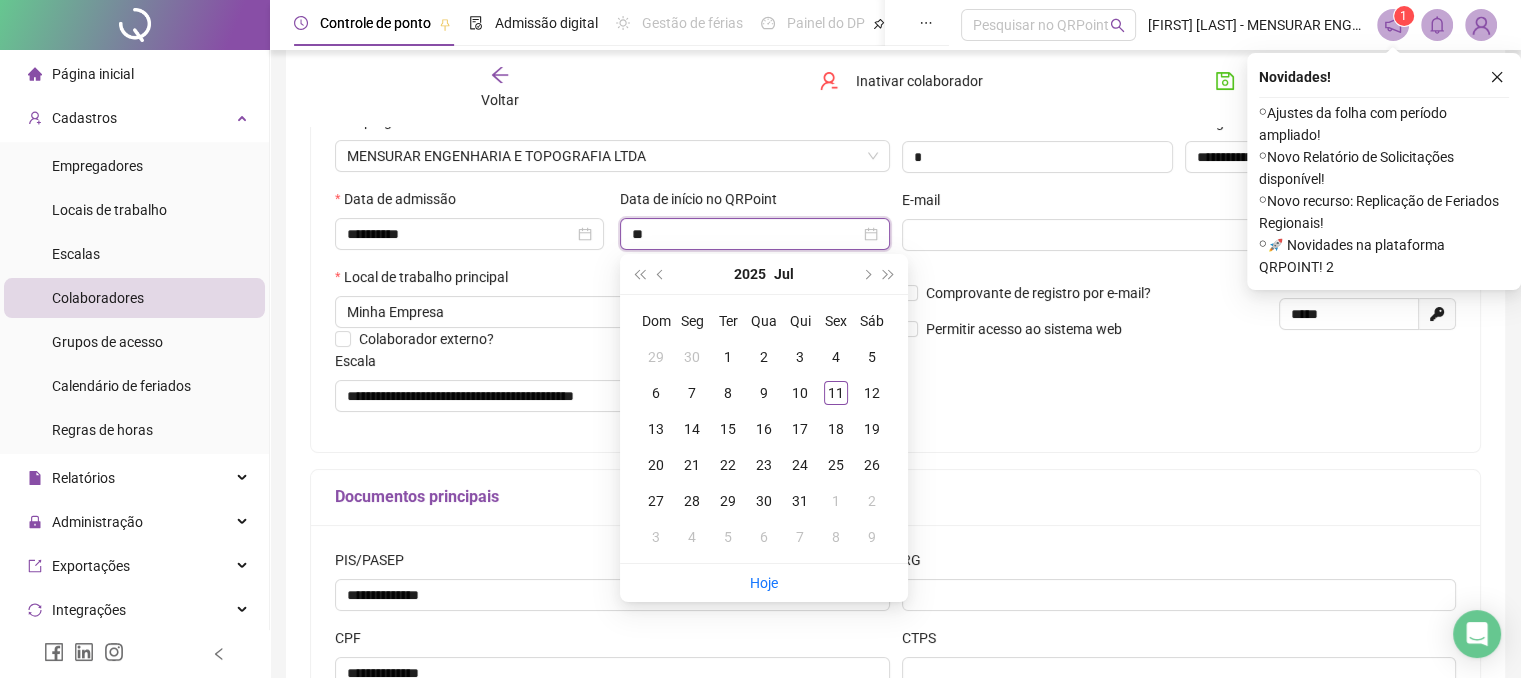 type on "*" 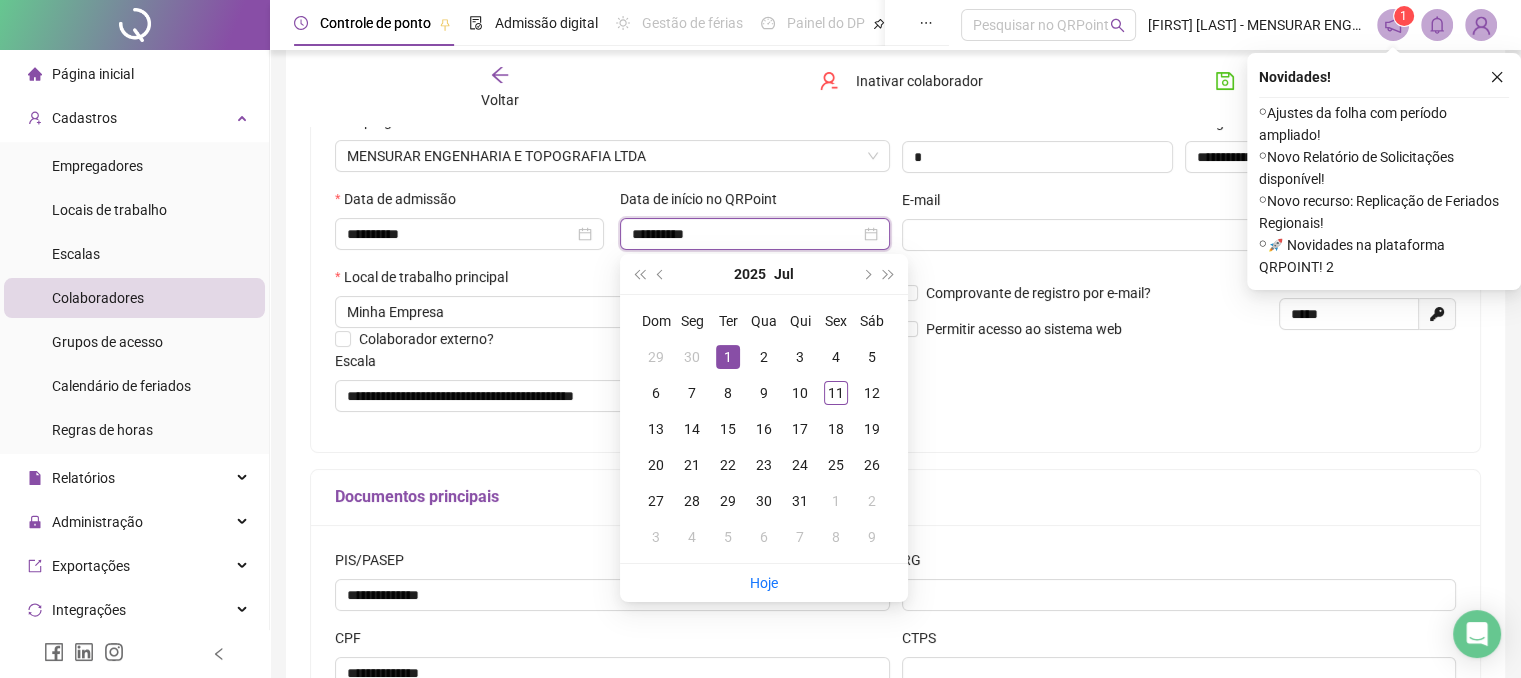 type on "**********" 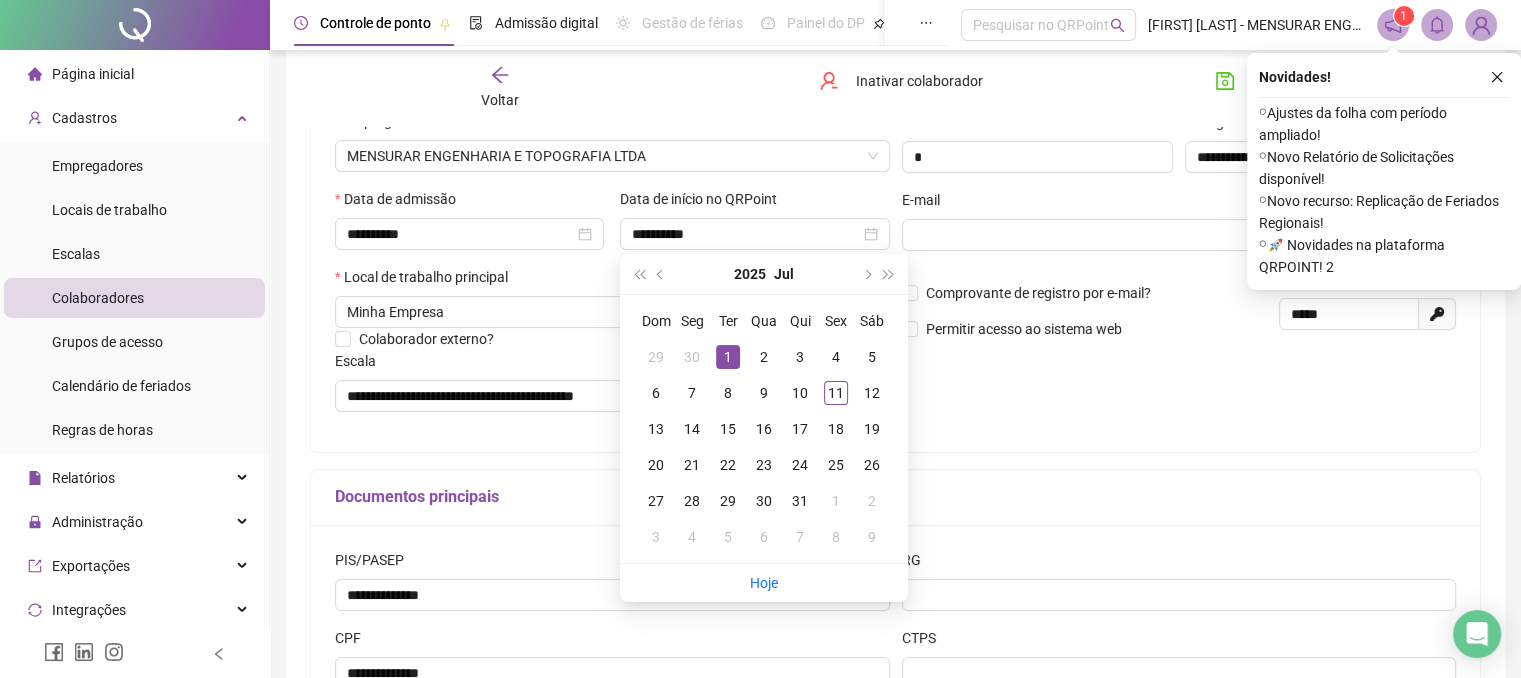 click on "E-mail" at bounding box center [1179, 204] 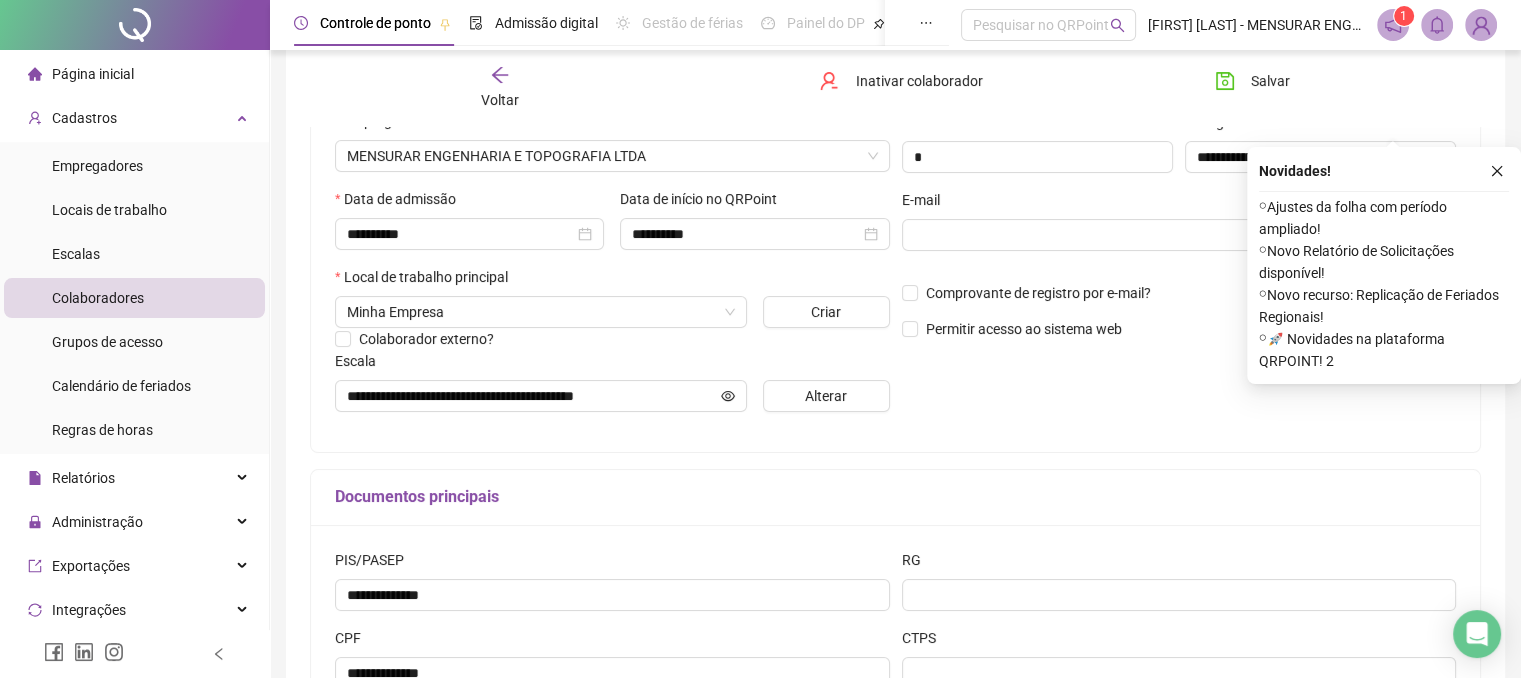 scroll, scrollTop: 463, scrollLeft: 0, axis: vertical 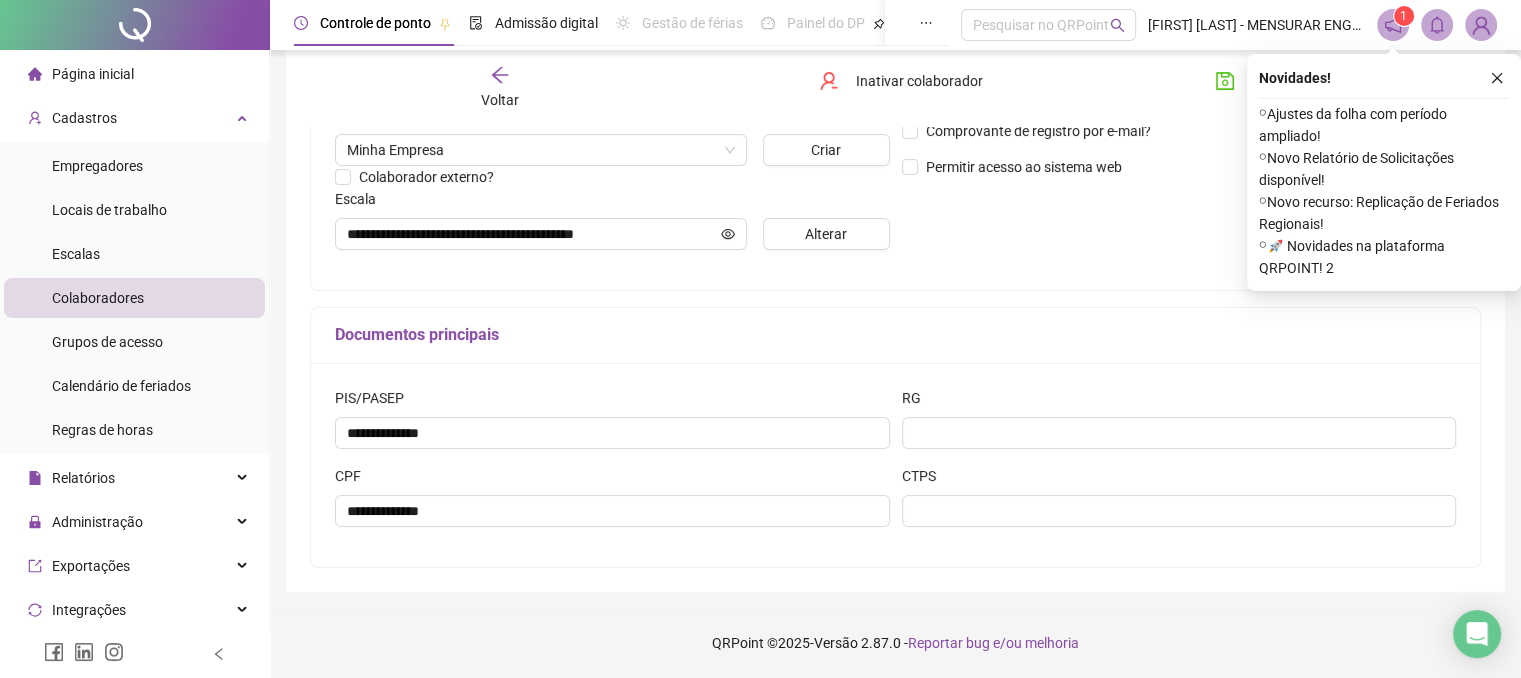 click on "Salvar" at bounding box center [1252, 81] 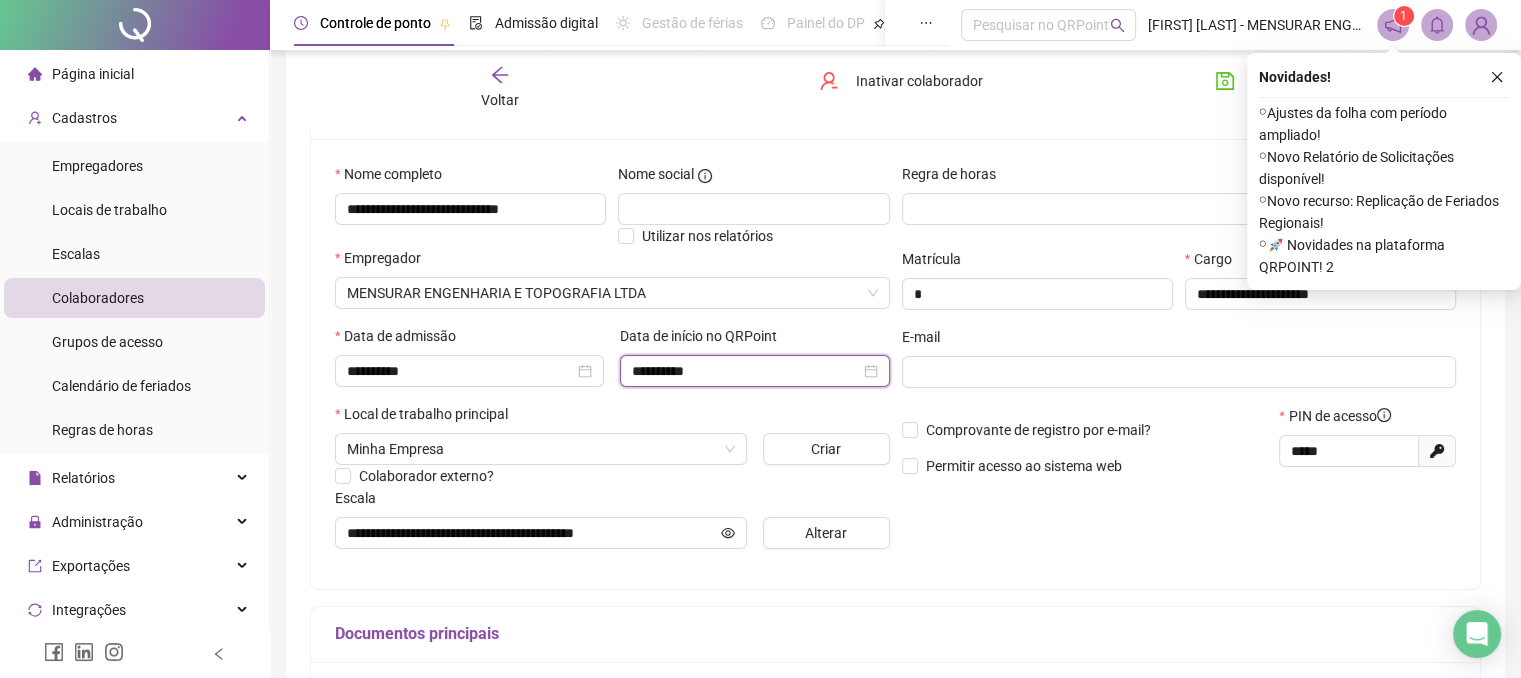 drag, startPoint x: 725, startPoint y: 370, endPoint x: 616, endPoint y: 368, distance: 109.01835 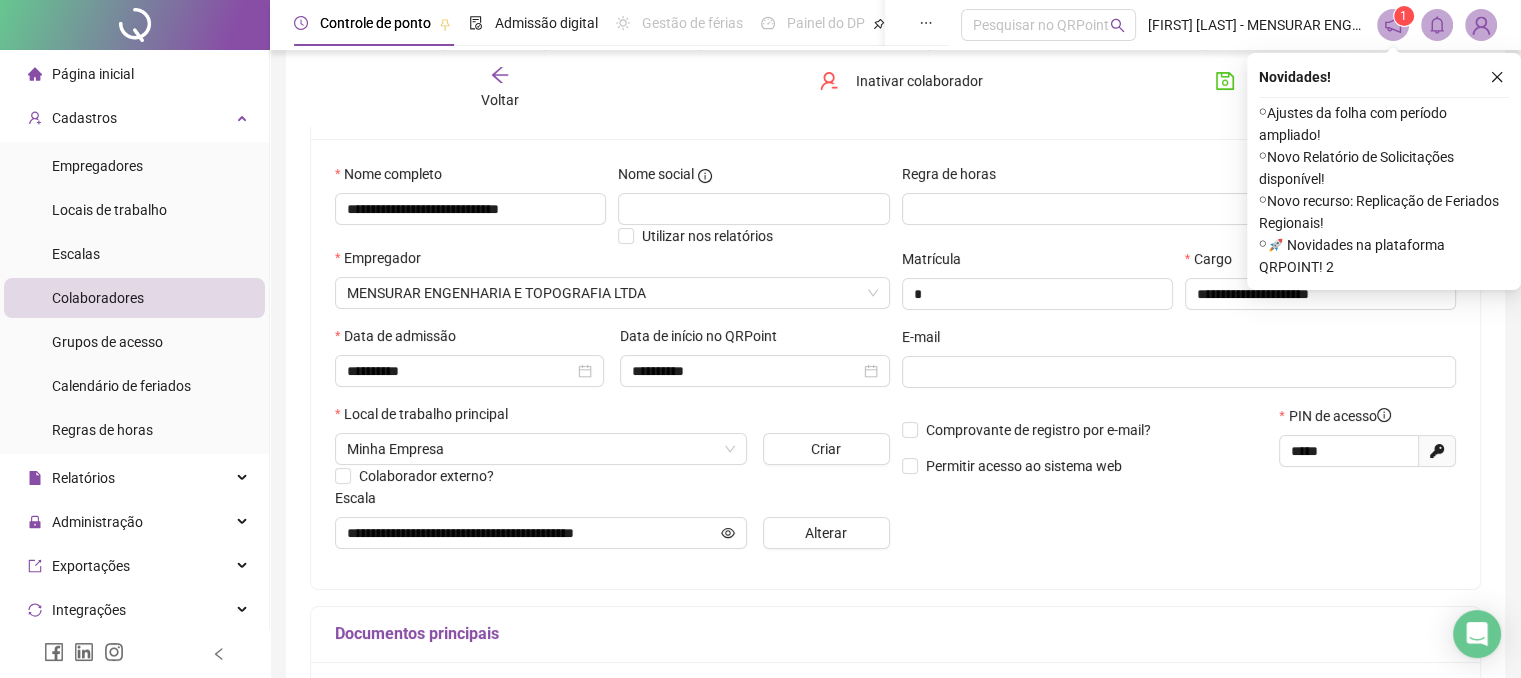 click 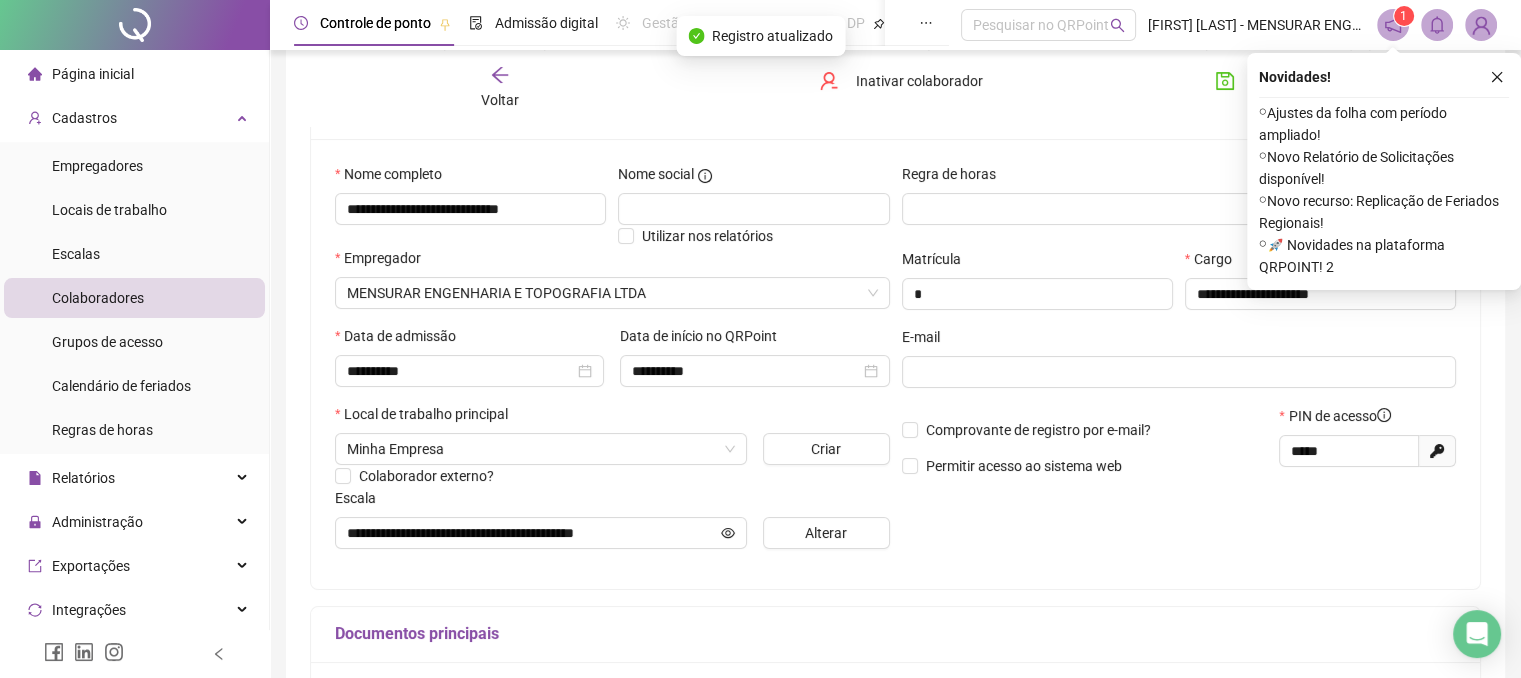 click 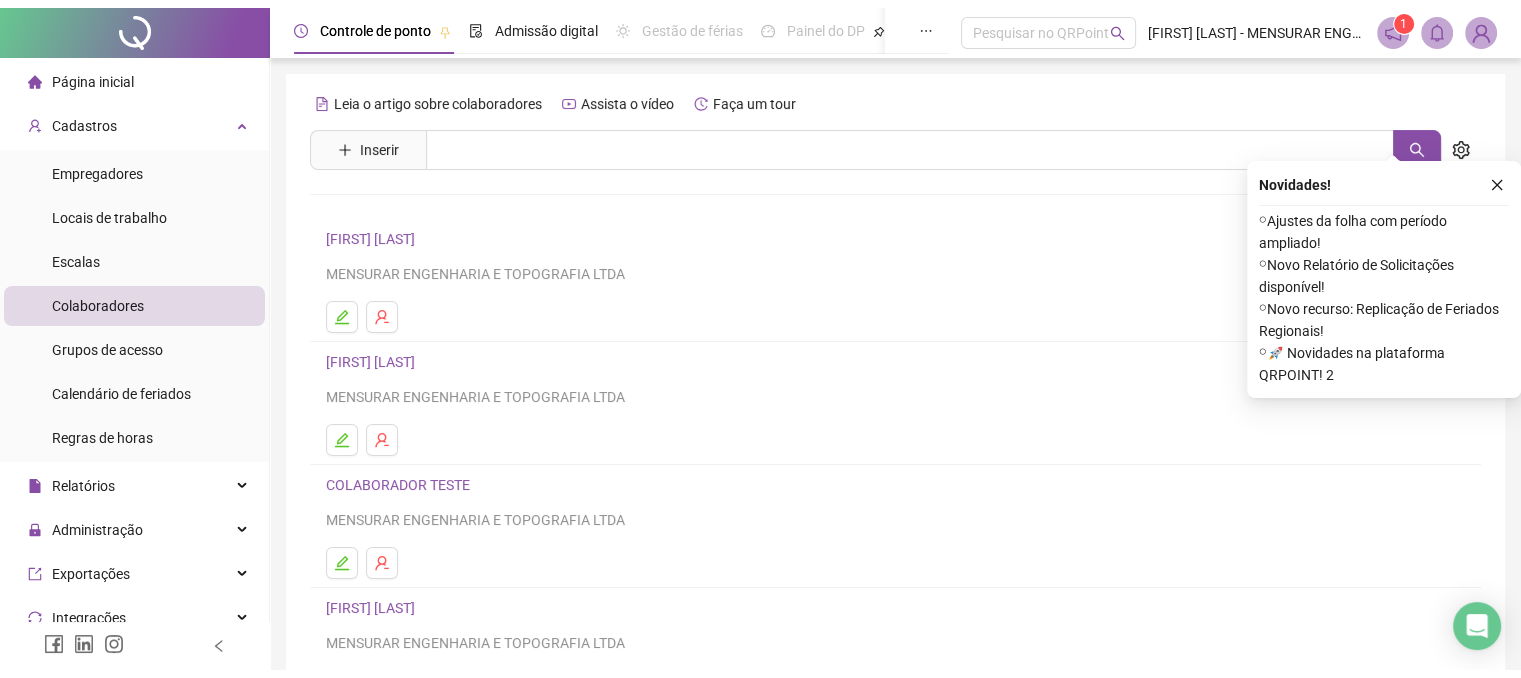 scroll, scrollTop: 100, scrollLeft: 0, axis: vertical 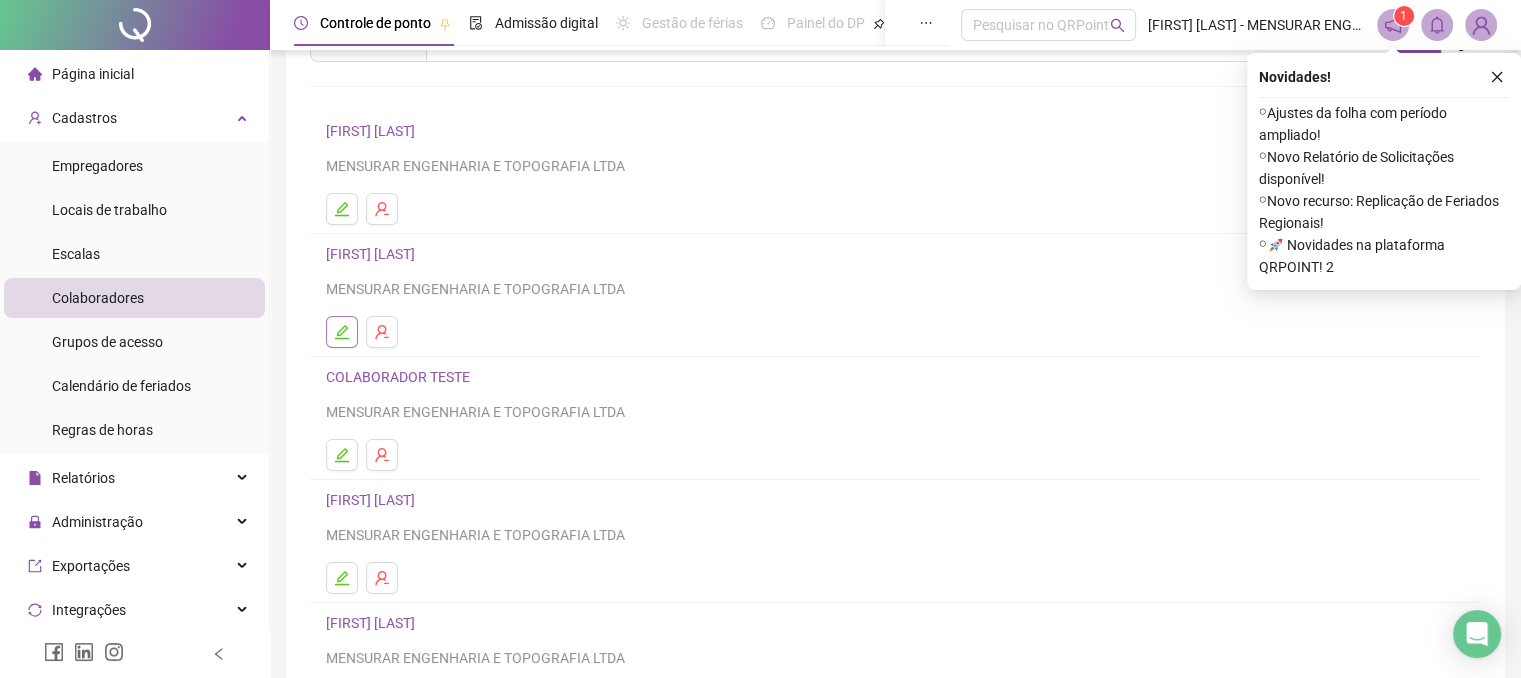 click at bounding box center (342, 332) 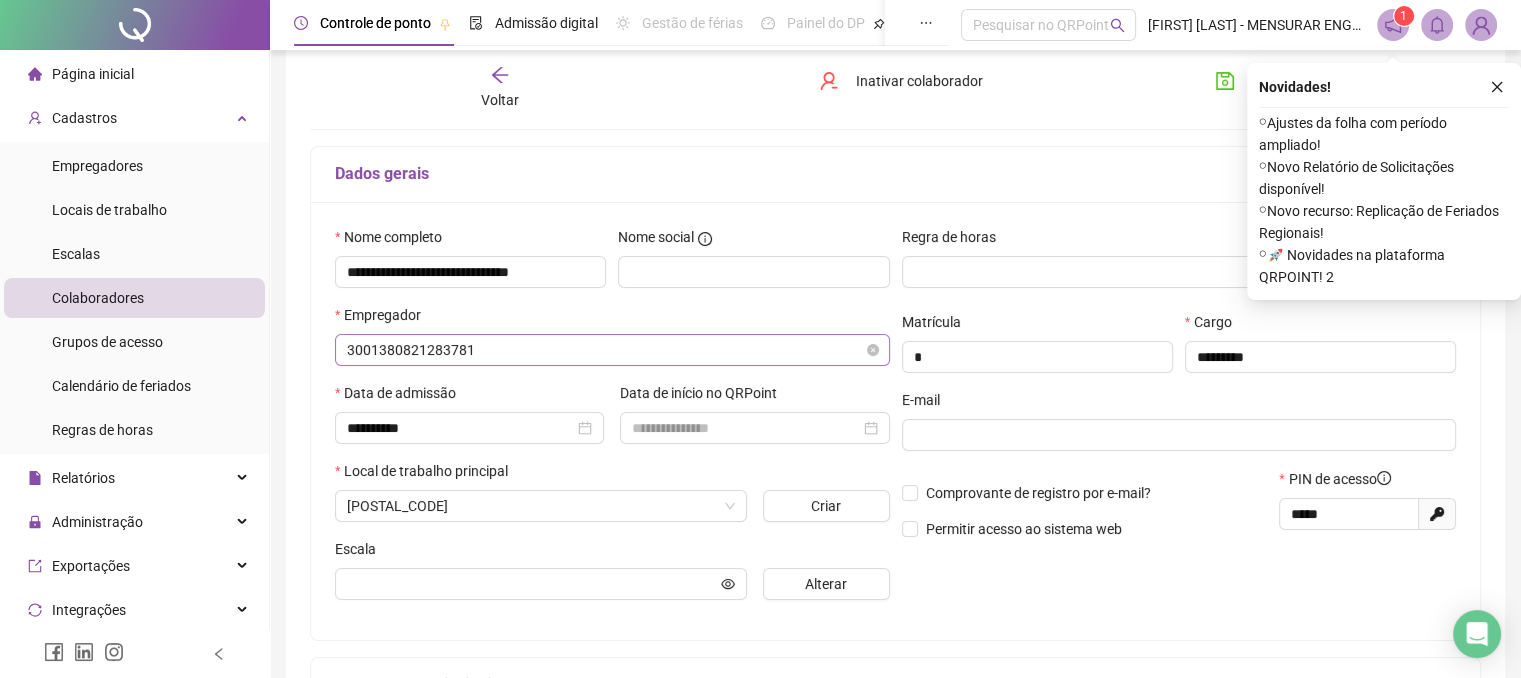 type on "**********" 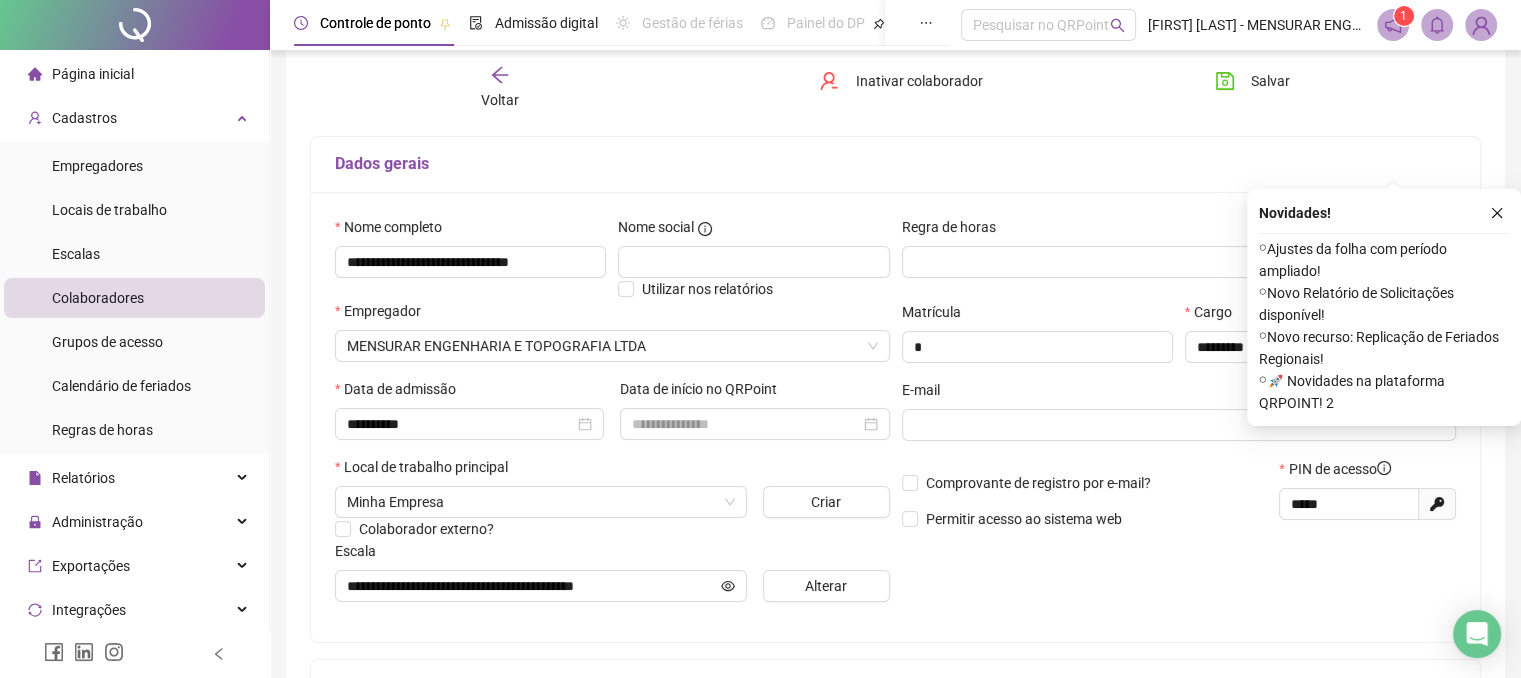 scroll, scrollTop: 310, scrollLeft: 0, axis: vertical 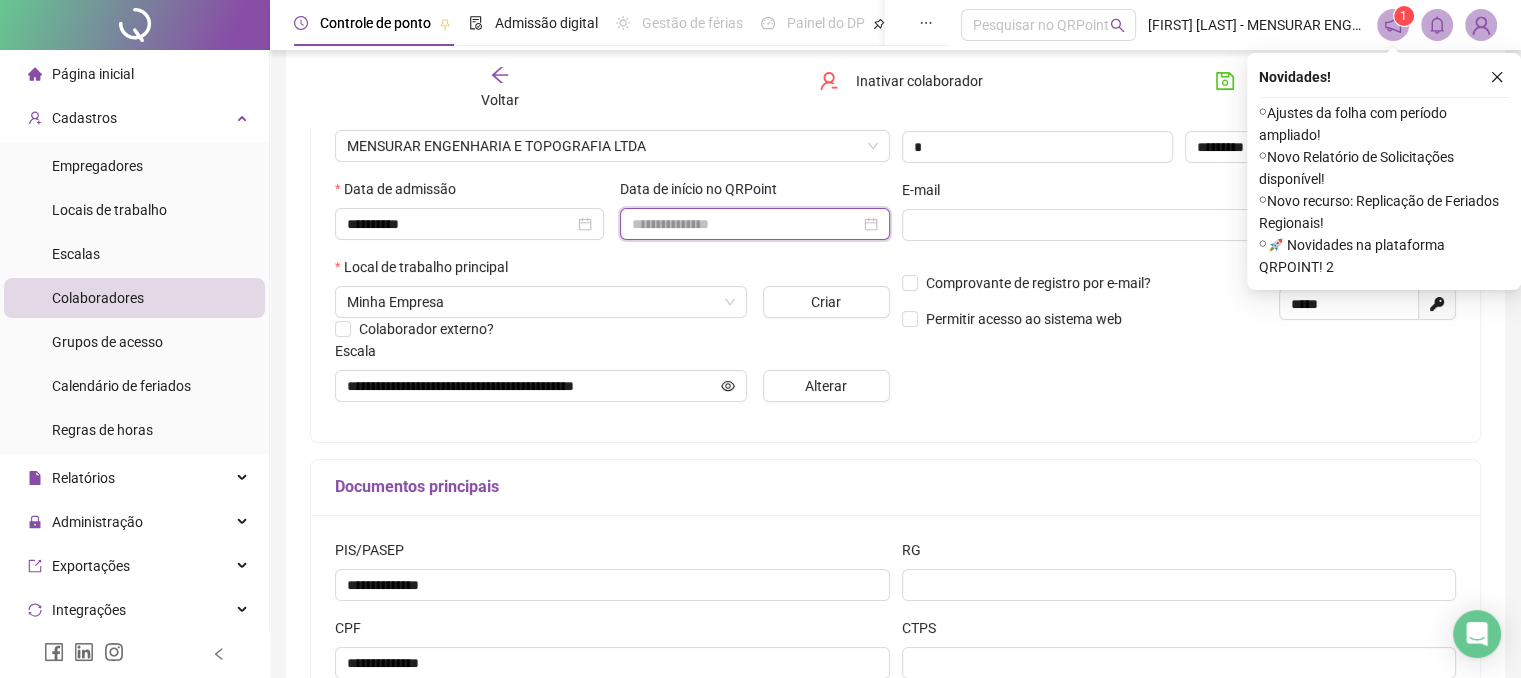 click at bounding box center (745, 224) 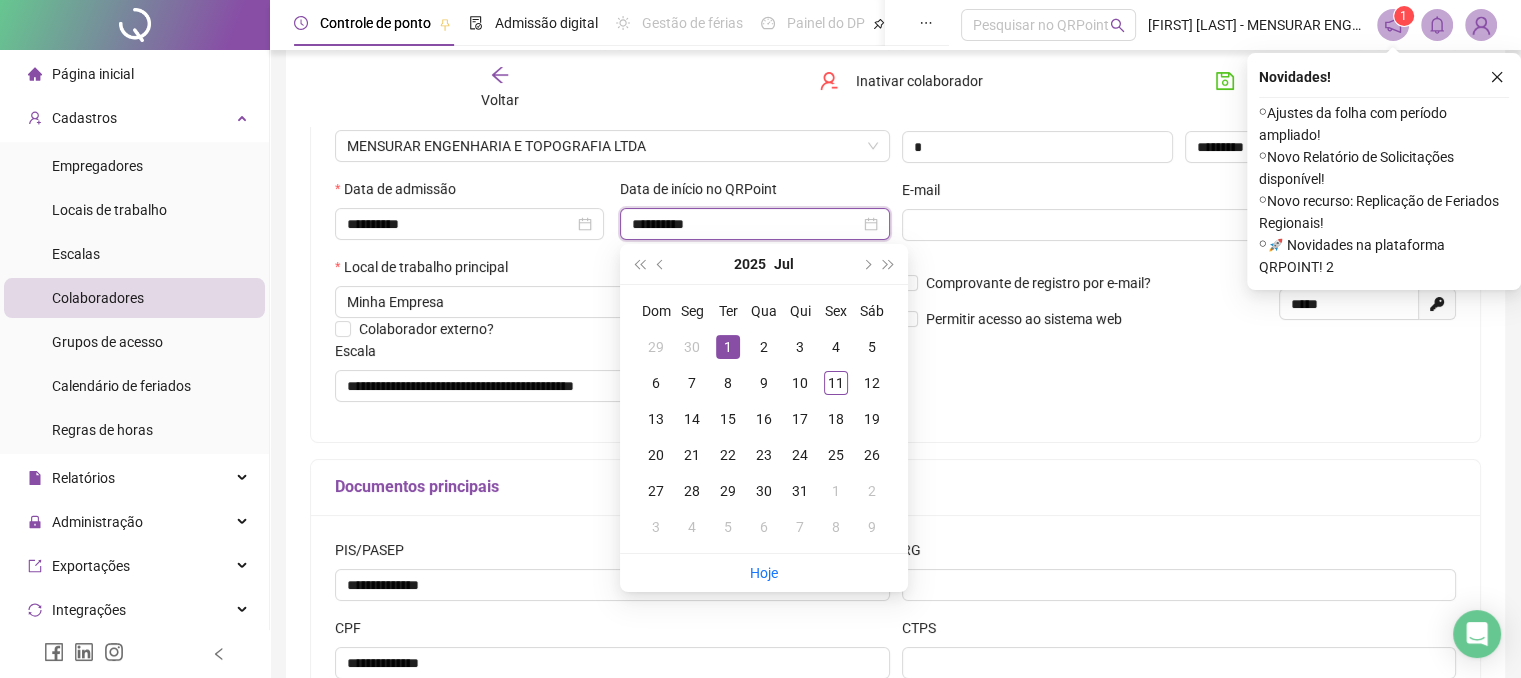 type on "**********" 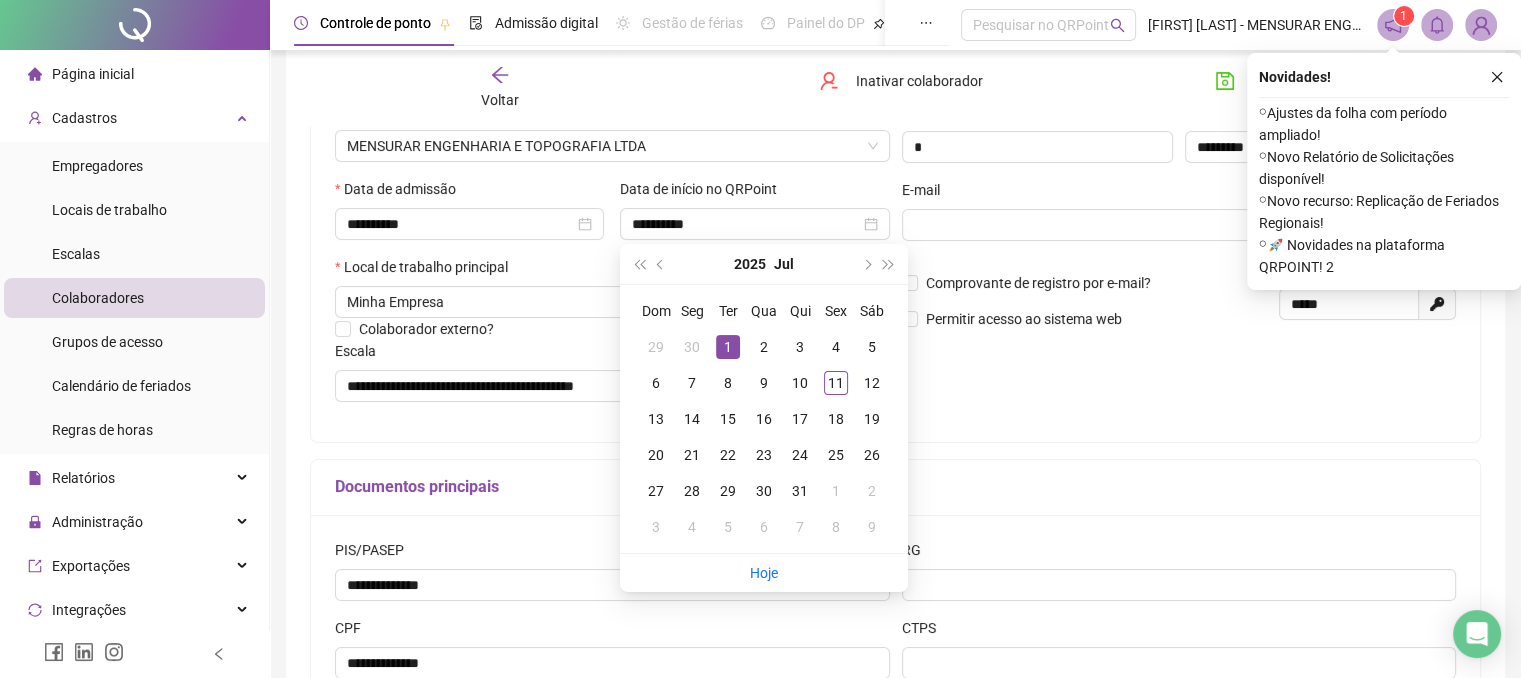 click 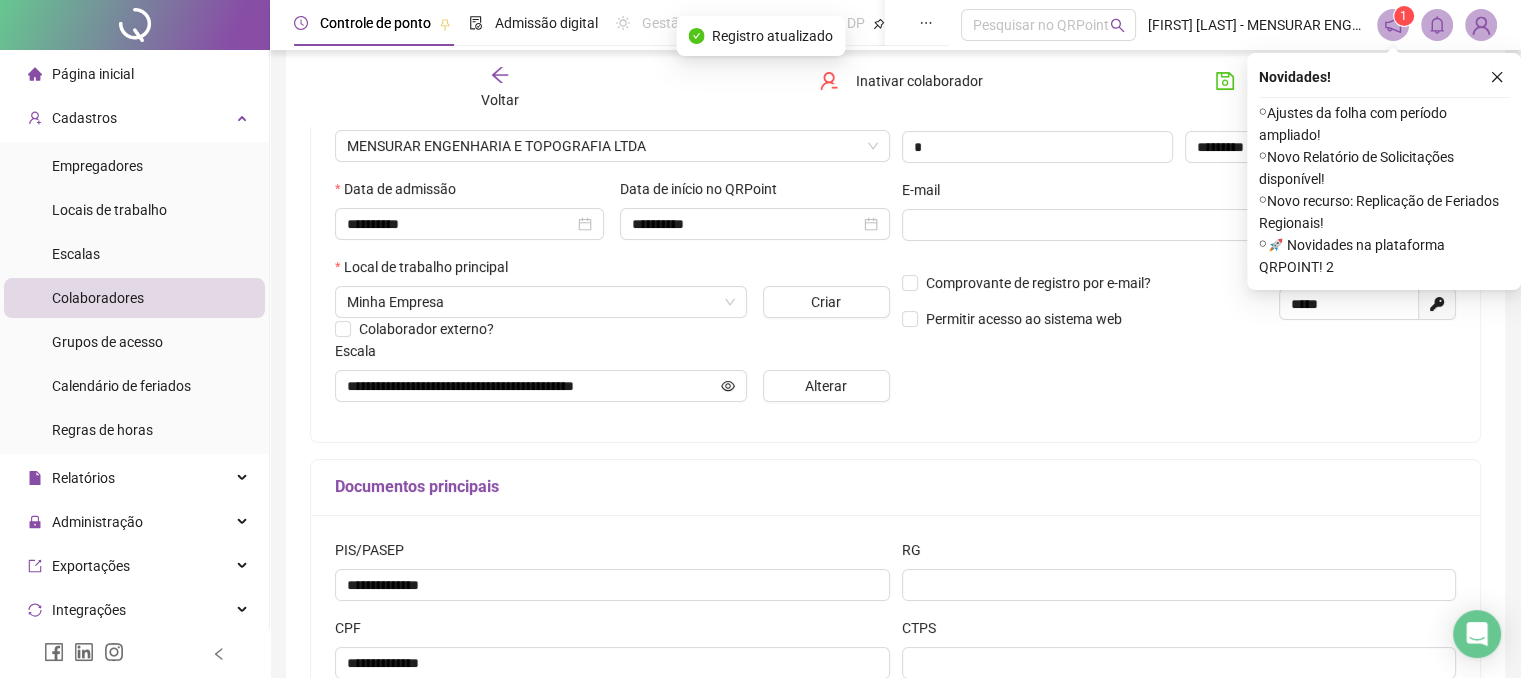 click on "Página inicial" at bounding box center [93, 74] 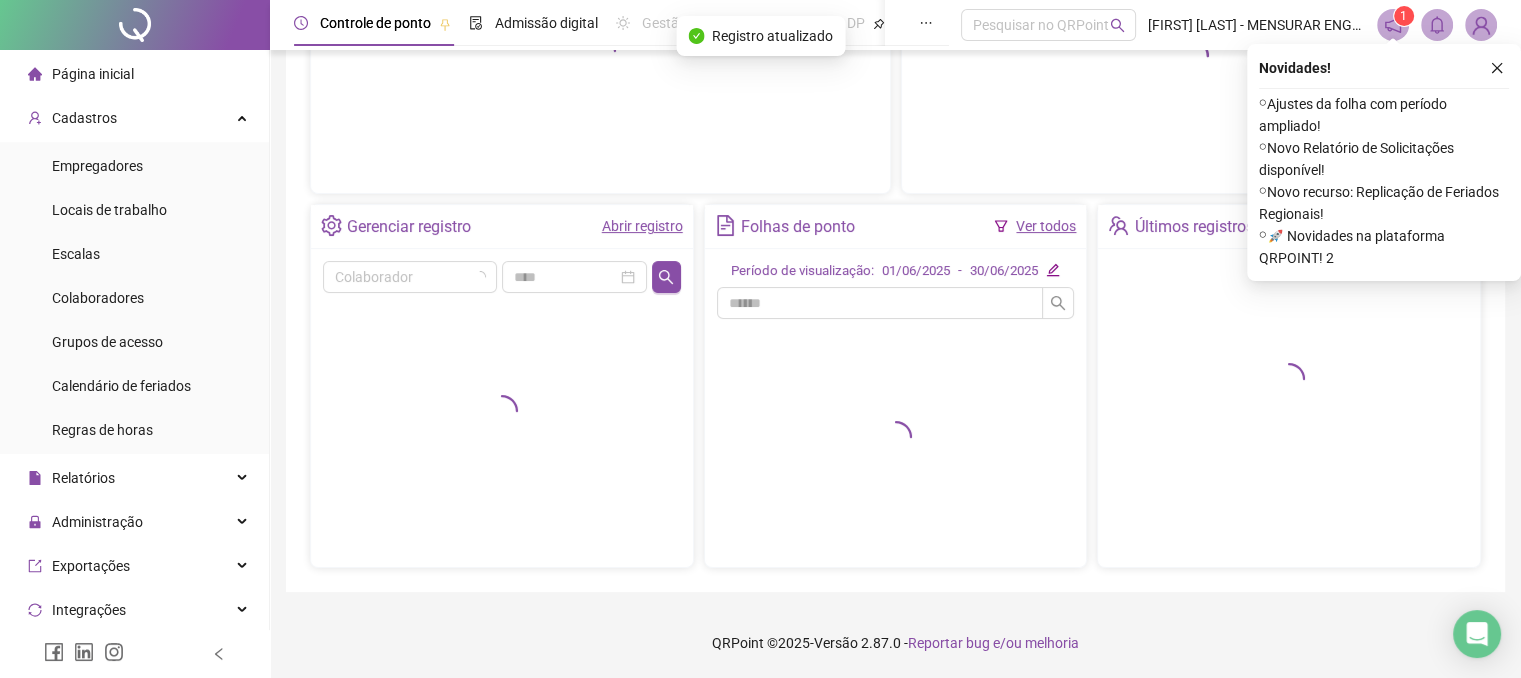 scroll, scrollTop: 275, scrollLeft: 0, axis: vertical 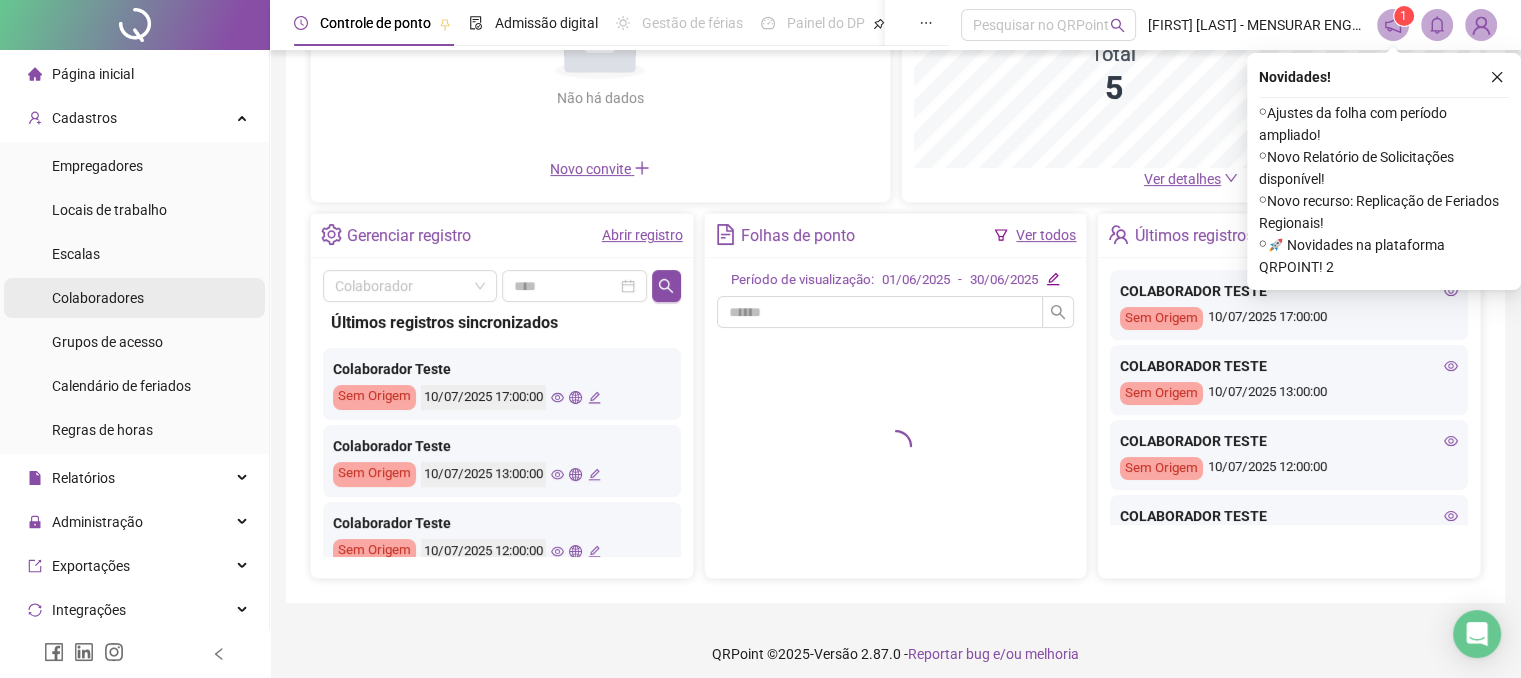 click on "Colaboradores" at bounding box center (98, 298) 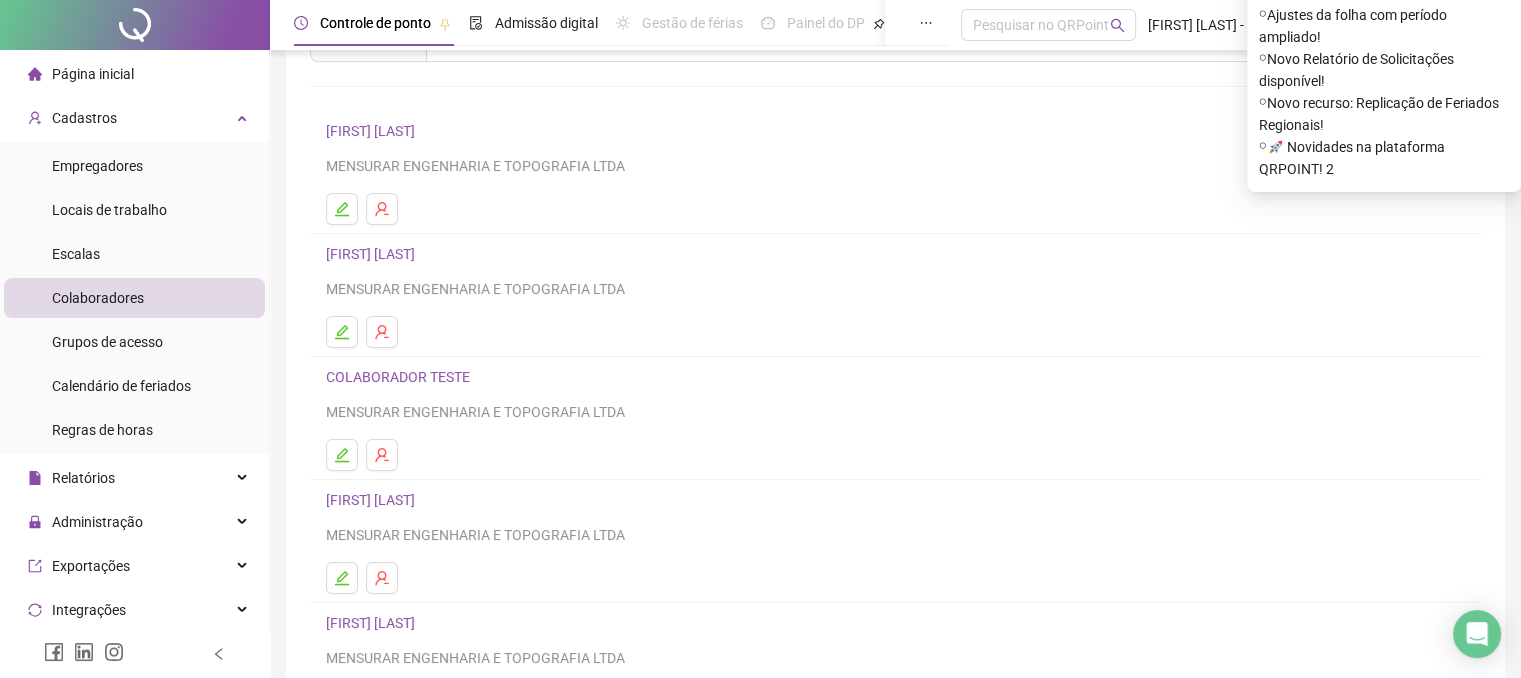 scroll, scrollTop: 0, scrollLeft: 0, axis: both 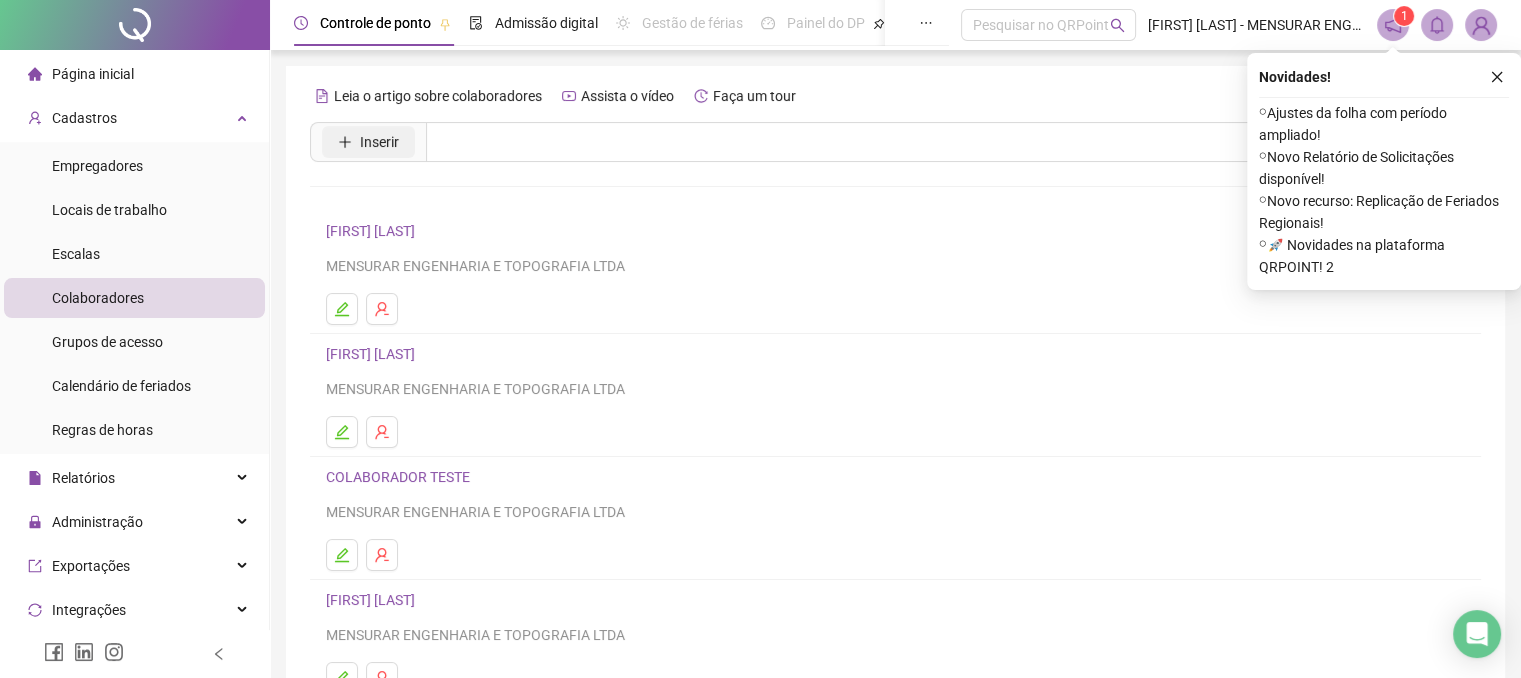 click on "Inserir" at bounding box center (379, 142) 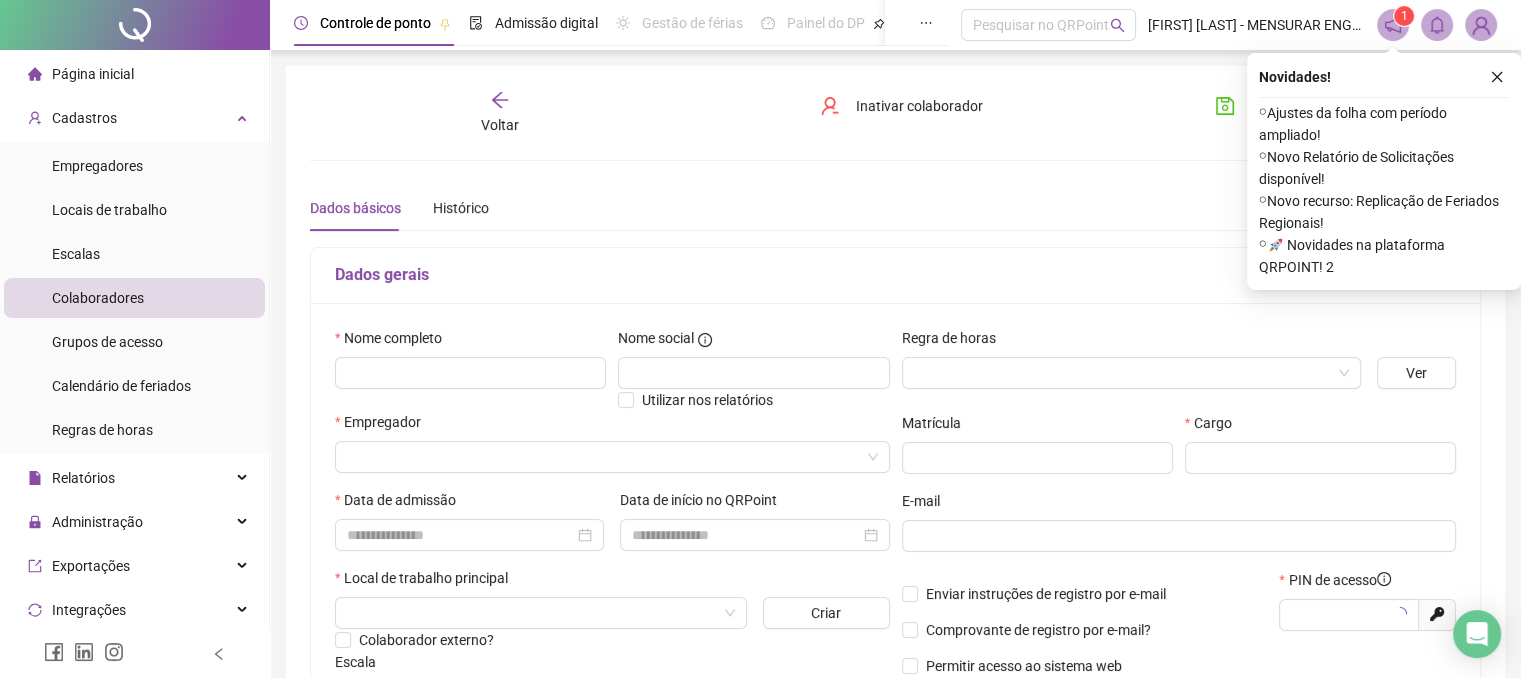 type on "*****" 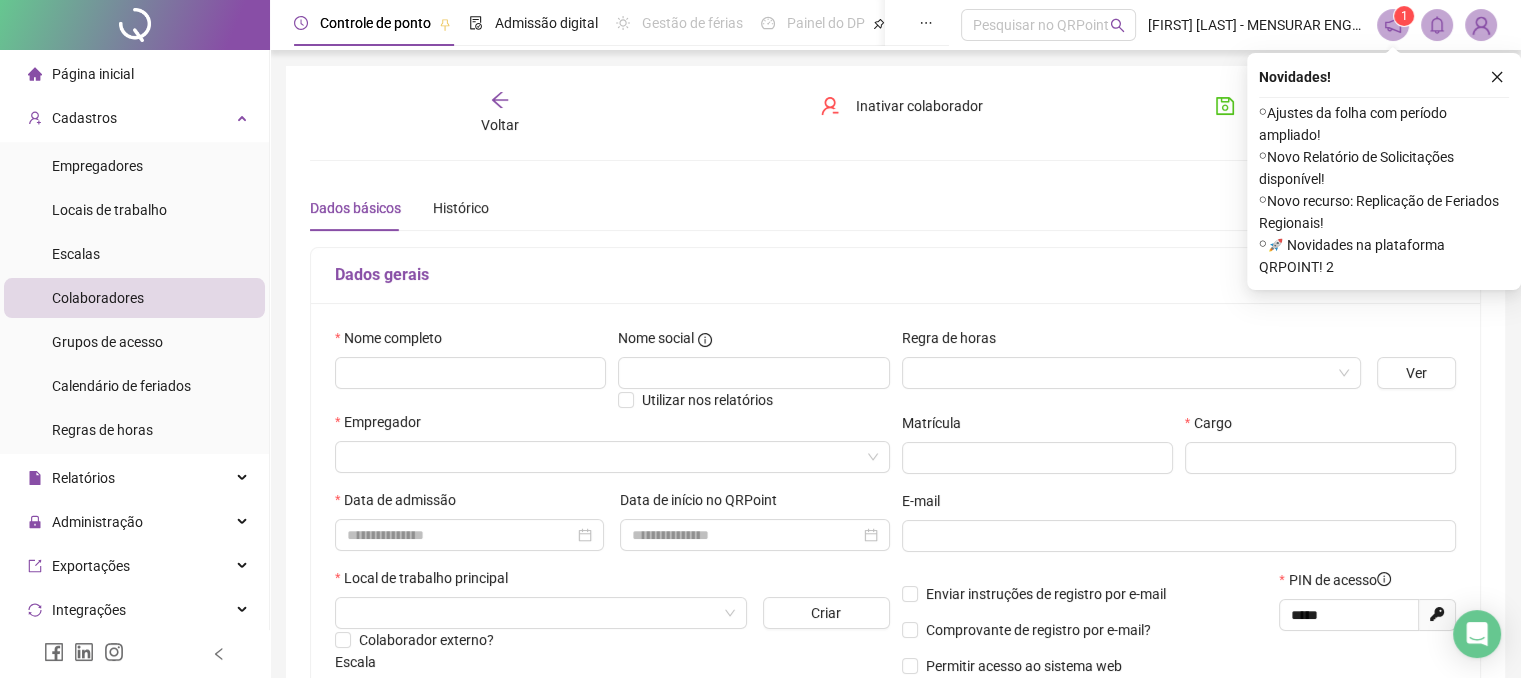 click 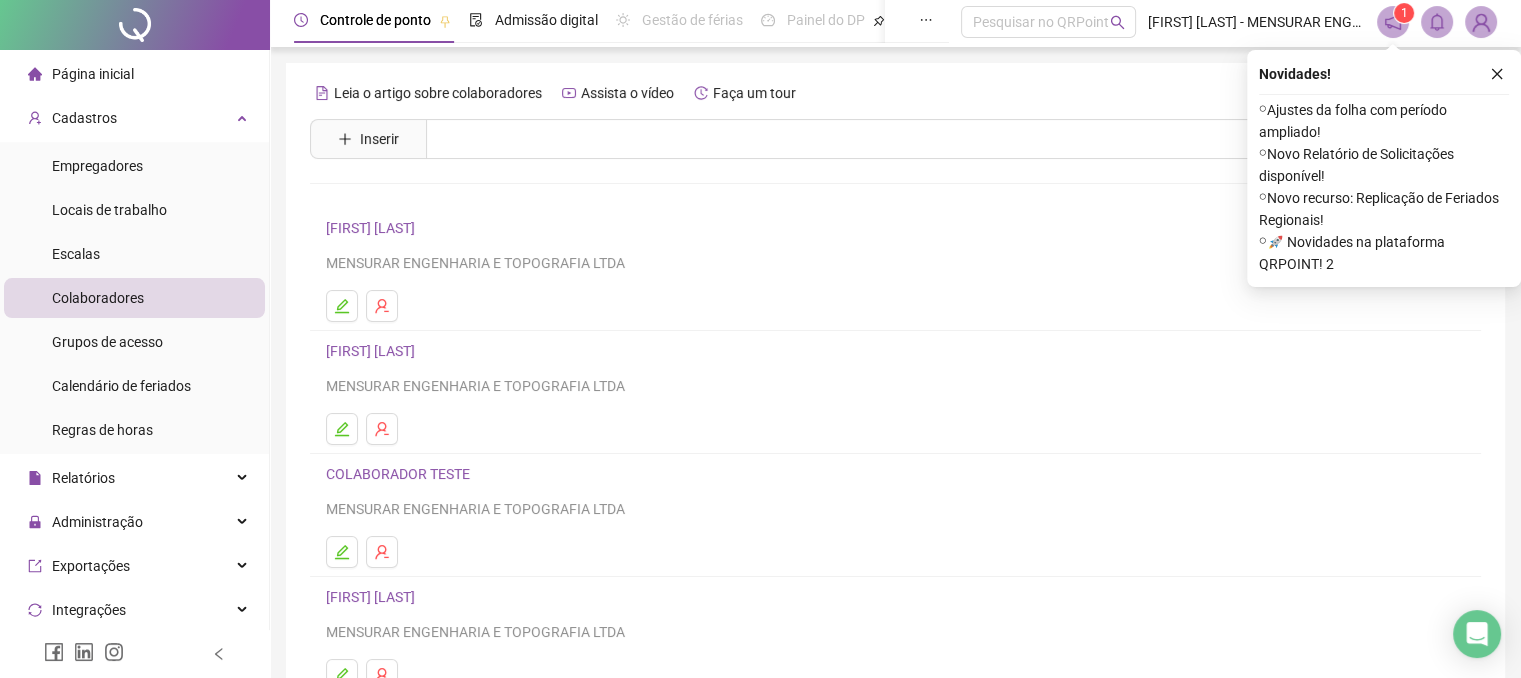 scroll, scrollTop: 0, scrollLeft: 0, axis: both 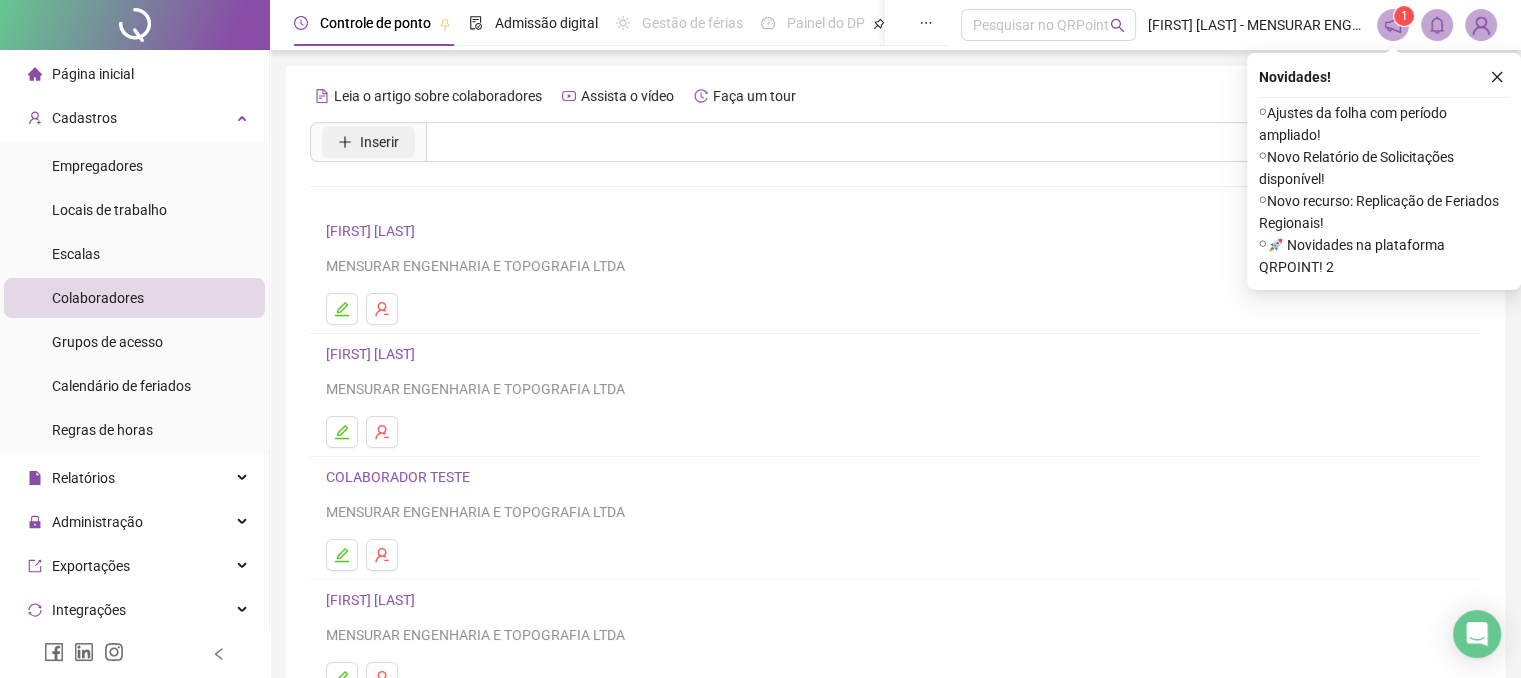 click on "Inserir" at bounding box center (368, 142) 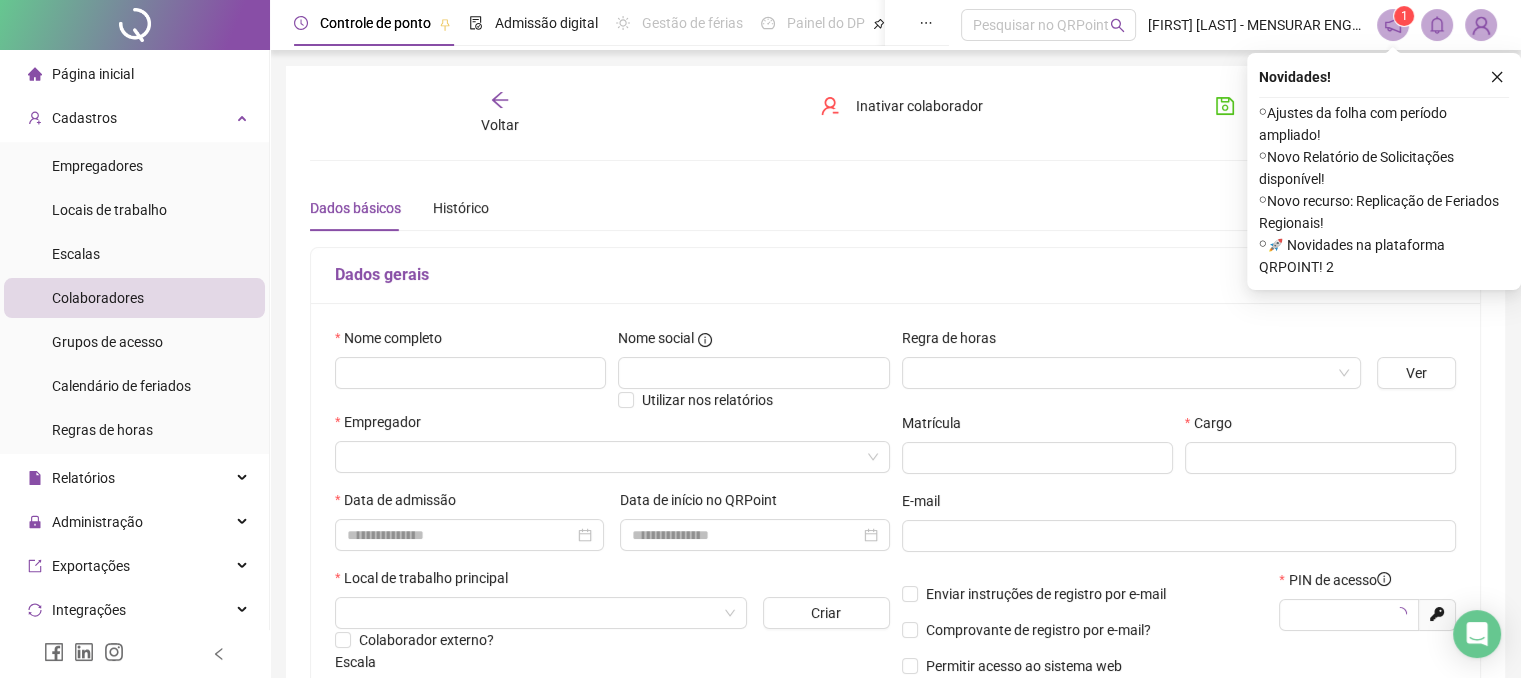 type on "*****" 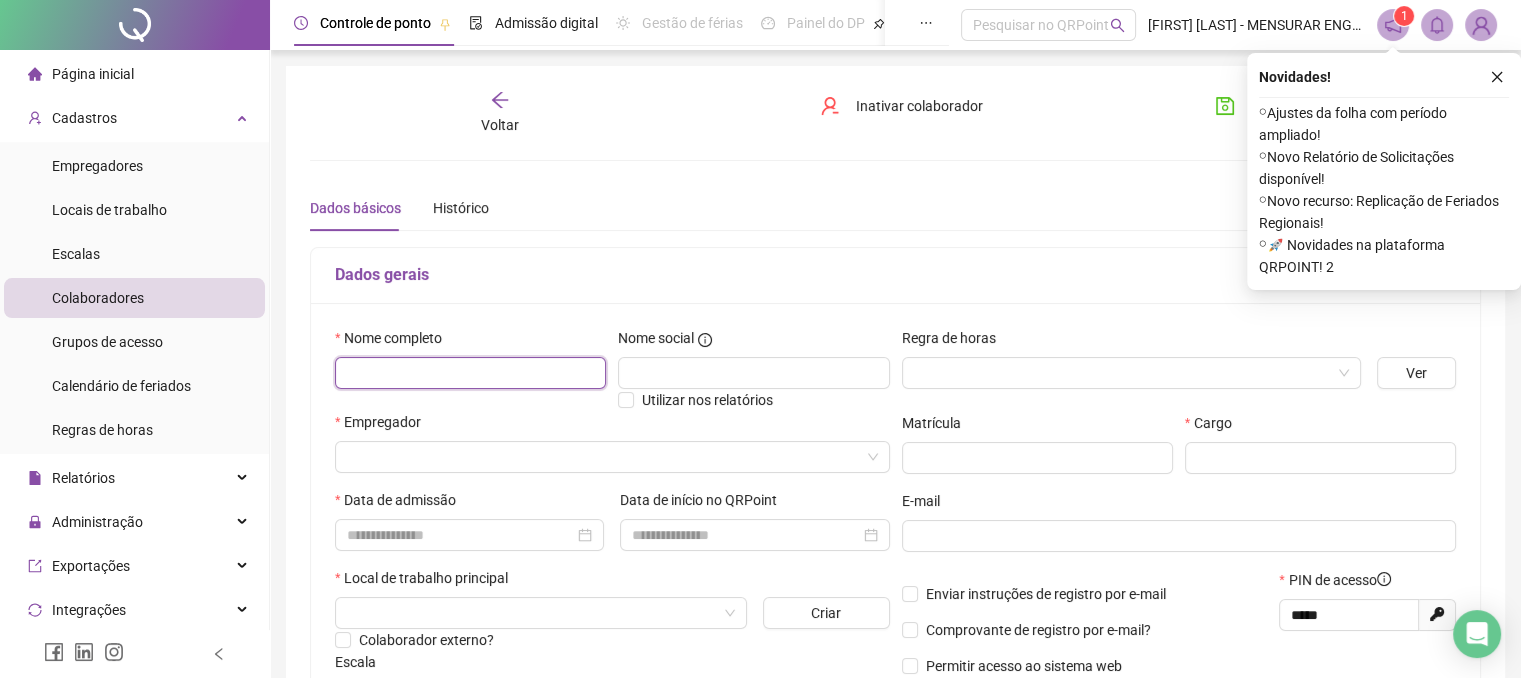 click at bounding box center [470, 373] 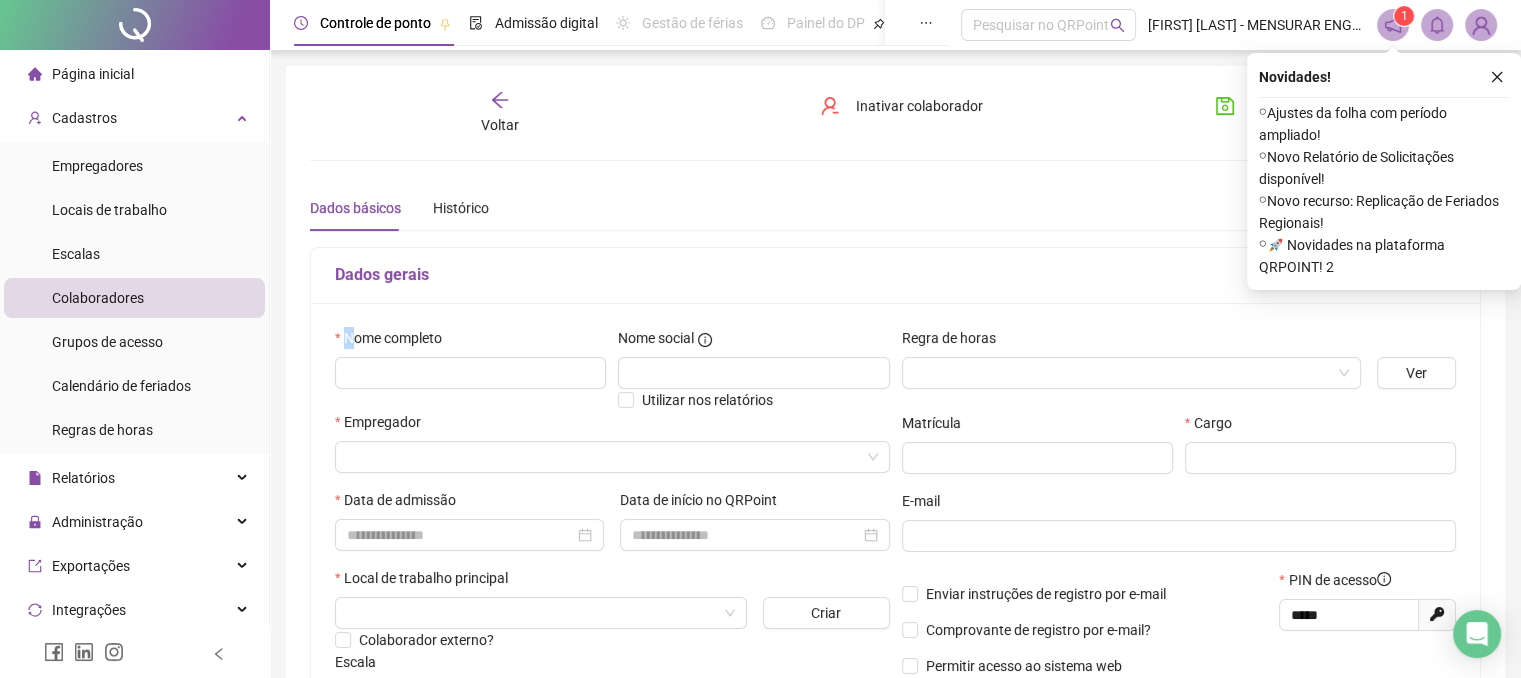 drag, startPoint x: 456, startPoint y: 337, endPoint x: 352, endPoint y: 333, distance: 104.0769 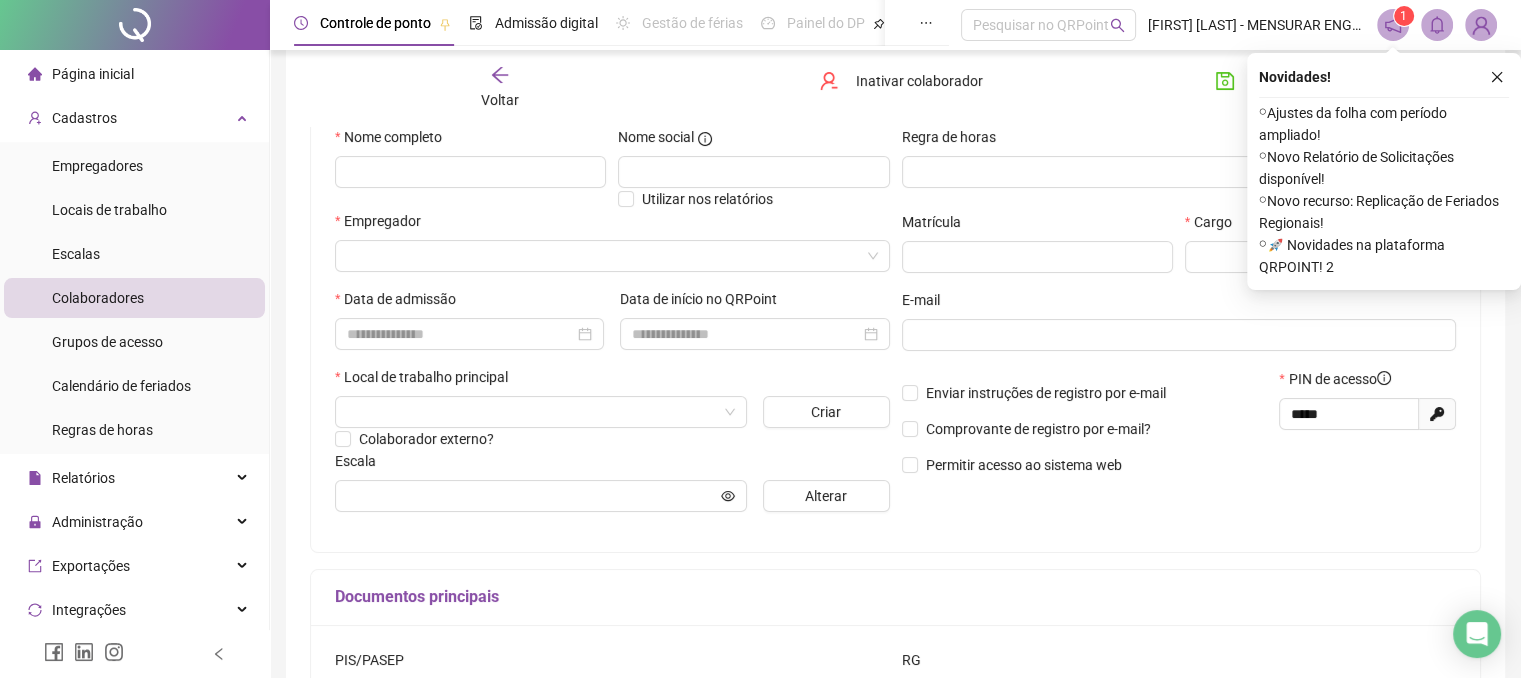 click on "Voltar" at bounding box center [500, 88] 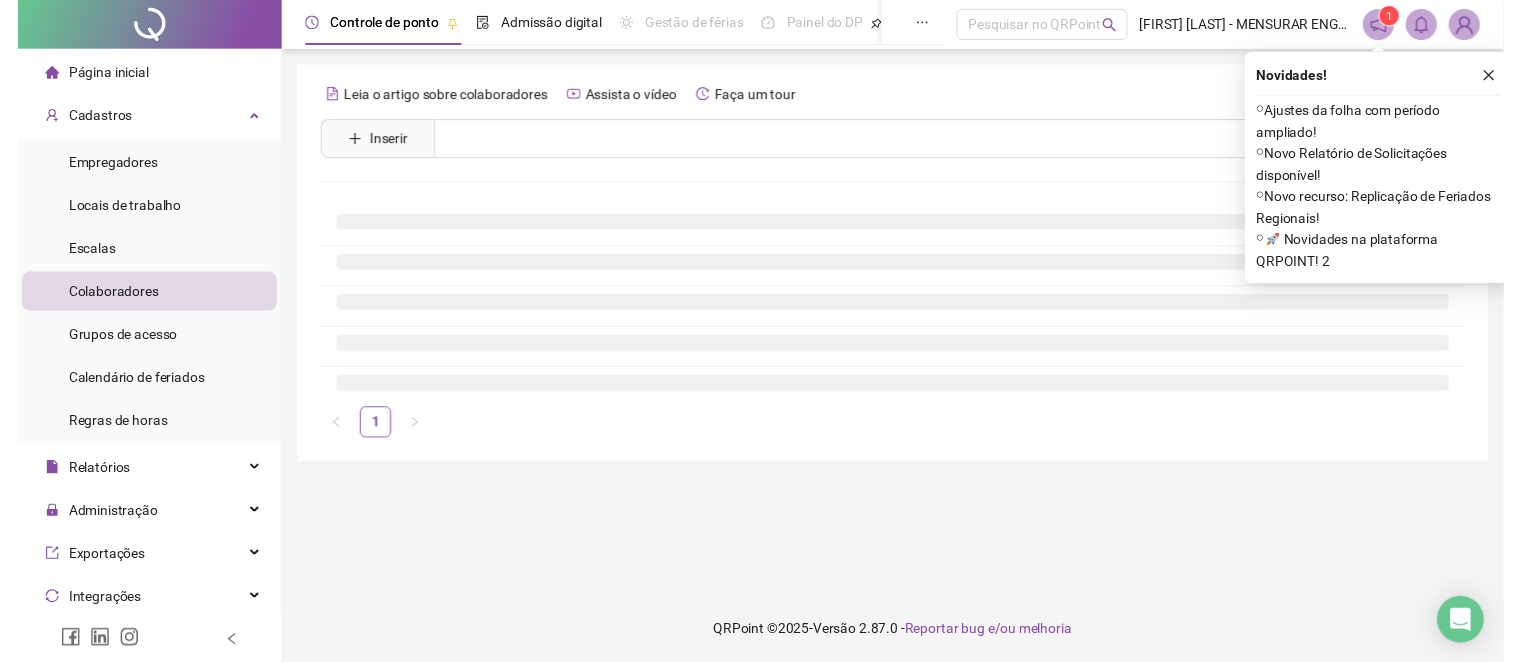 scroll, scrollTop: 0, scrollLeft: 0, axis: both 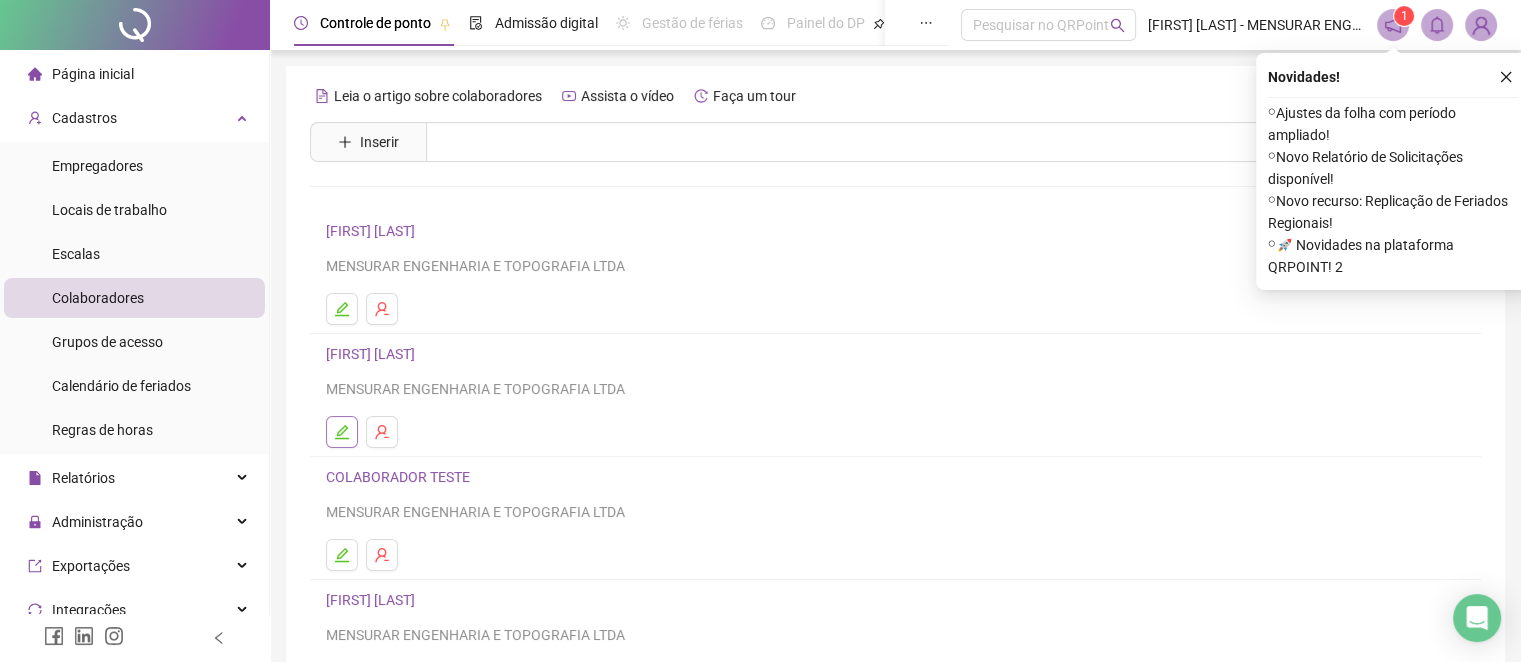 click 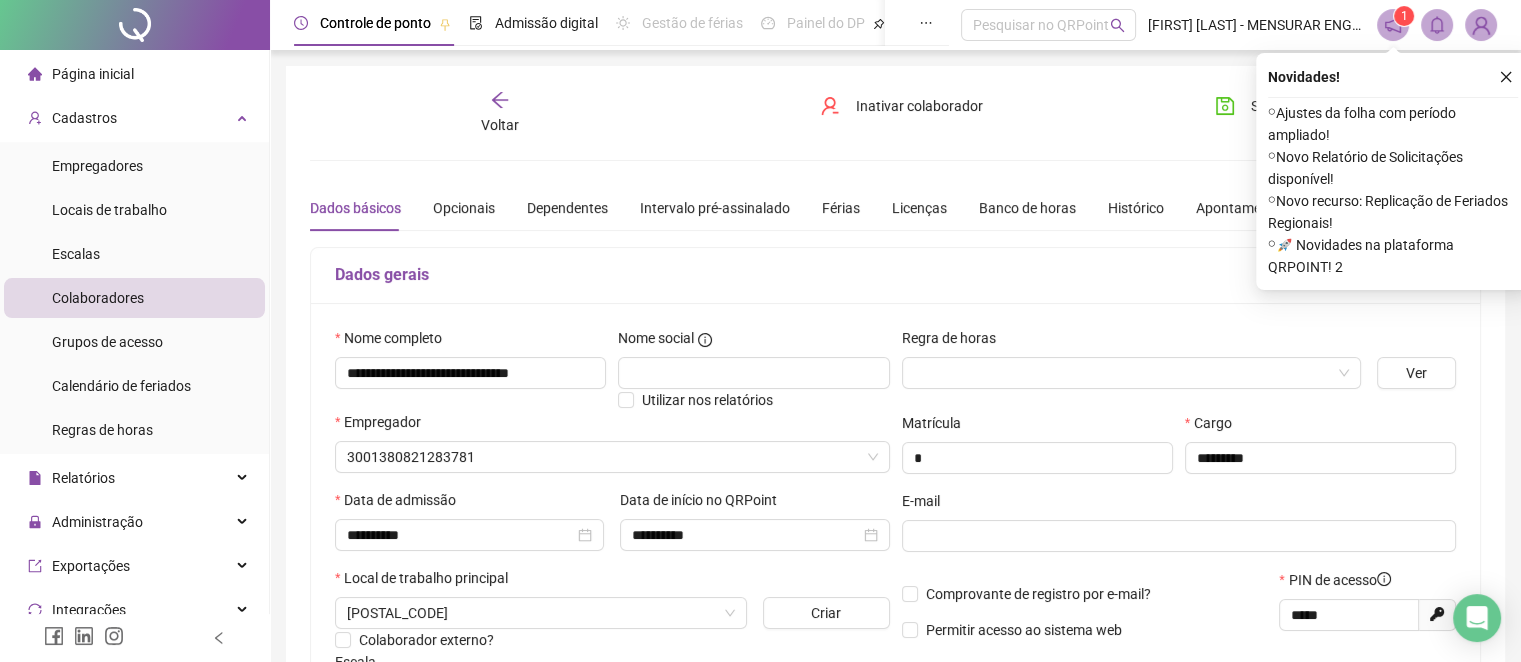 type on "**********" 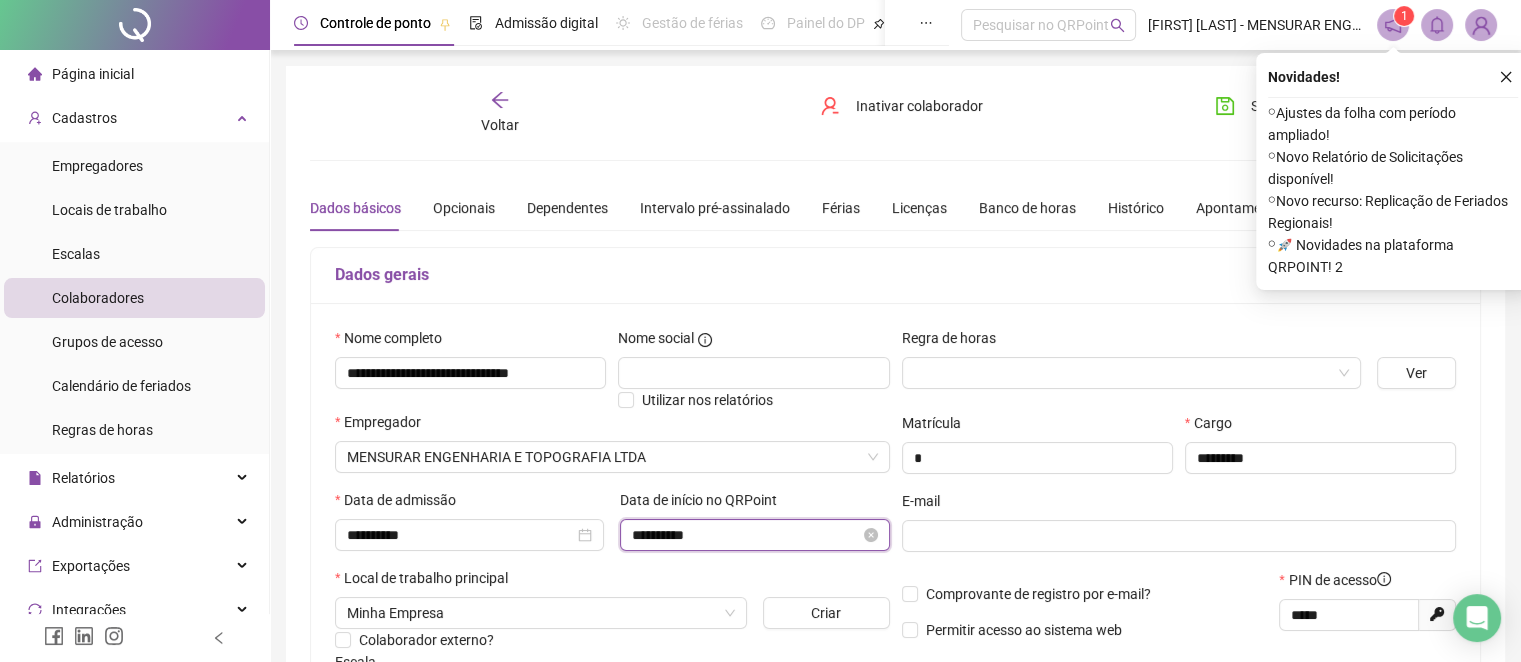click on "**********" at bounding box center (745, 535) 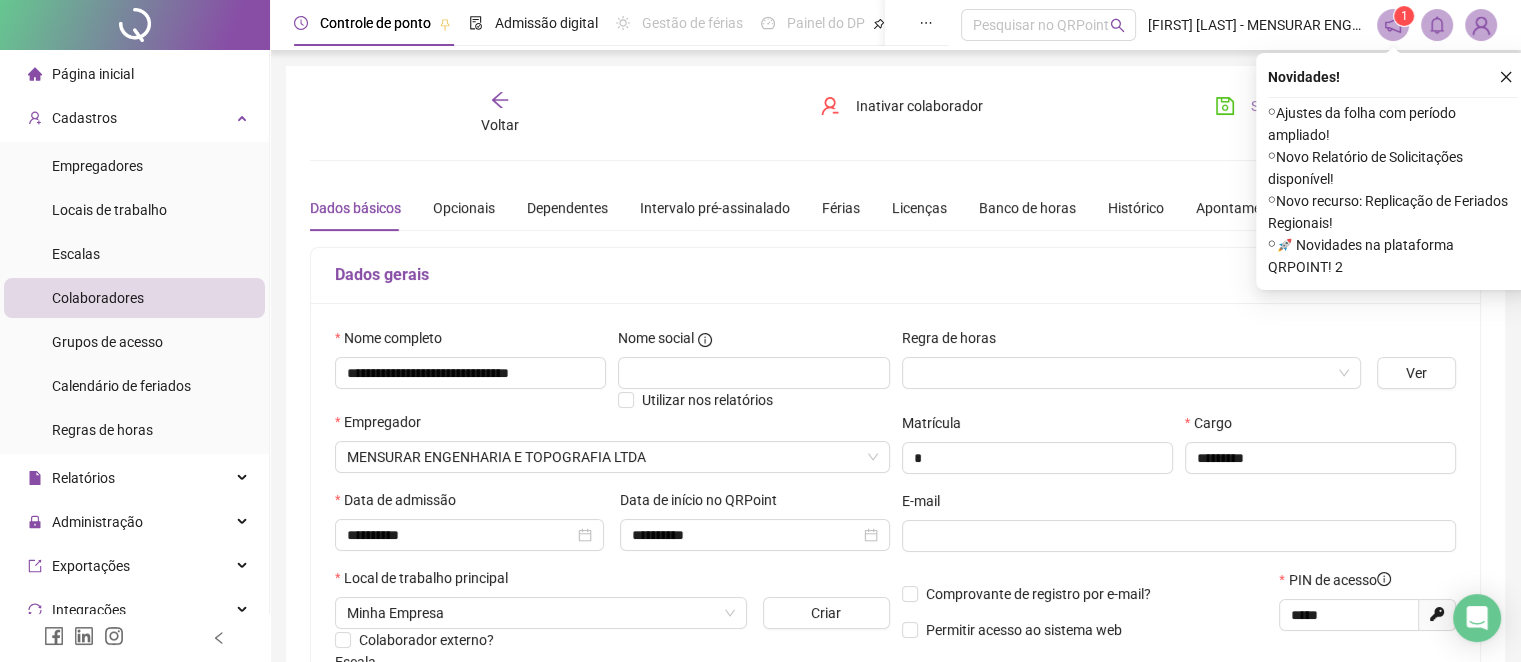 click 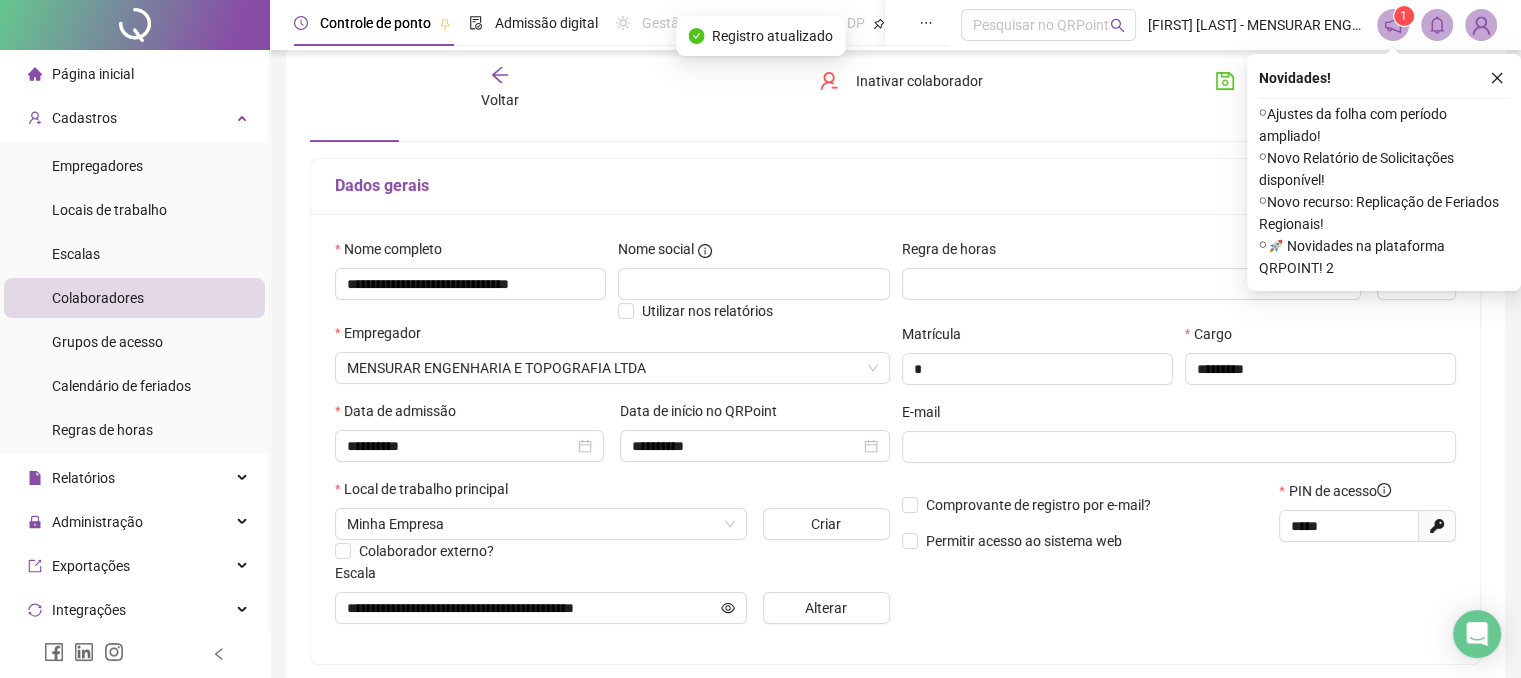 scroll, scrollTop: 100, scrollLeft: 0, axis: vertical 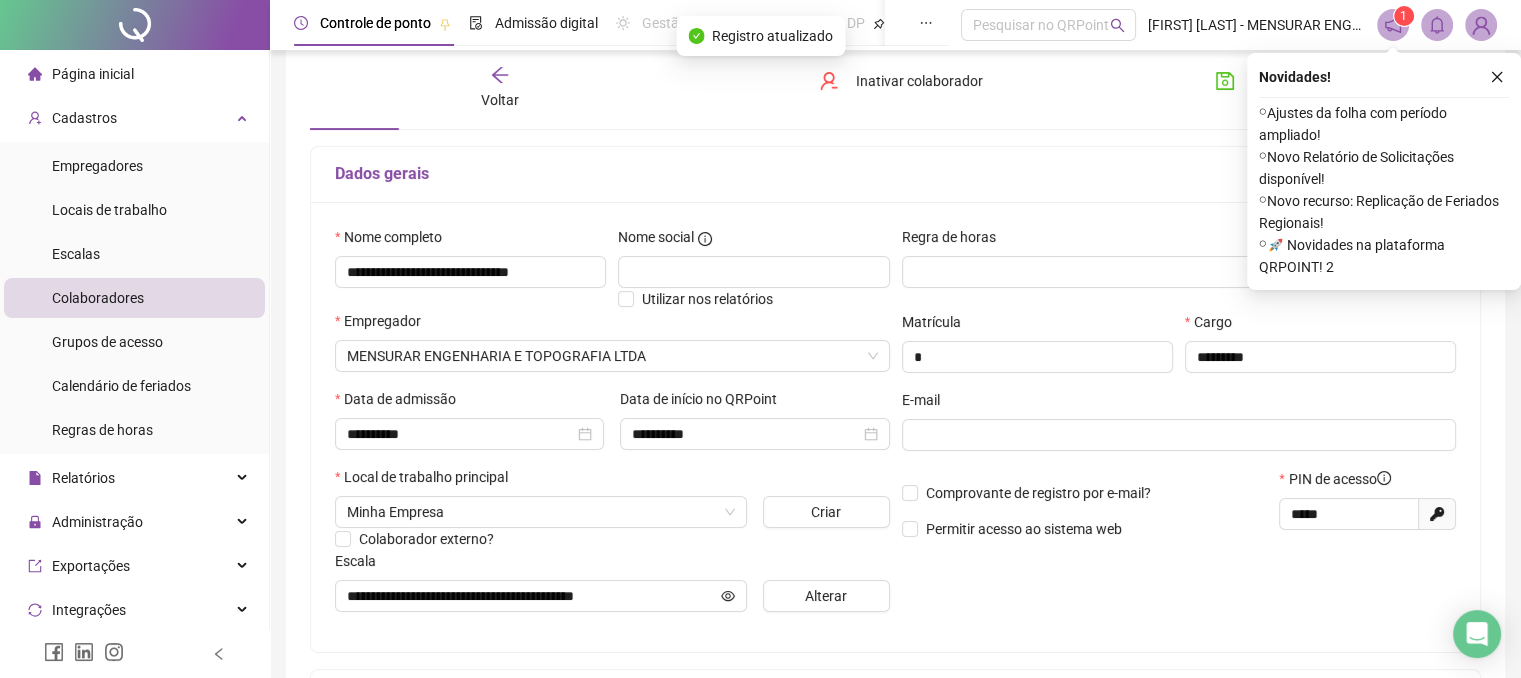 click 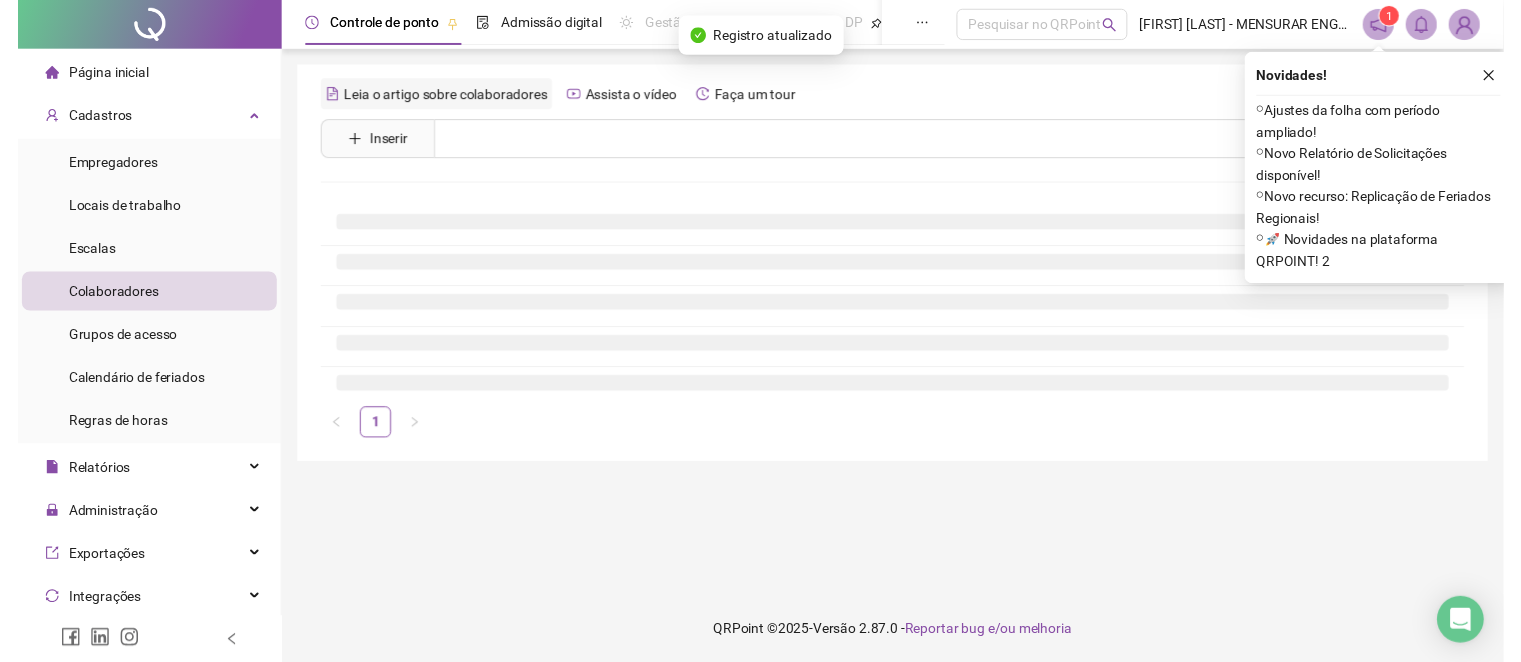 scroll, scrollTop: 0, scrollLeft: 0, axis: both 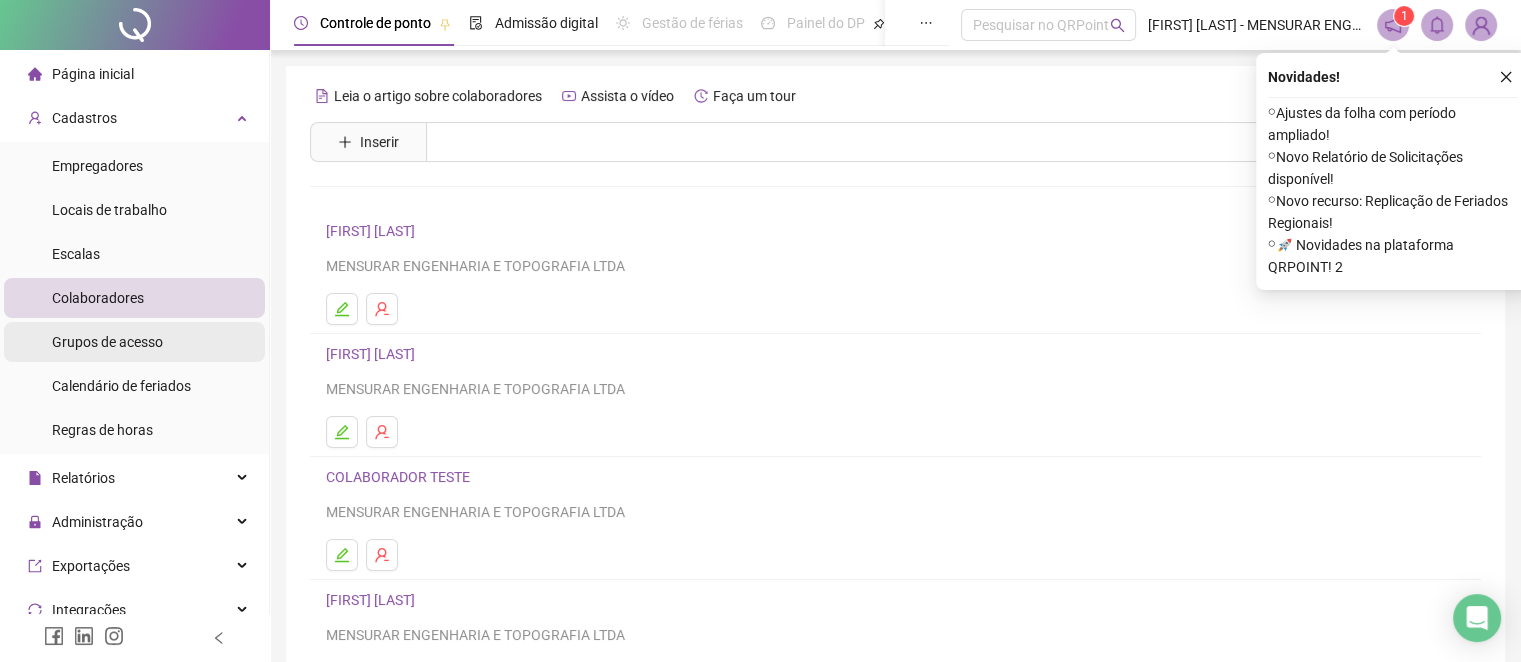click on "Grupos de acesso" at bounding box center (107, 342) 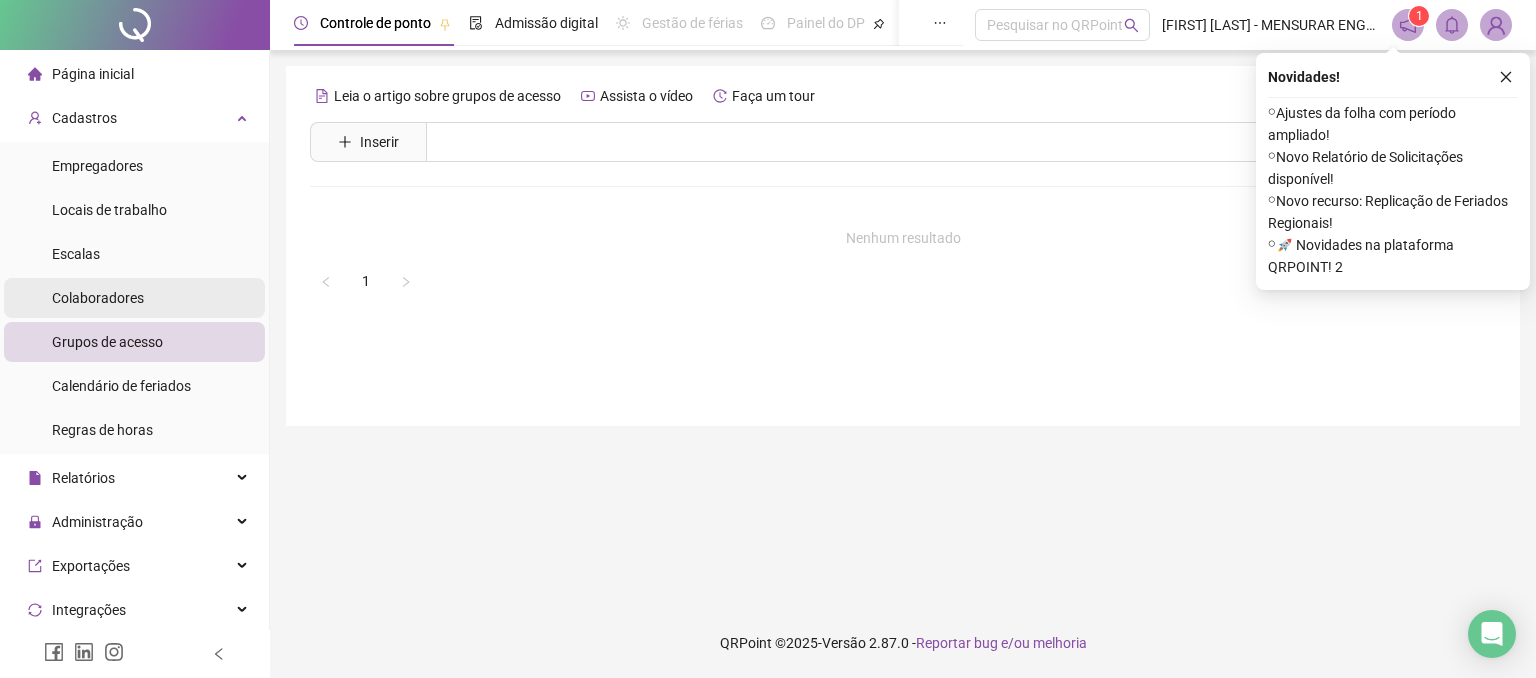 click on "Colaboradores" at bounding box center [134, 298] 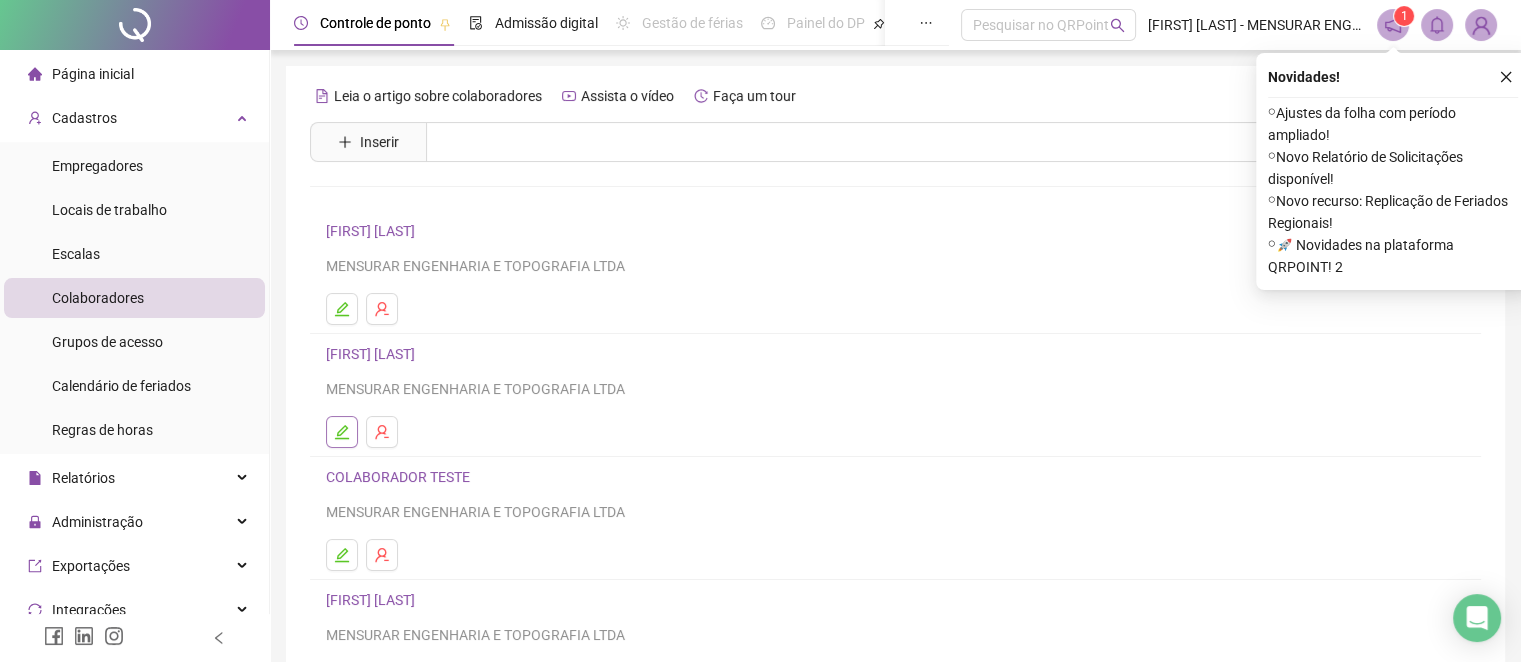 click at bounding box center (342, 432) 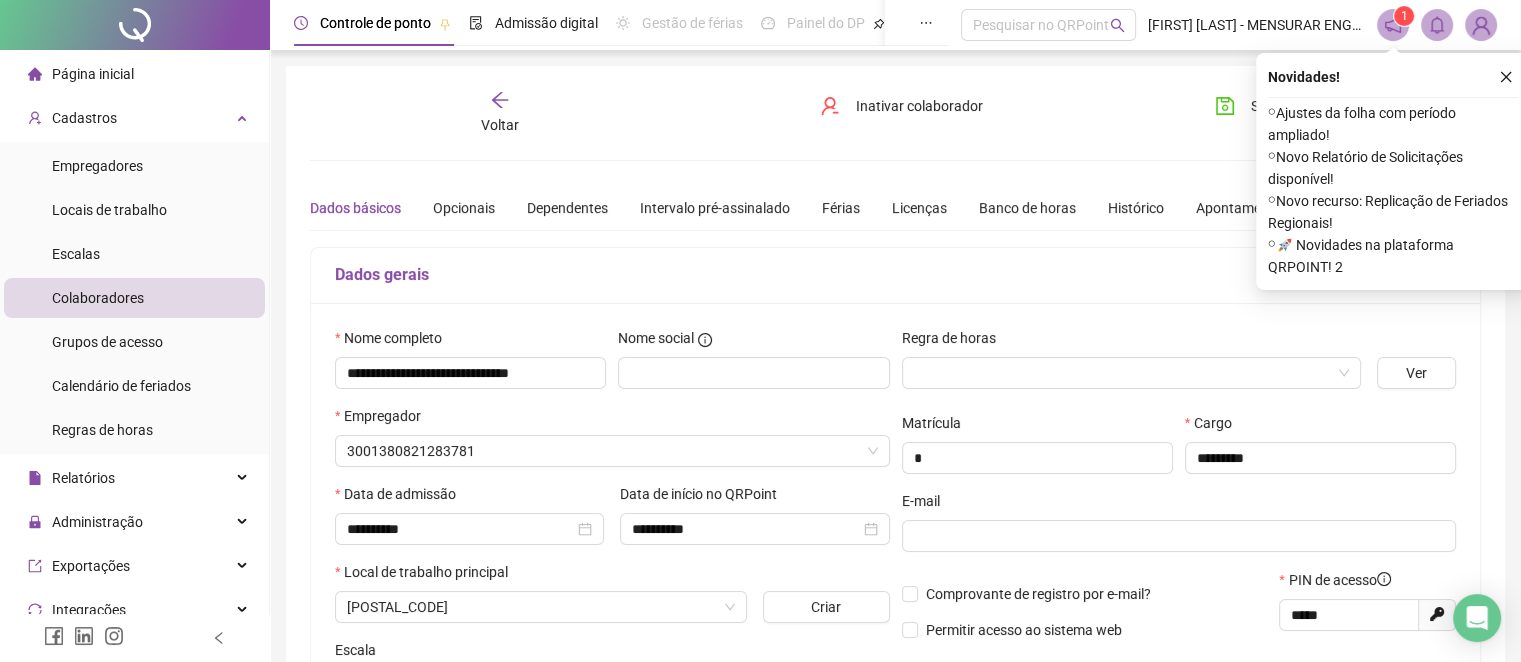 type on "**********" 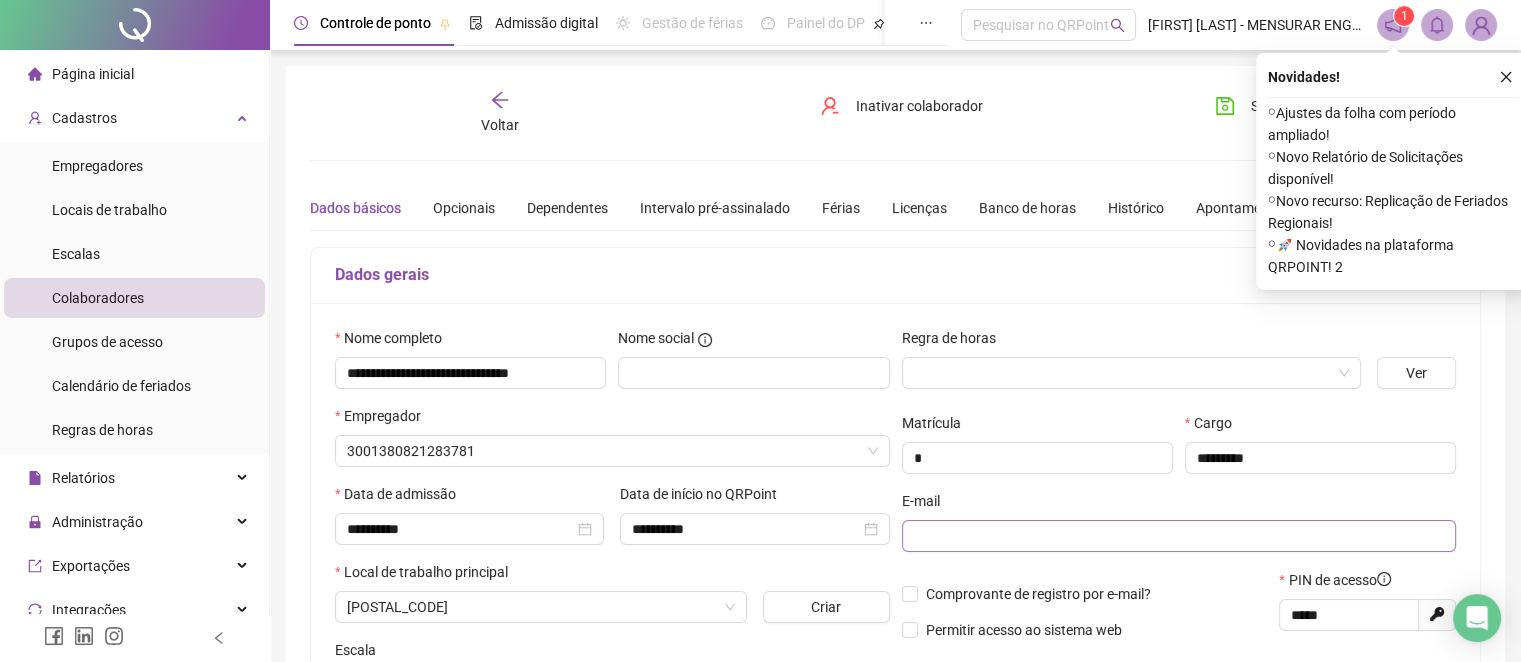 type on "**********" 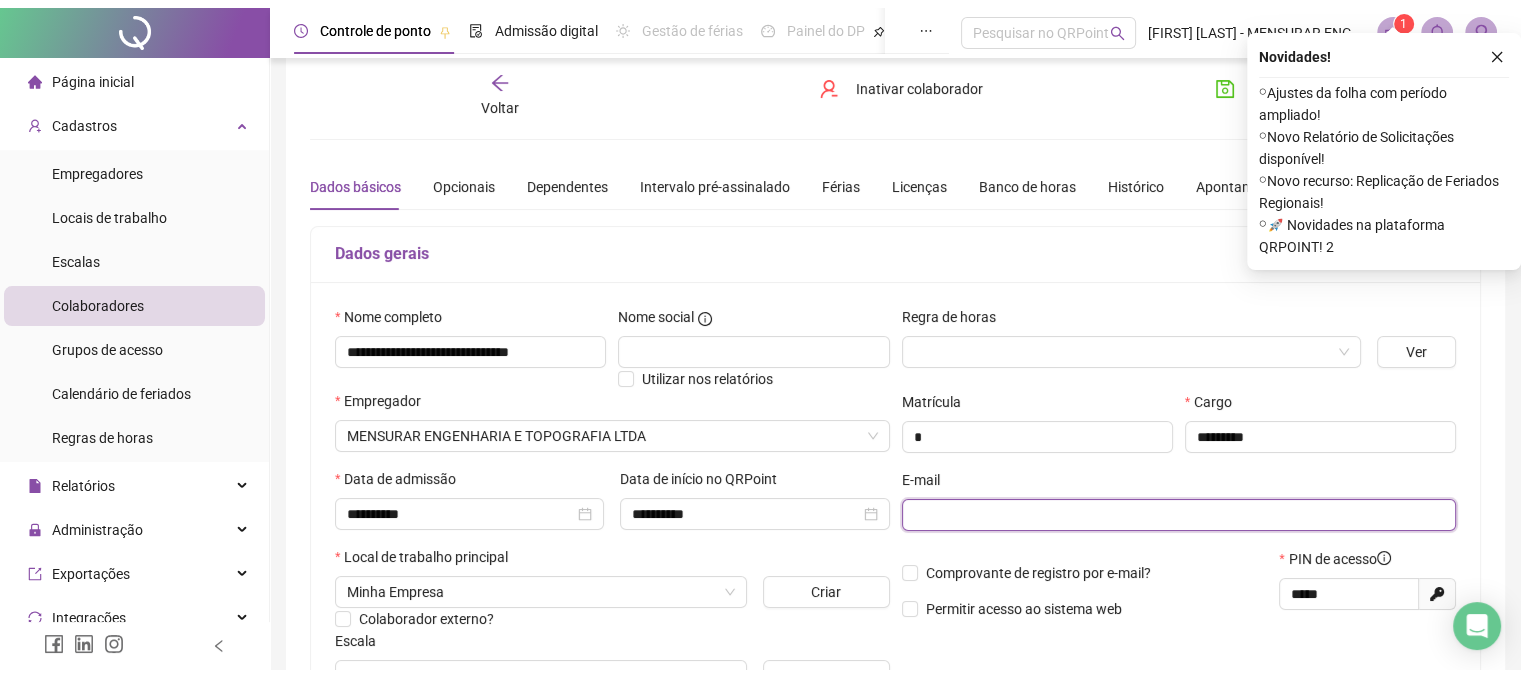 scroll, scrollTop: 200, scrollLeft: 0, axis: vertical 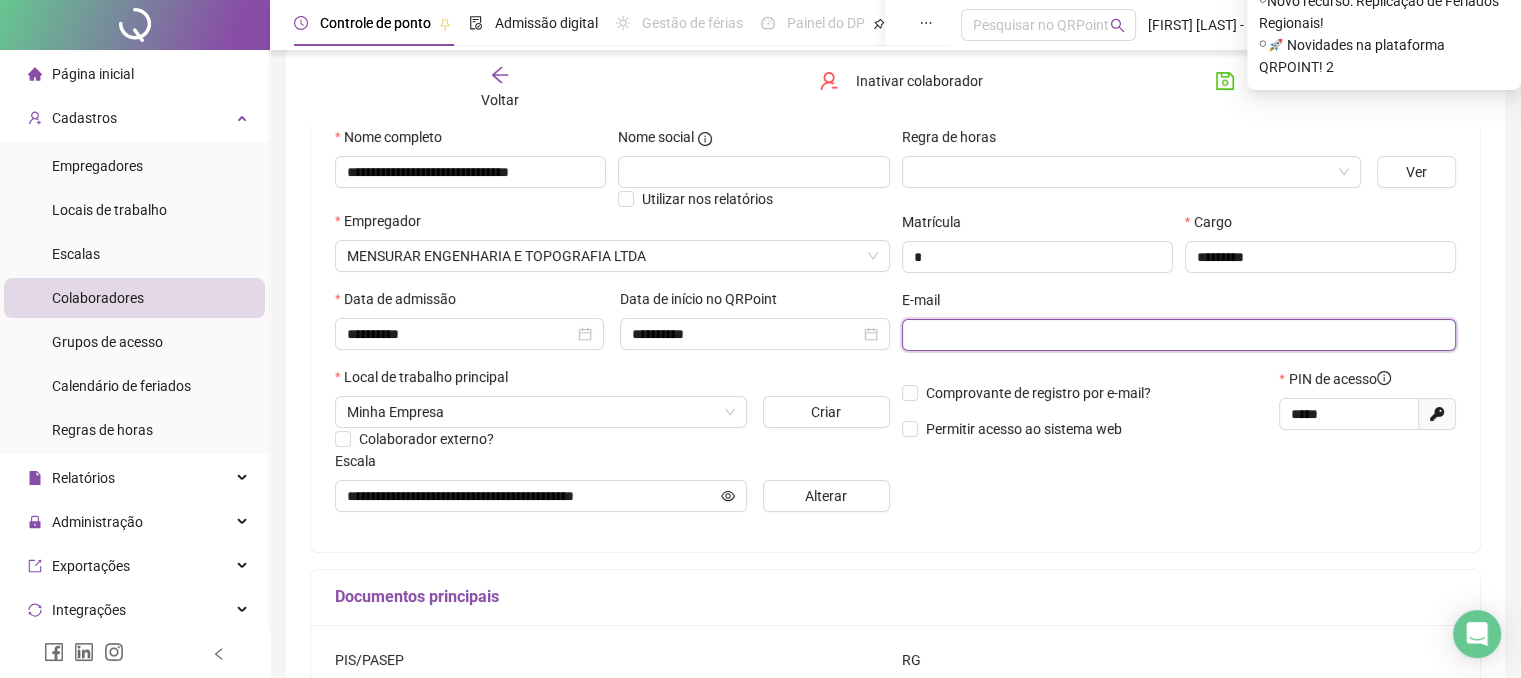 click at bounding box center [1177, 335] 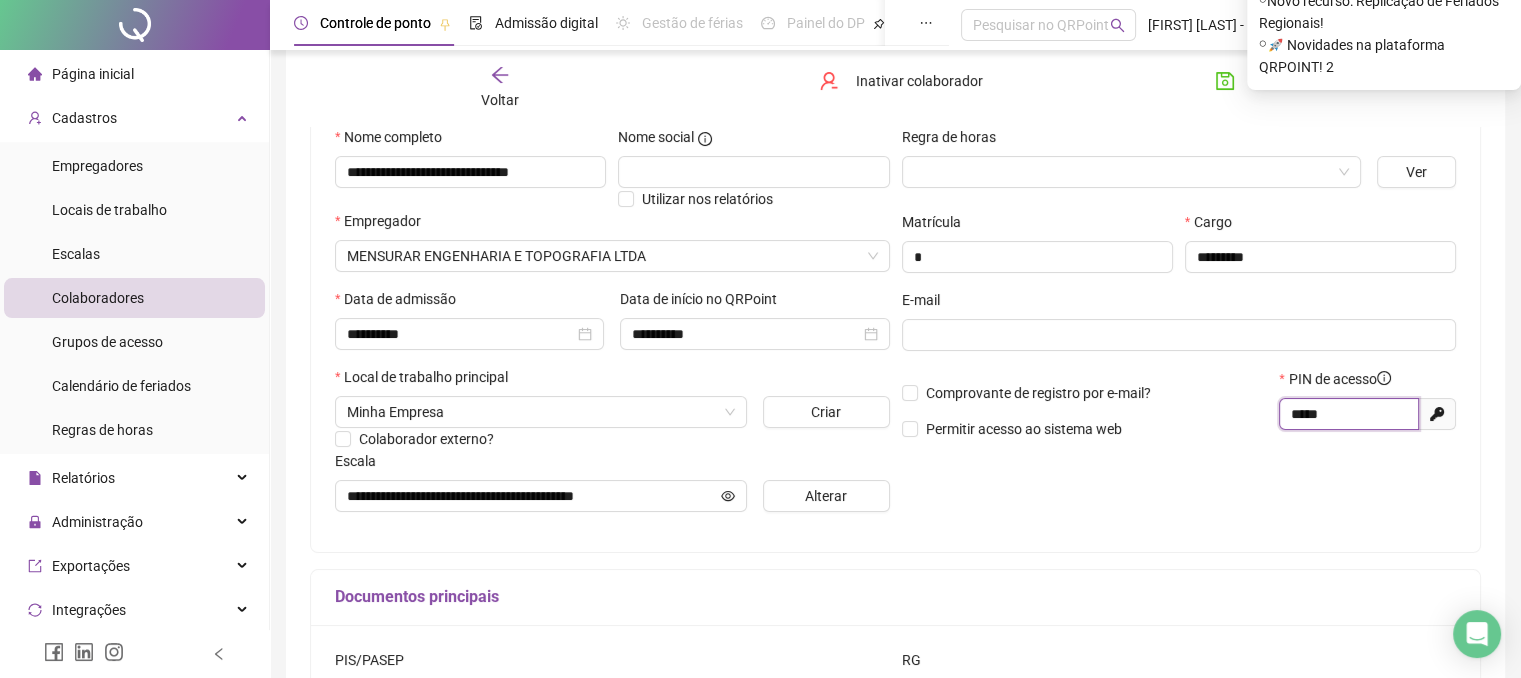 drag, startPoint x: 1344, startPoint y: 413, endPoint x: 1276, endPoint y: 413, distance: 68 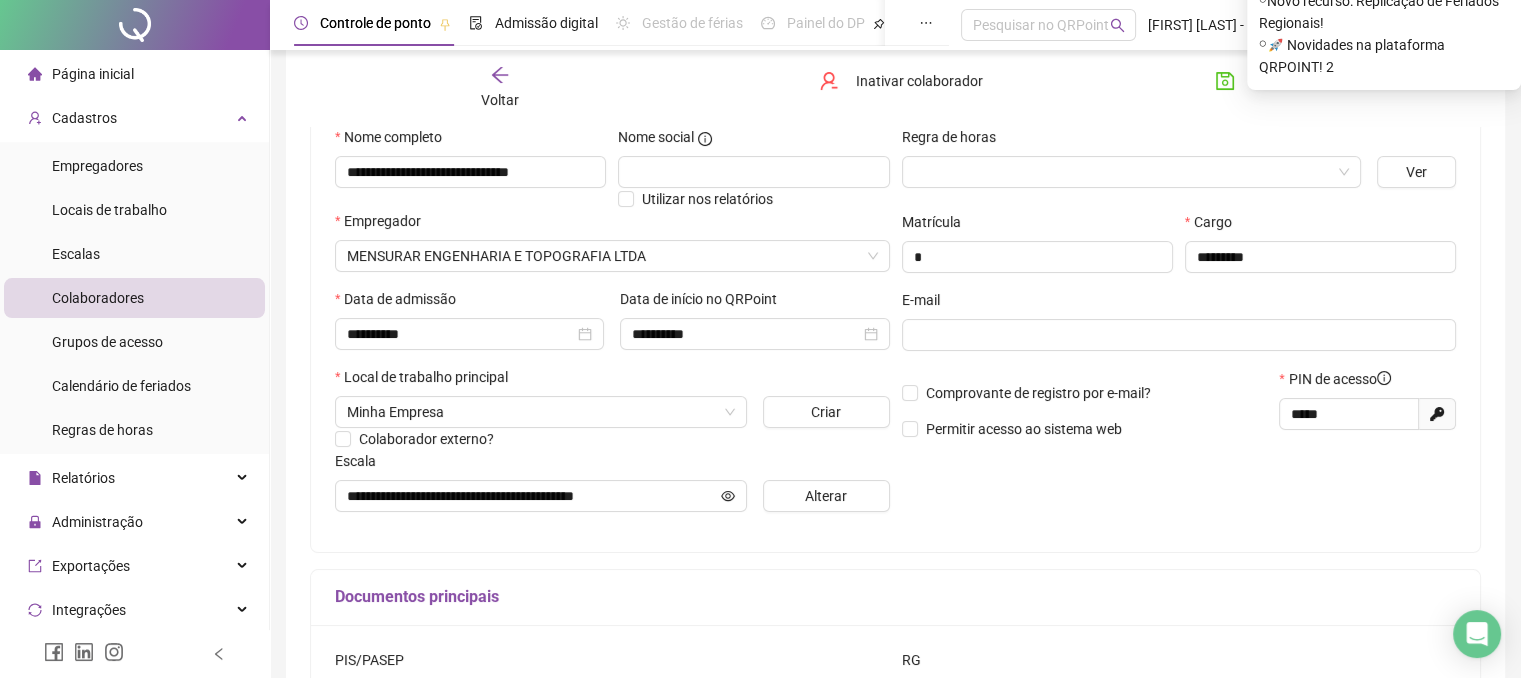 click on "Regra de horas   Ver Matrícula * Cargo ********* E-mail Comprovante de registro por e-mail? Permitir acesso ao sistema web PIN de acesso  ***** Gerar novo pin" at bounding box center [1179, 327] 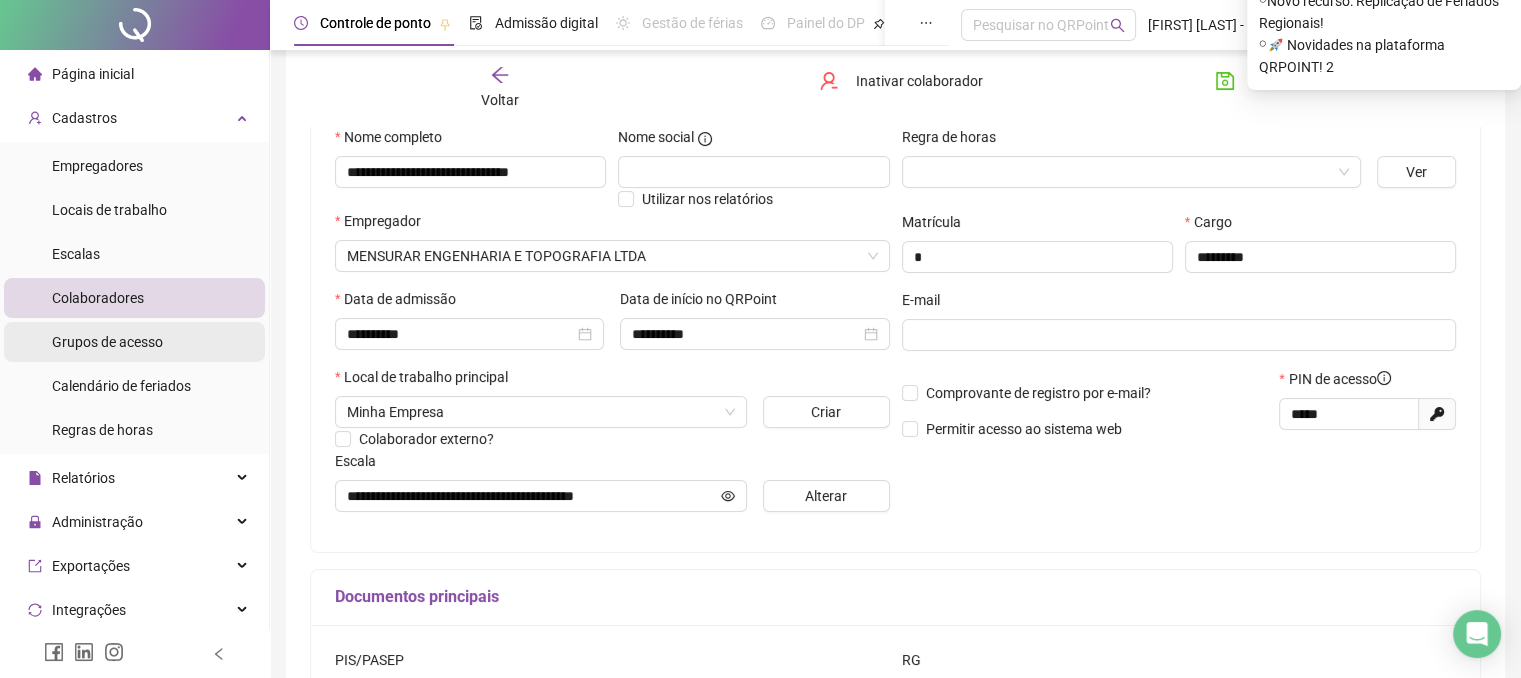click on "Grupos de acesso" at bounding box center (107, 342) 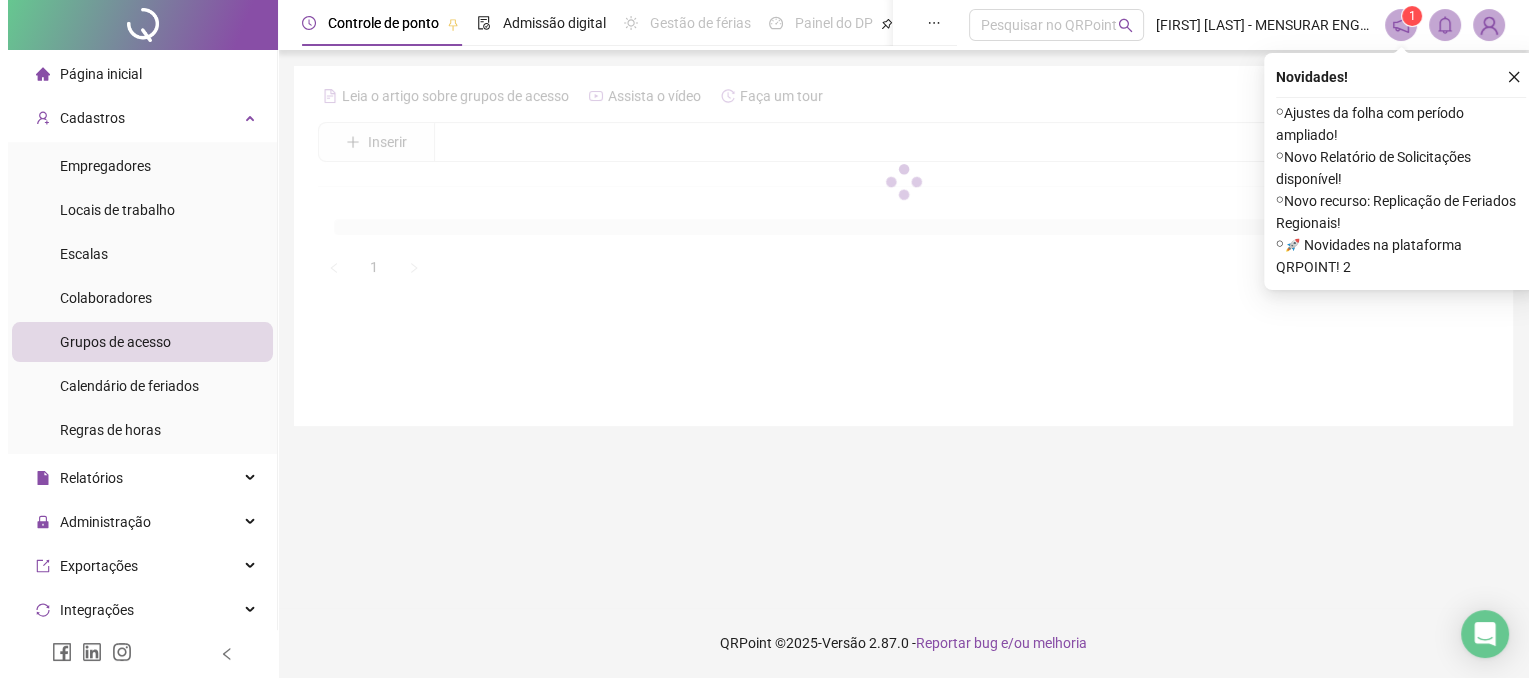 scroll, scrollTop: 0, scrollLeft: 0, axis: both 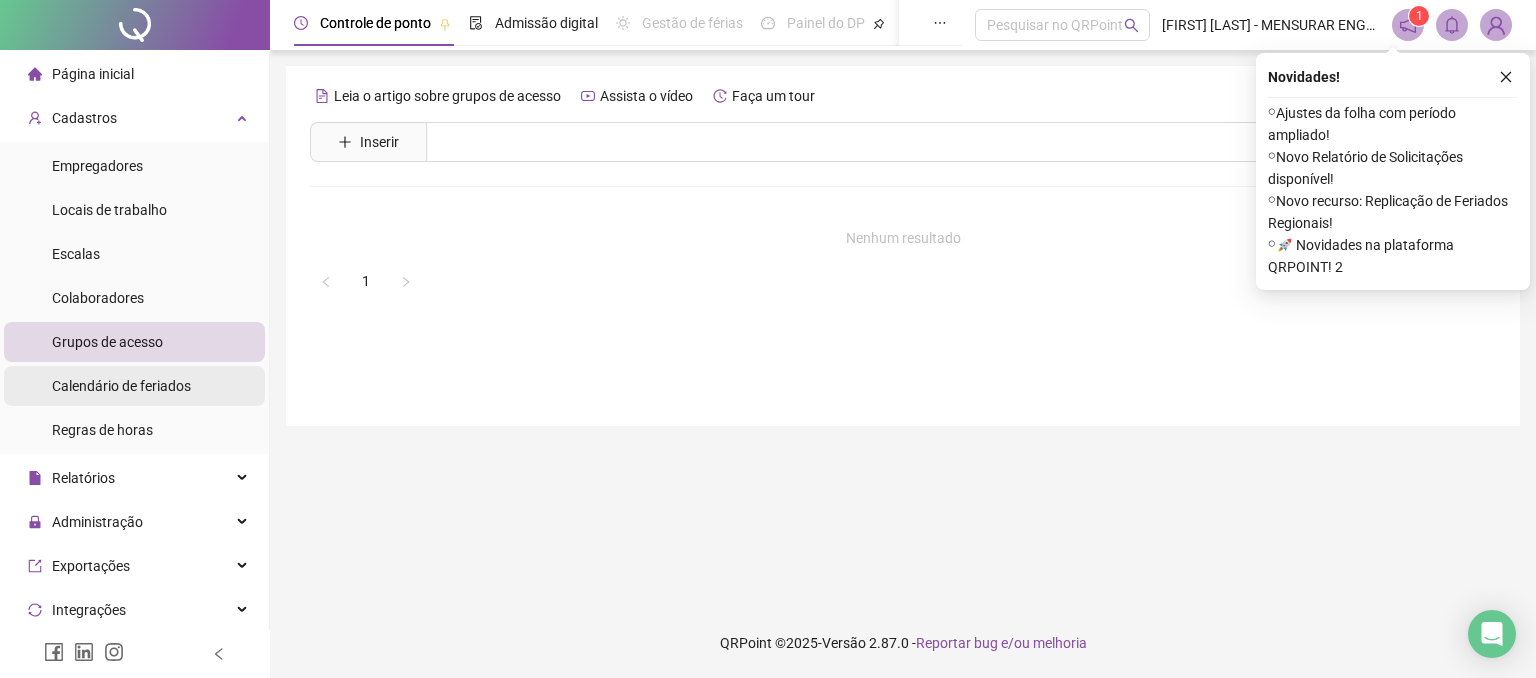 click on "Calendário de feriados" at bounding box center (121, 386) 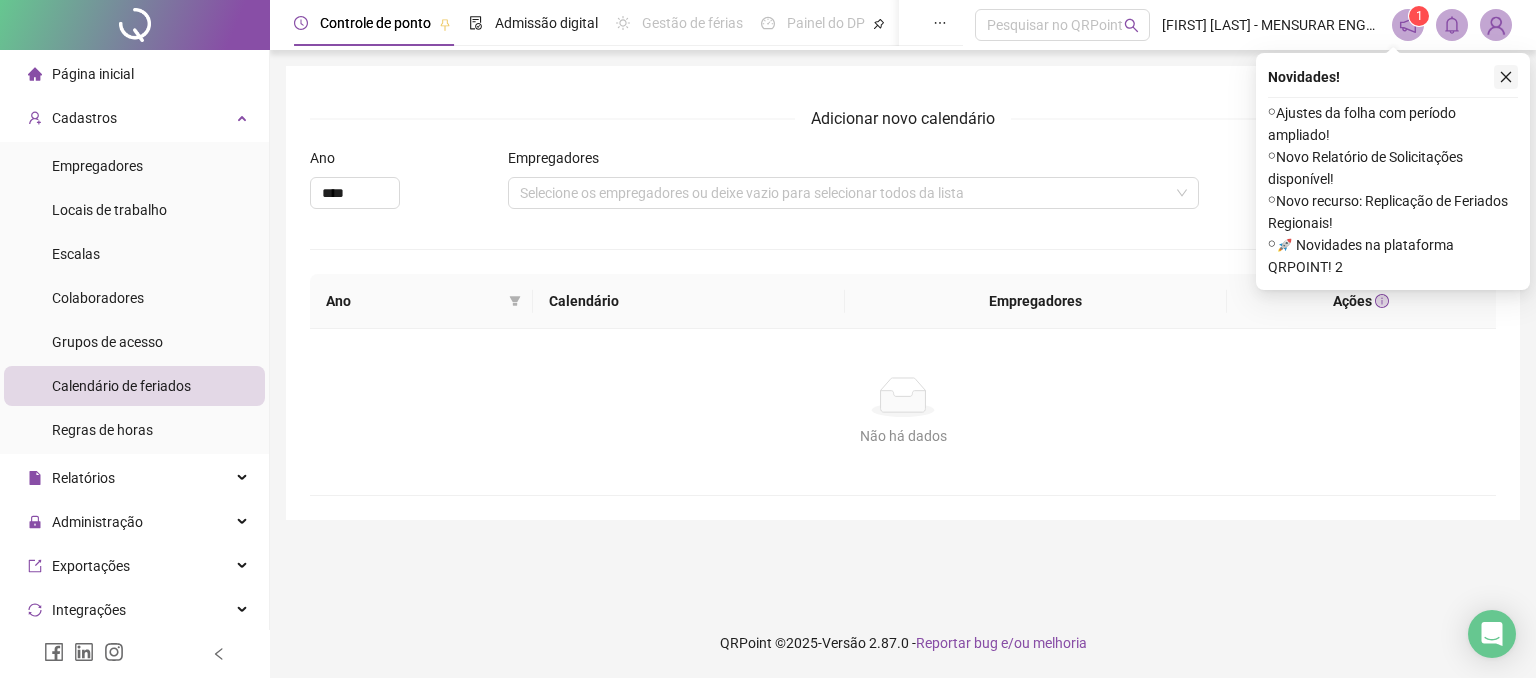 click 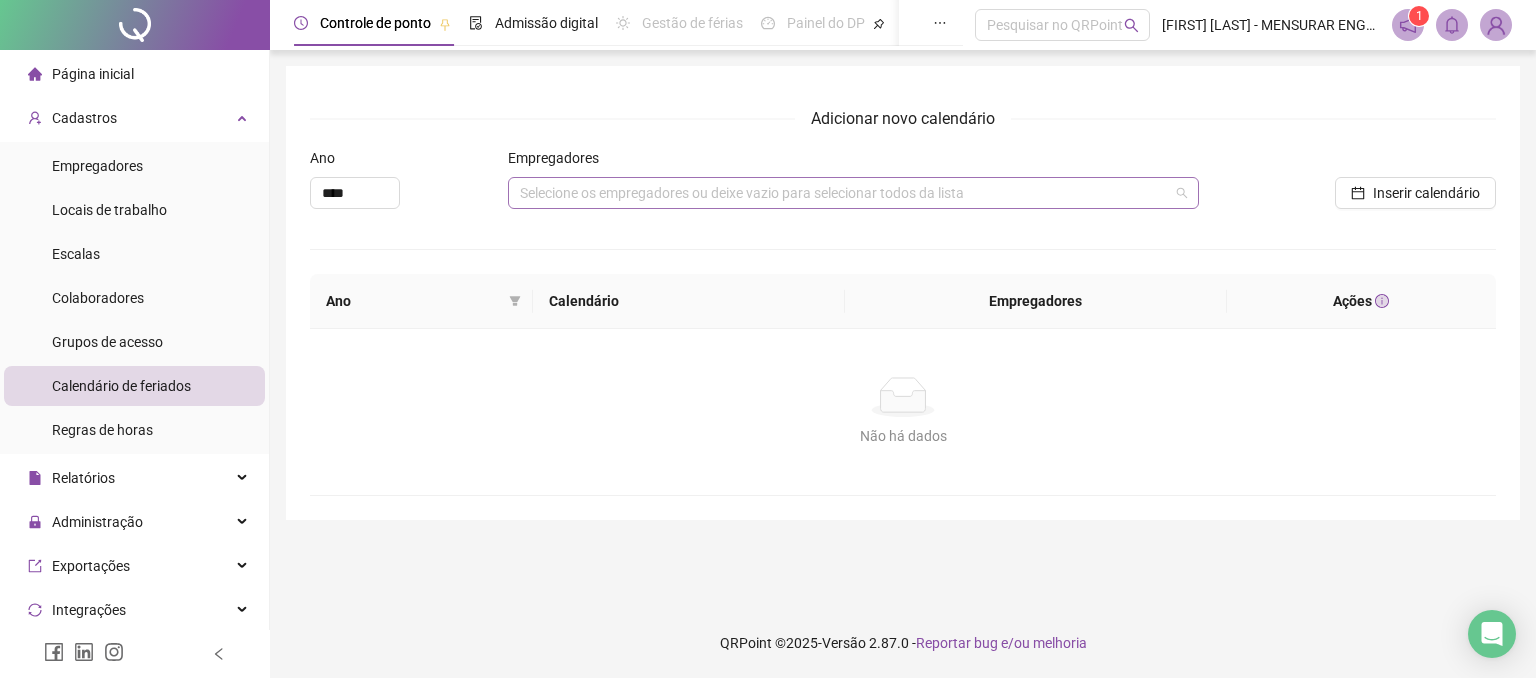 click at bounding box center (843, 193) 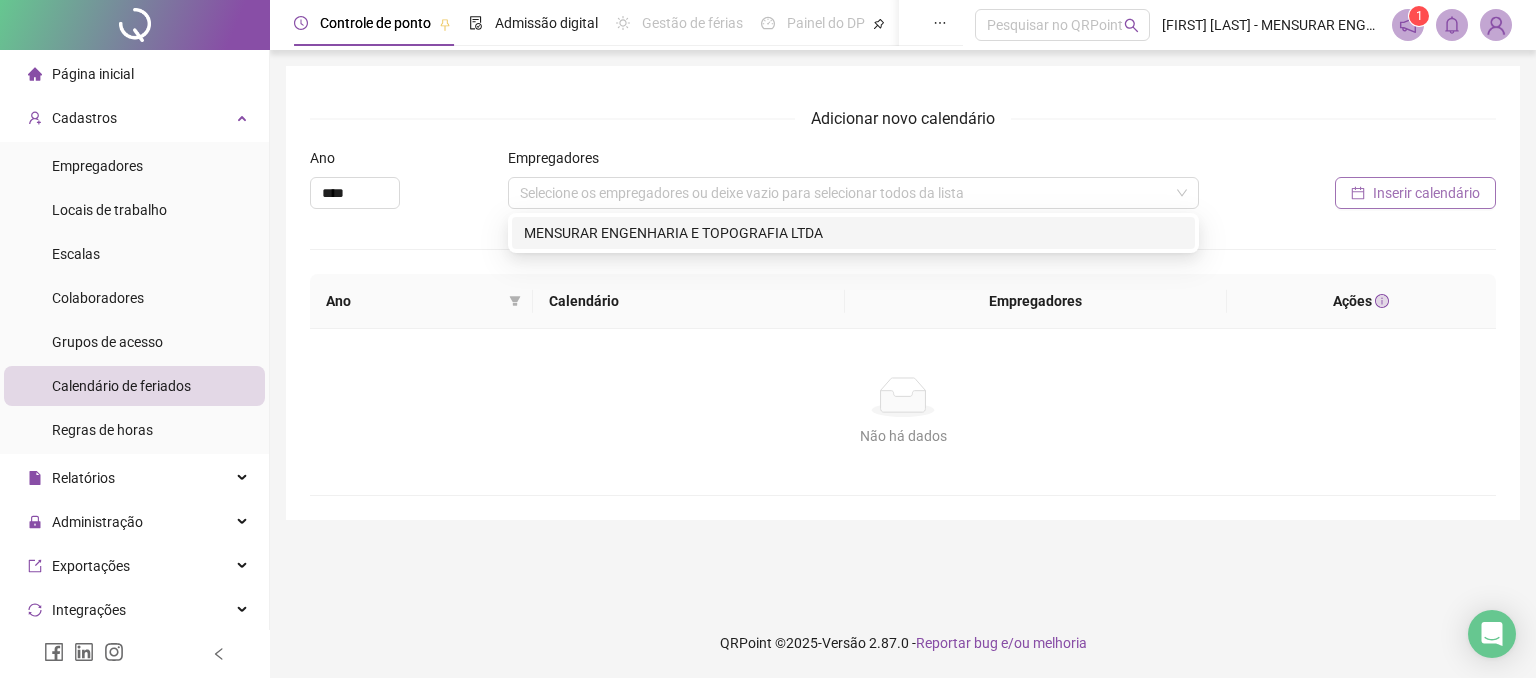 click on "Inserir calendário" at bounding box center (1426, 193) 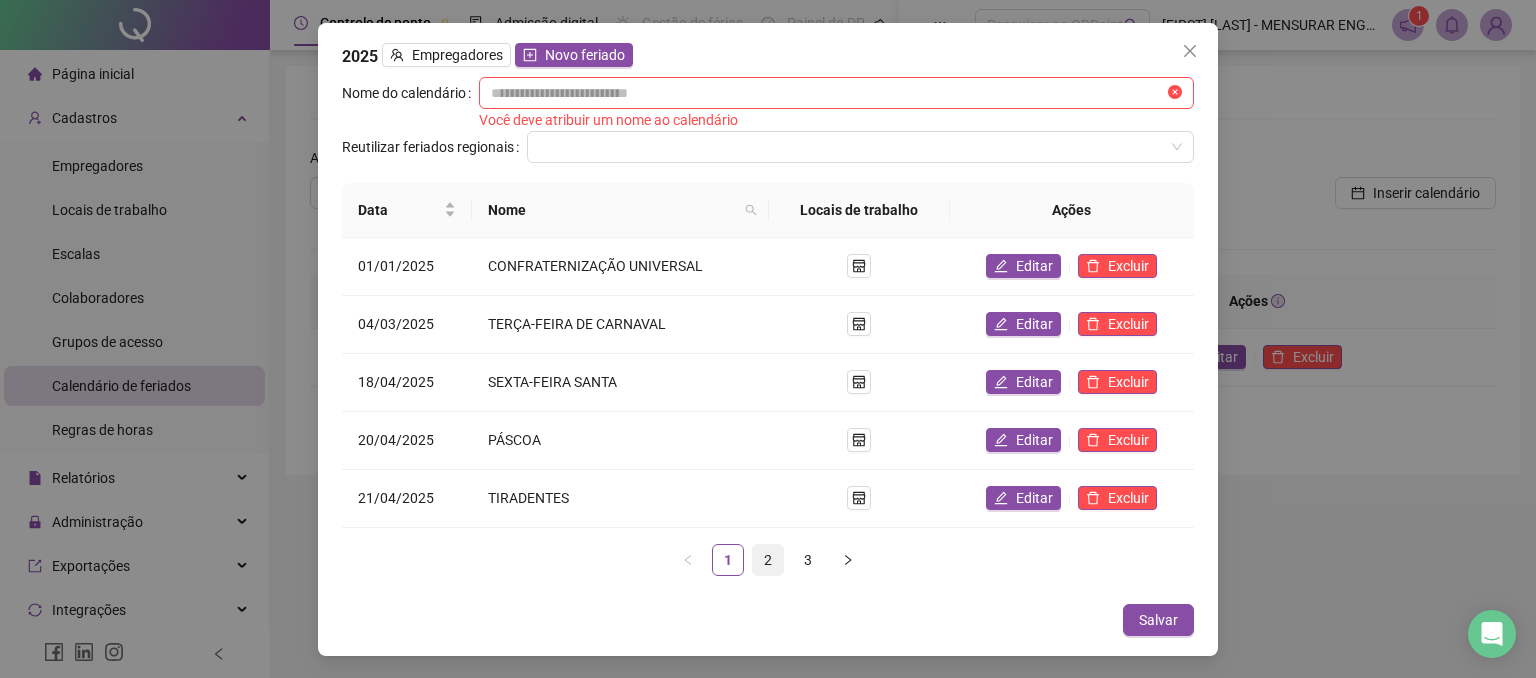click on "2" at bounding box center (768, 560) 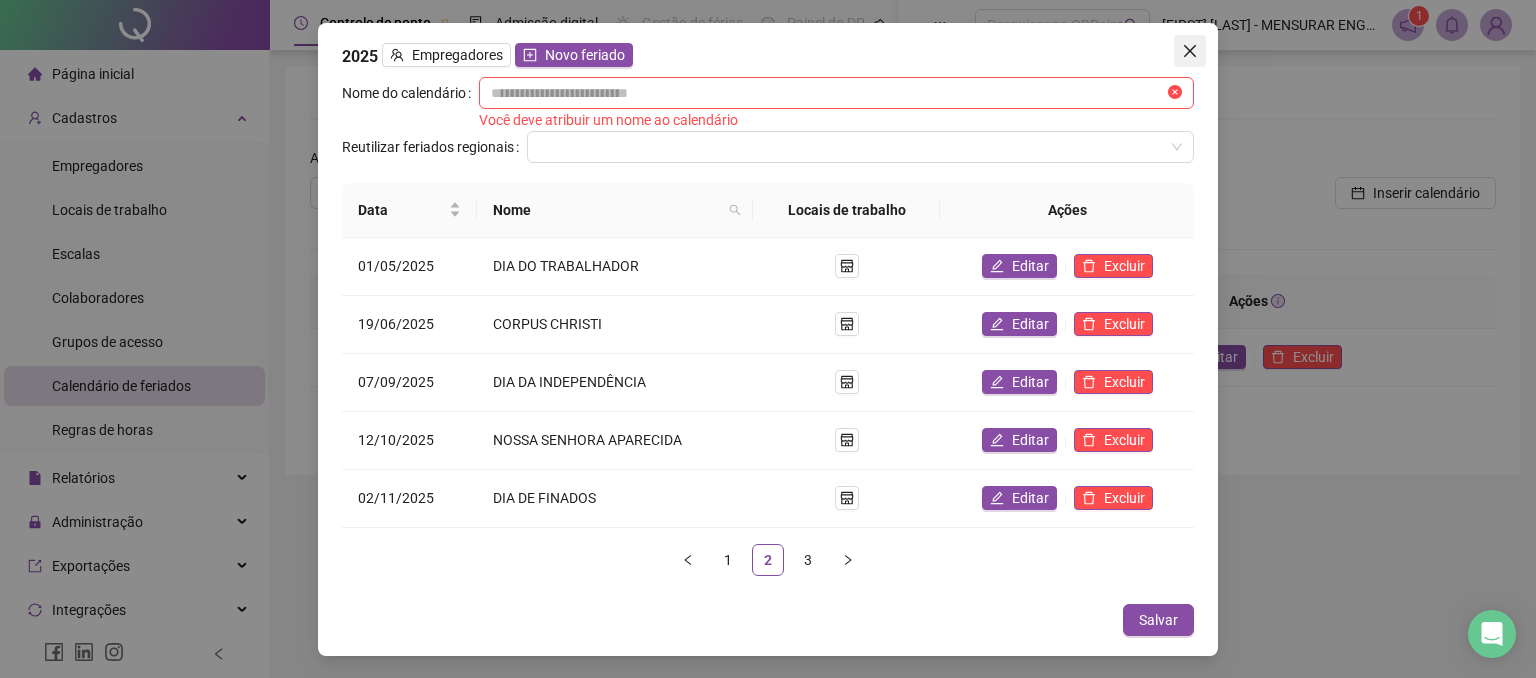 click 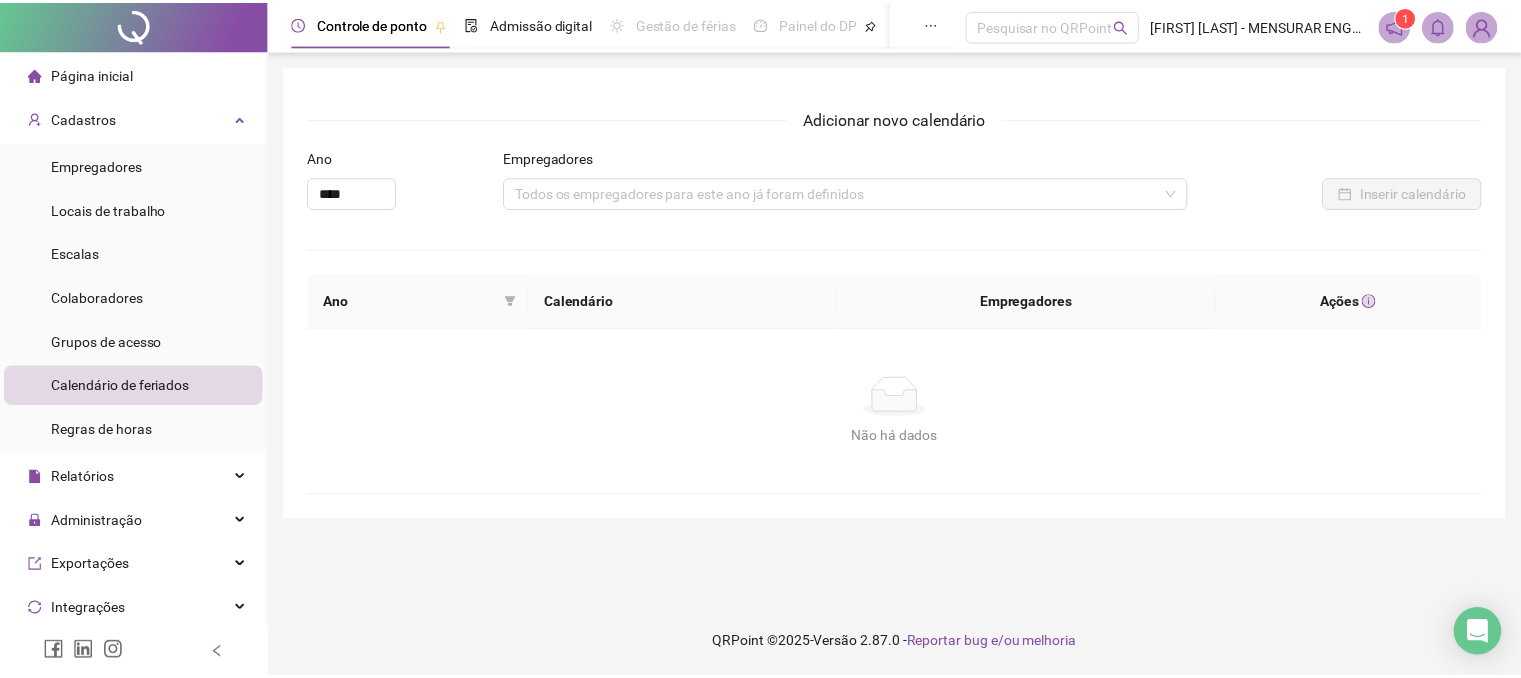 scroll, scrollTop: 100, scrollLeft: 0, axis: vertical 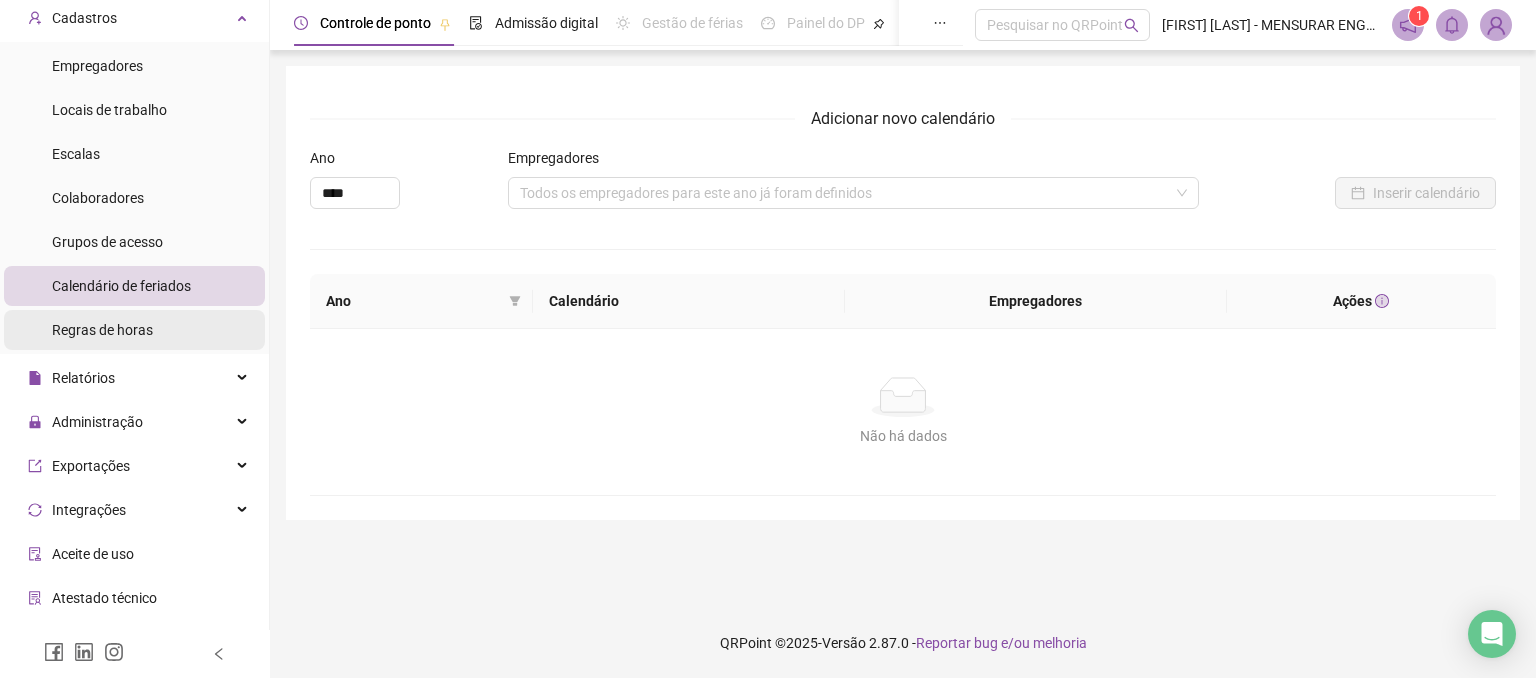 click on "Regras de horas" at bounding box center [102, 330] 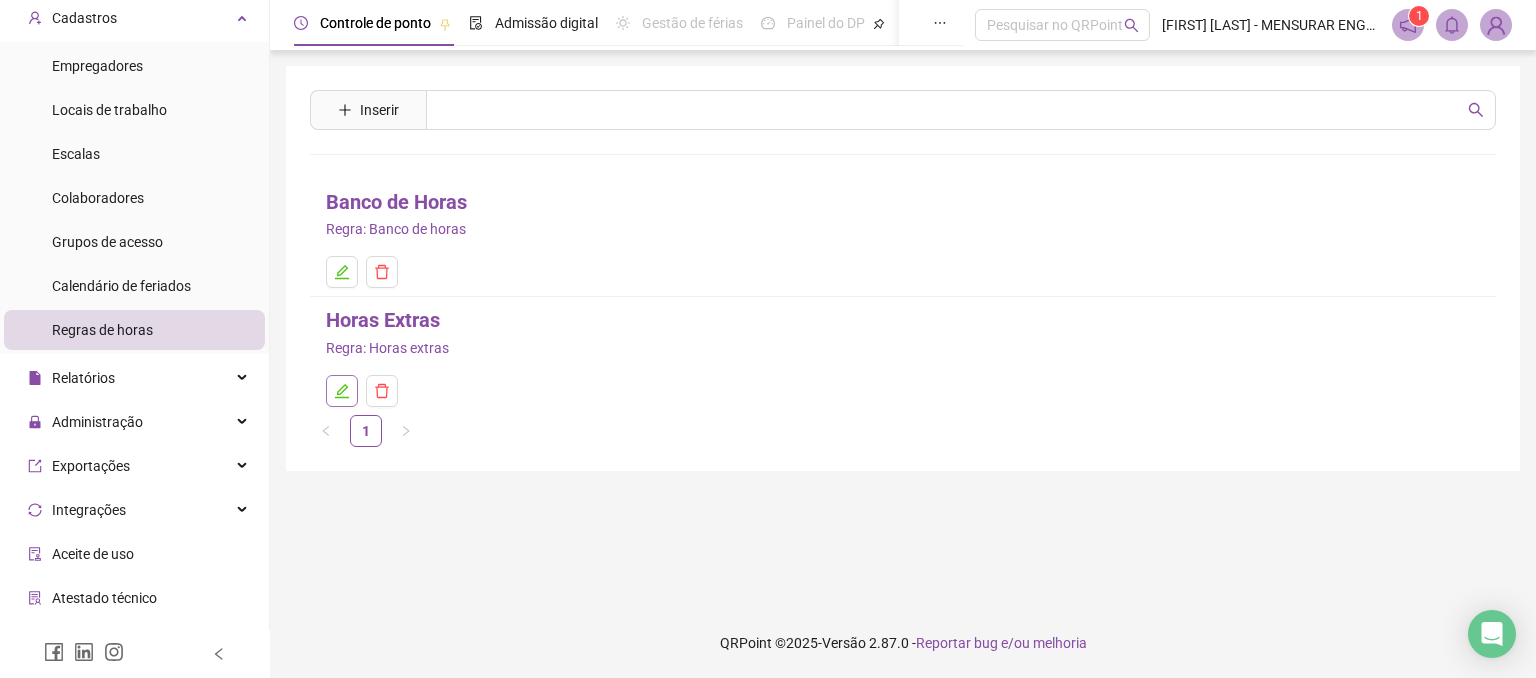 click 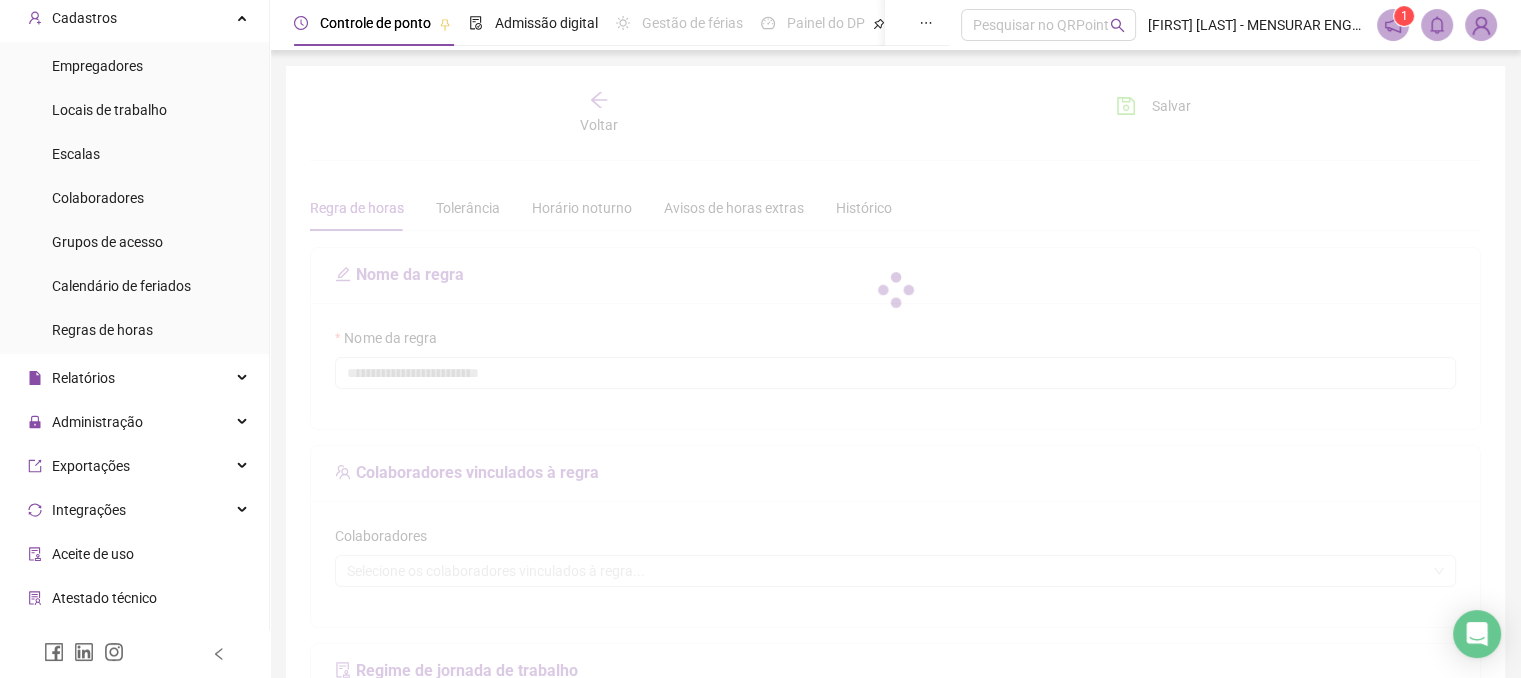 type on "**********" 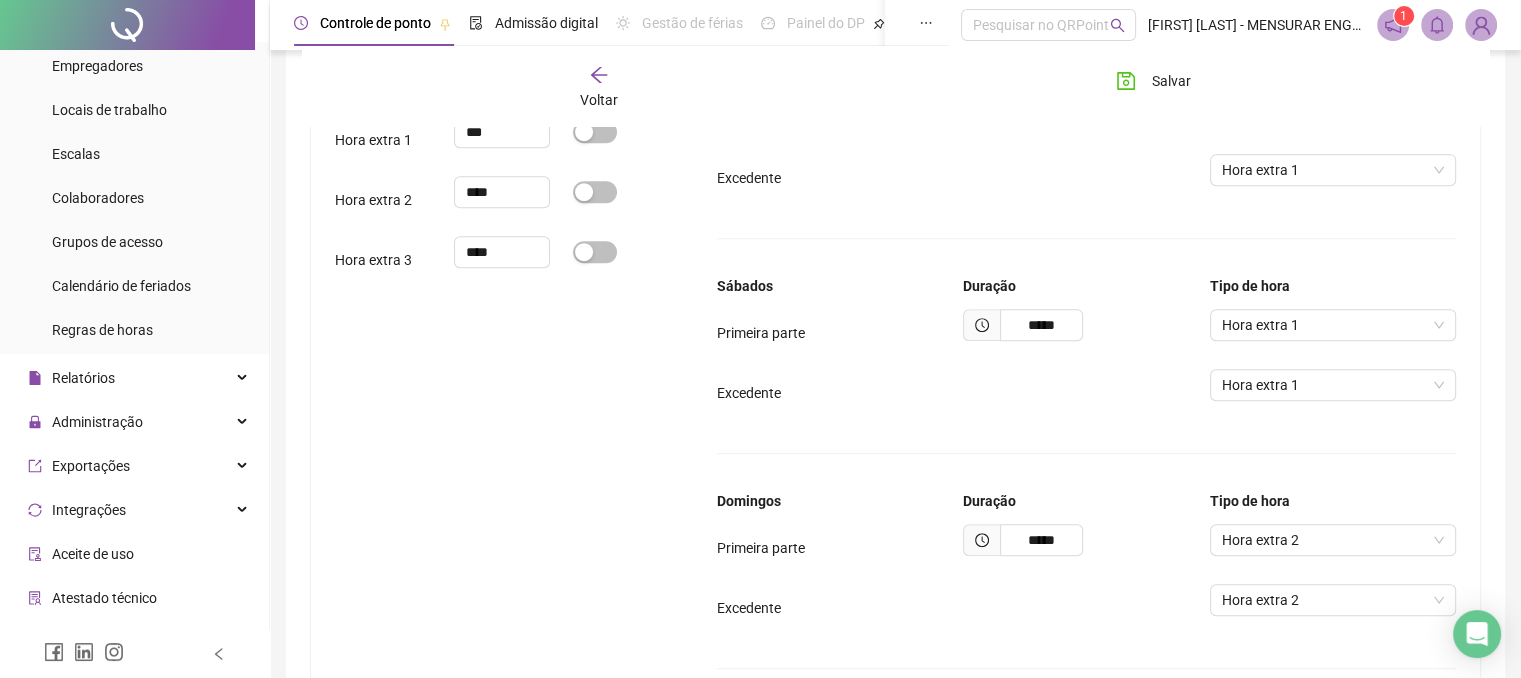 scroll, scrollTop: 1000, scrollLeft: 0, axis: vertical 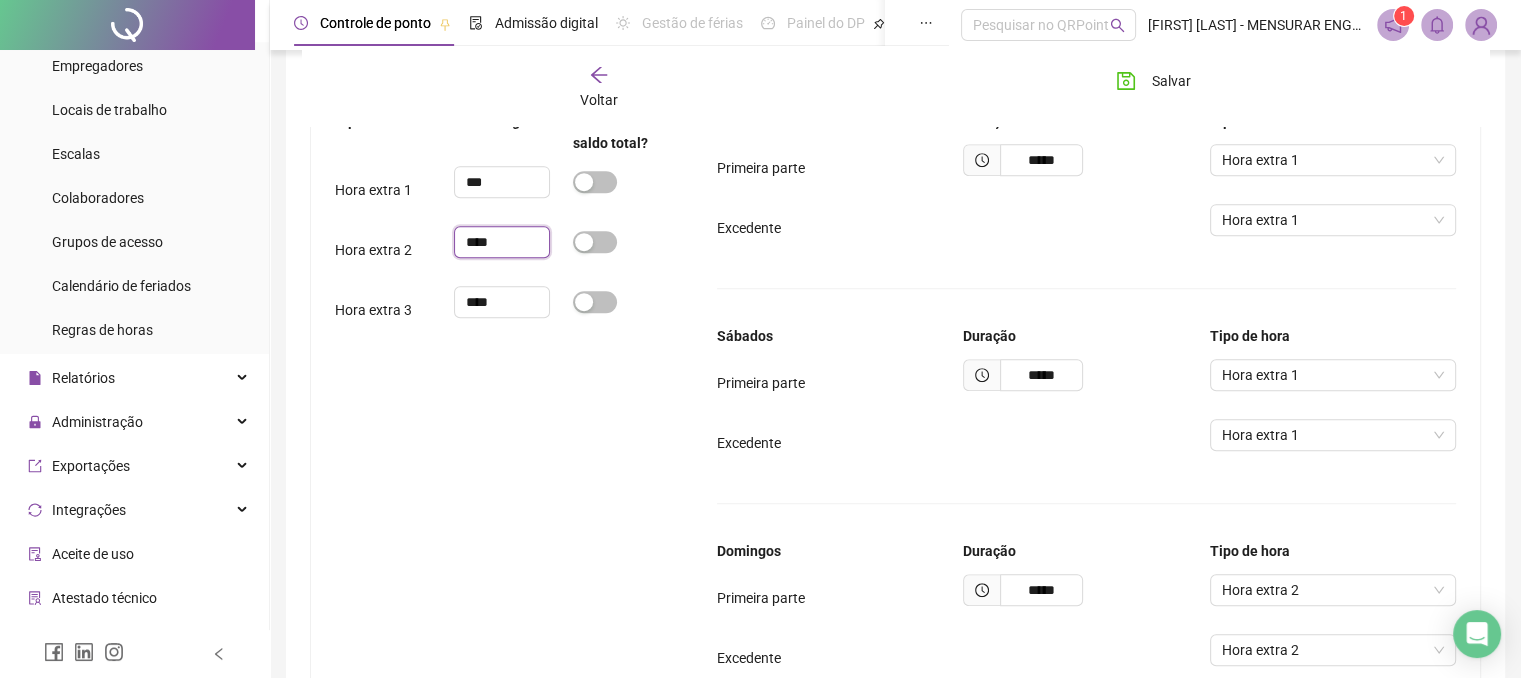 drag, startPoint x: 508, startPoint y: 244, endPoint x: 444, endPoint y: 243, distance: 64.00781 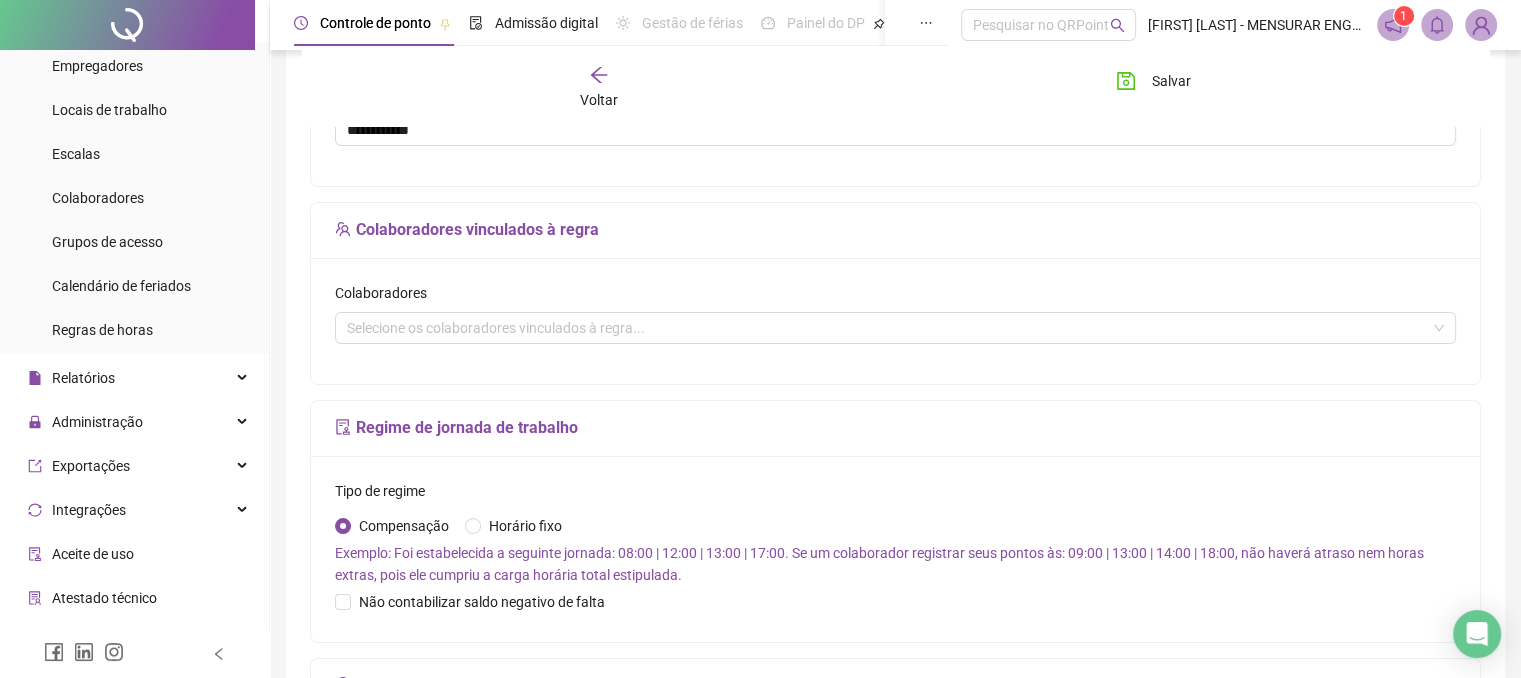 scroll, scrollTop: 200, scrollLeft: 0, axis: vertical 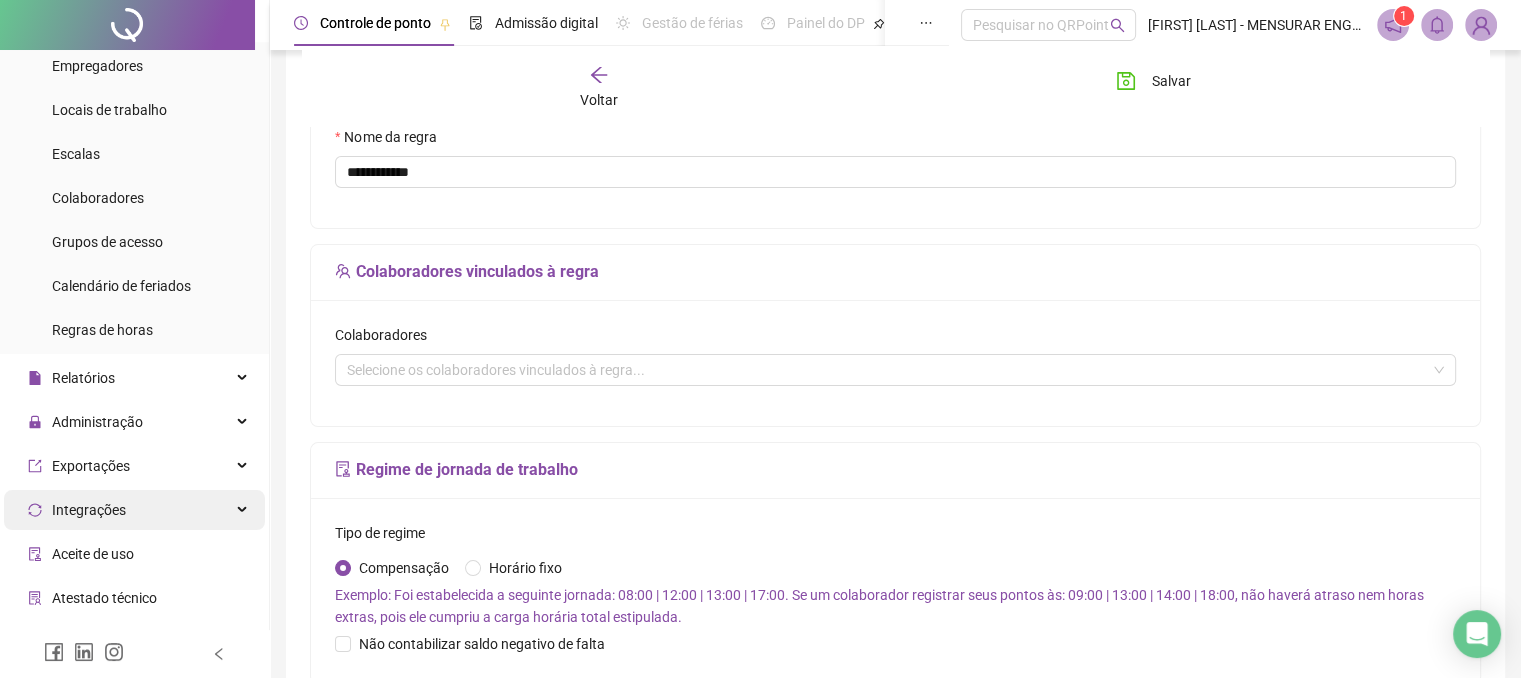 drag, startPoint x: 595, startPoint y: 78, endPoint x: 172, endPoint y: 524, distance: 614.691 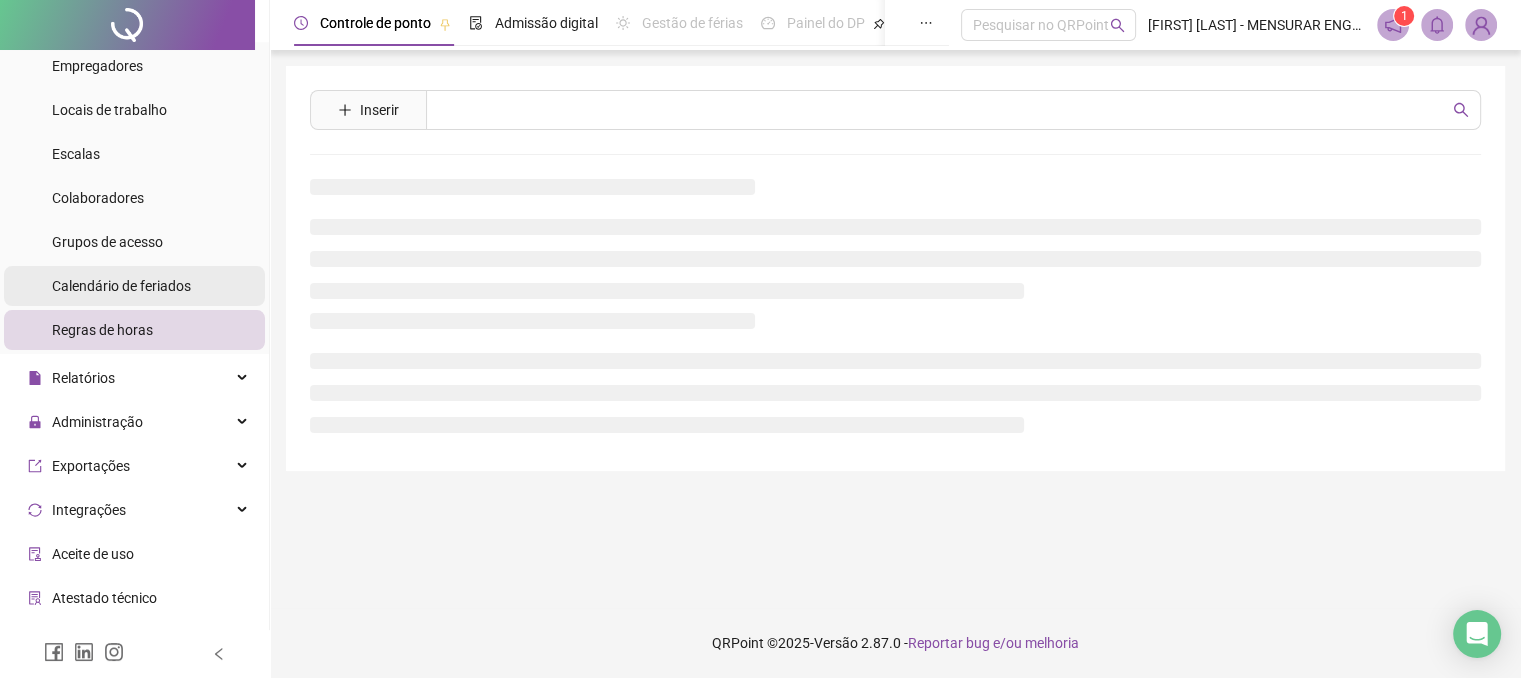 scroll, scrollTop: 0, scrollLeft: 0, axis: both 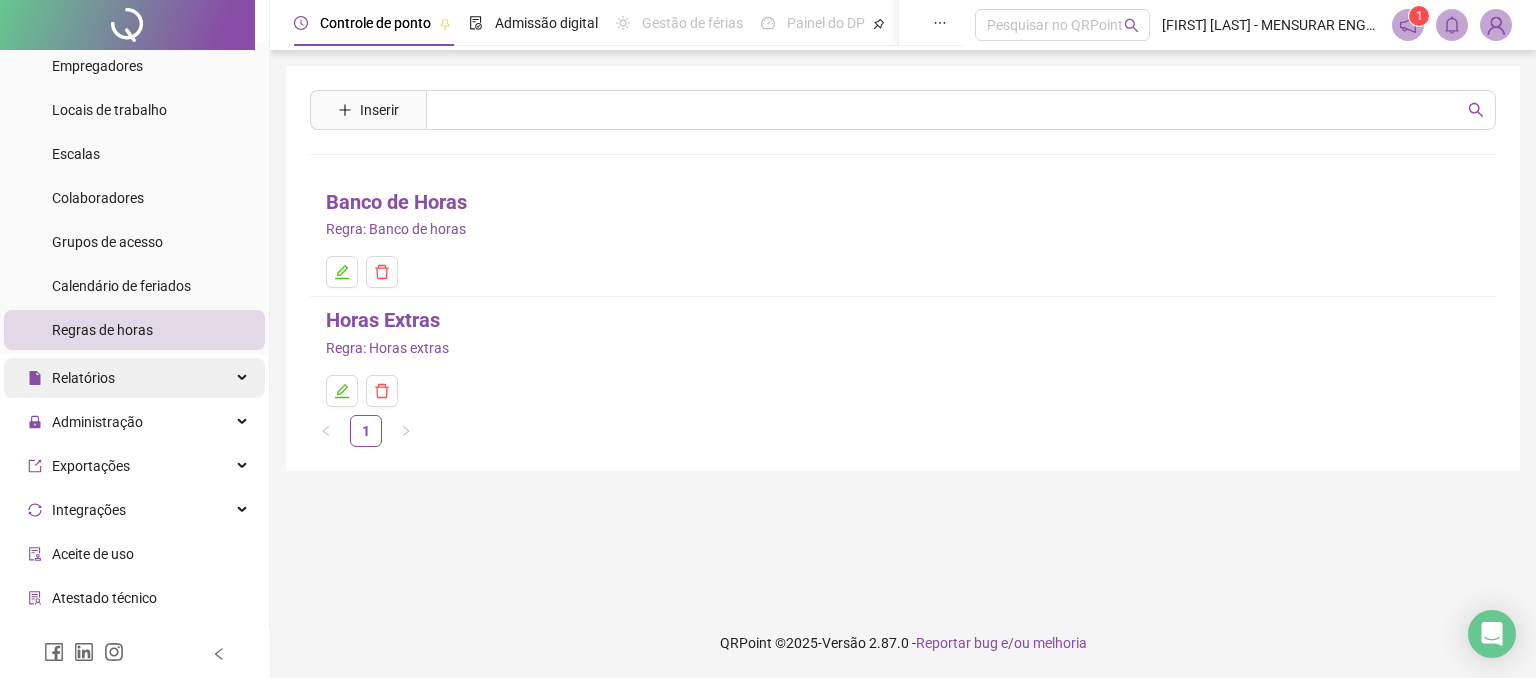 click on "Relatórios" at bounding box center (83, 378) 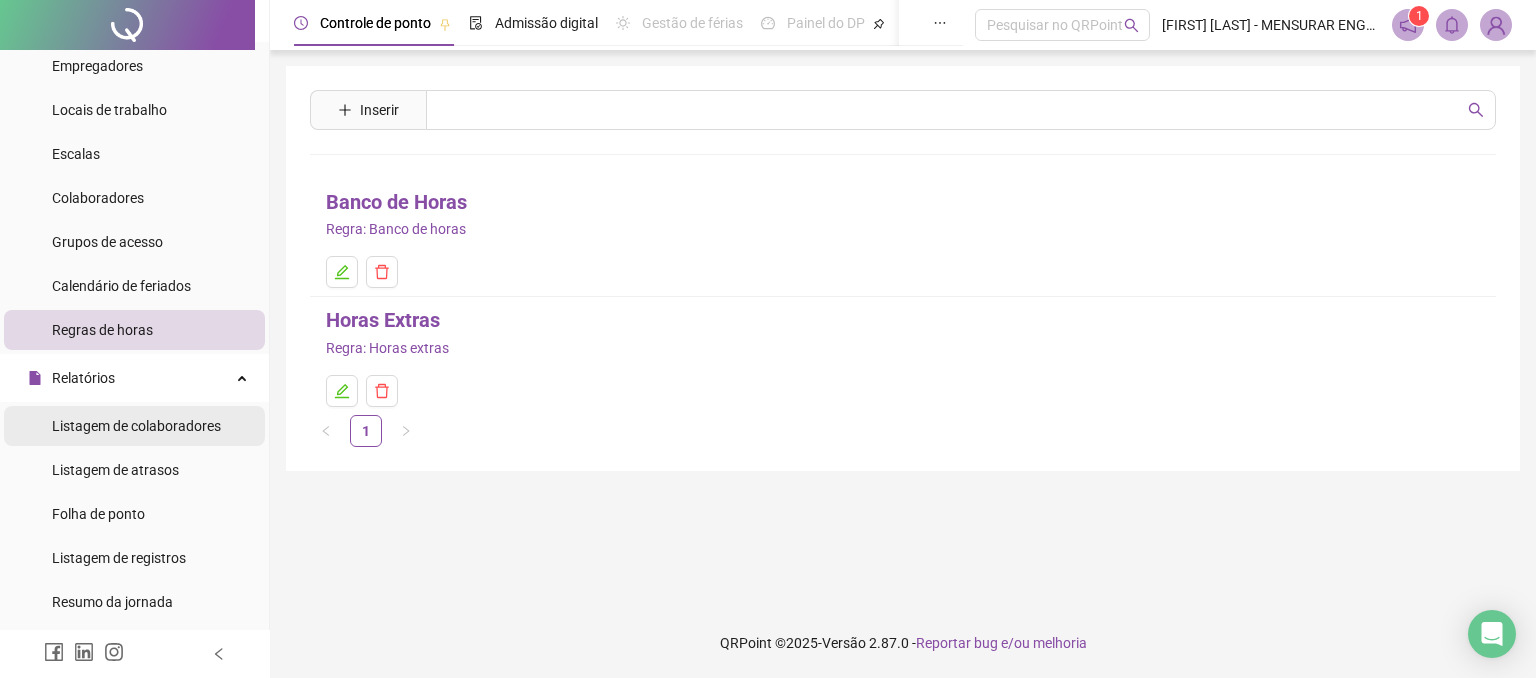 click on "Listagem de colaboradores" at bounding box center (136, 426) 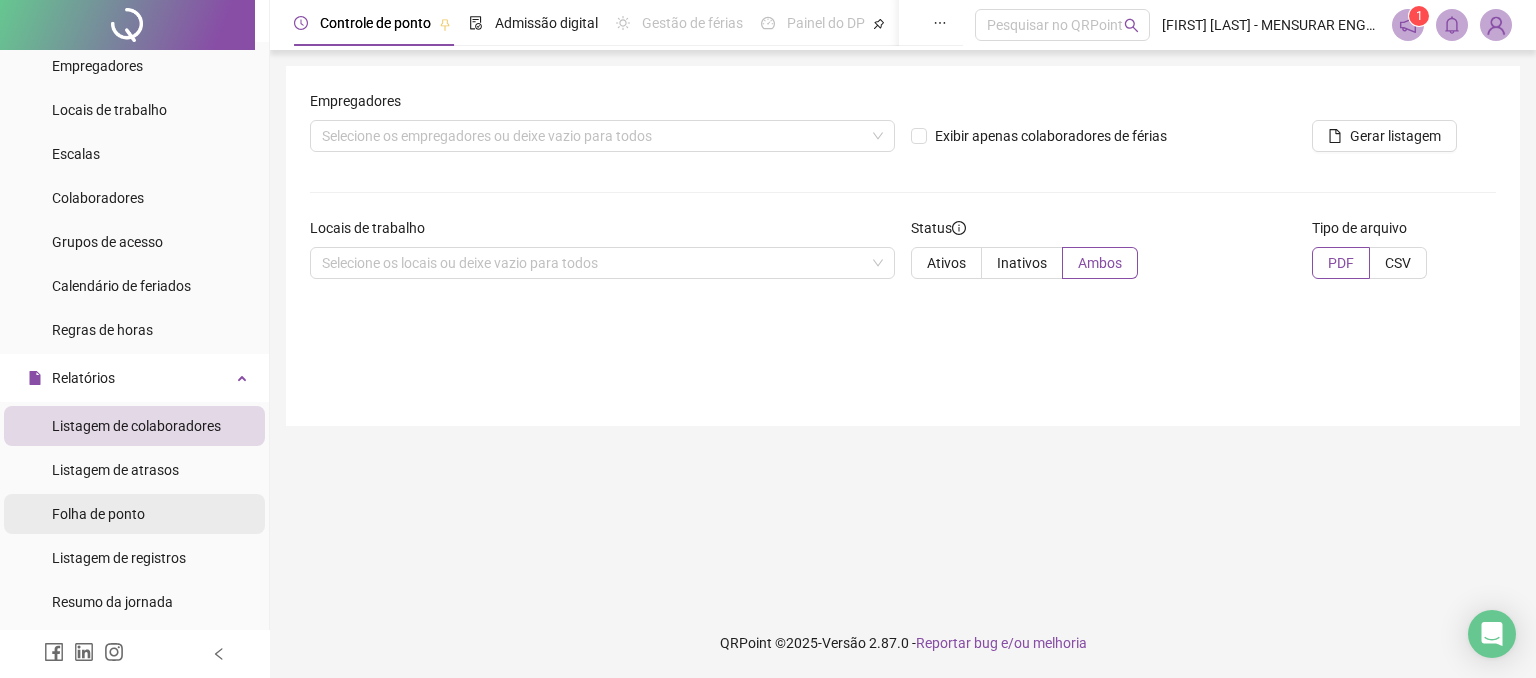 click on "Folha de ponto" at bounding box center [98, 514] 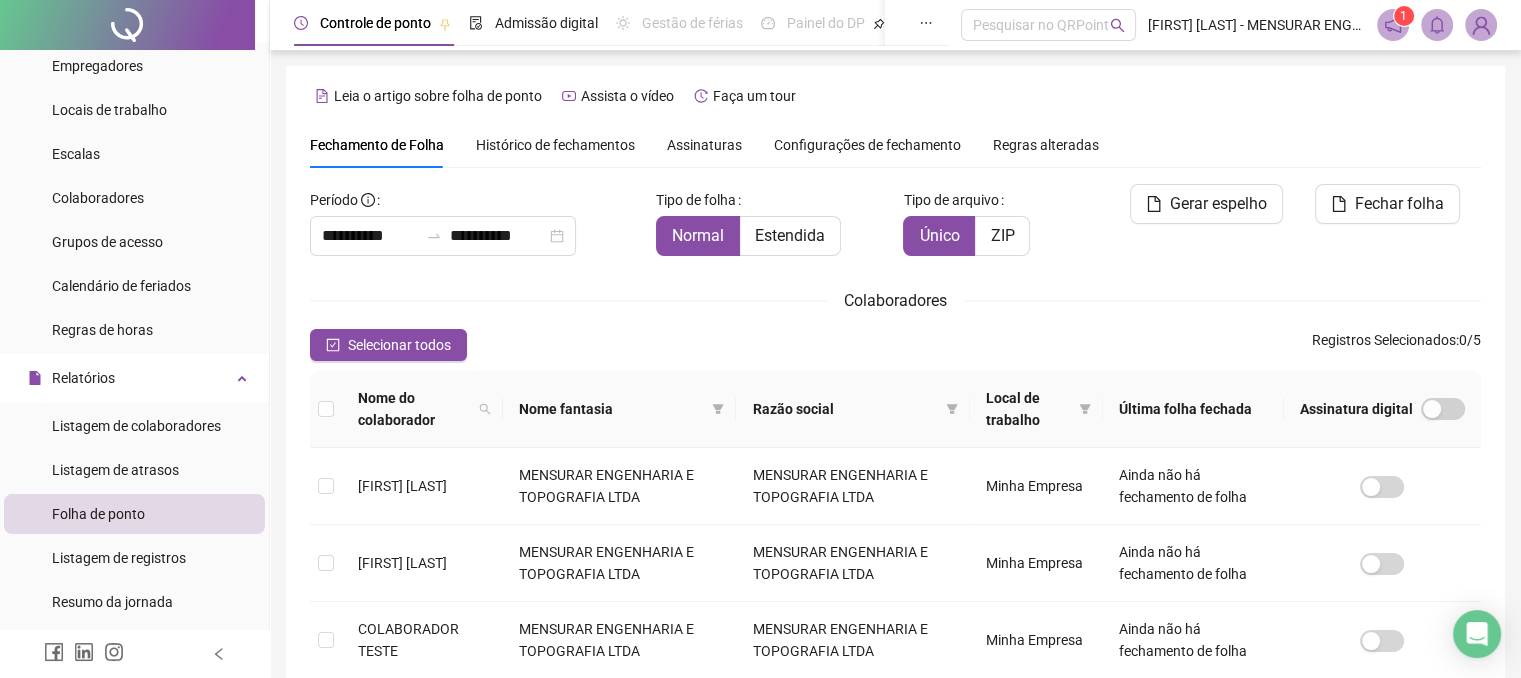 scroll, scrollTop: 70, scrollLeft: 0, axis: vertical 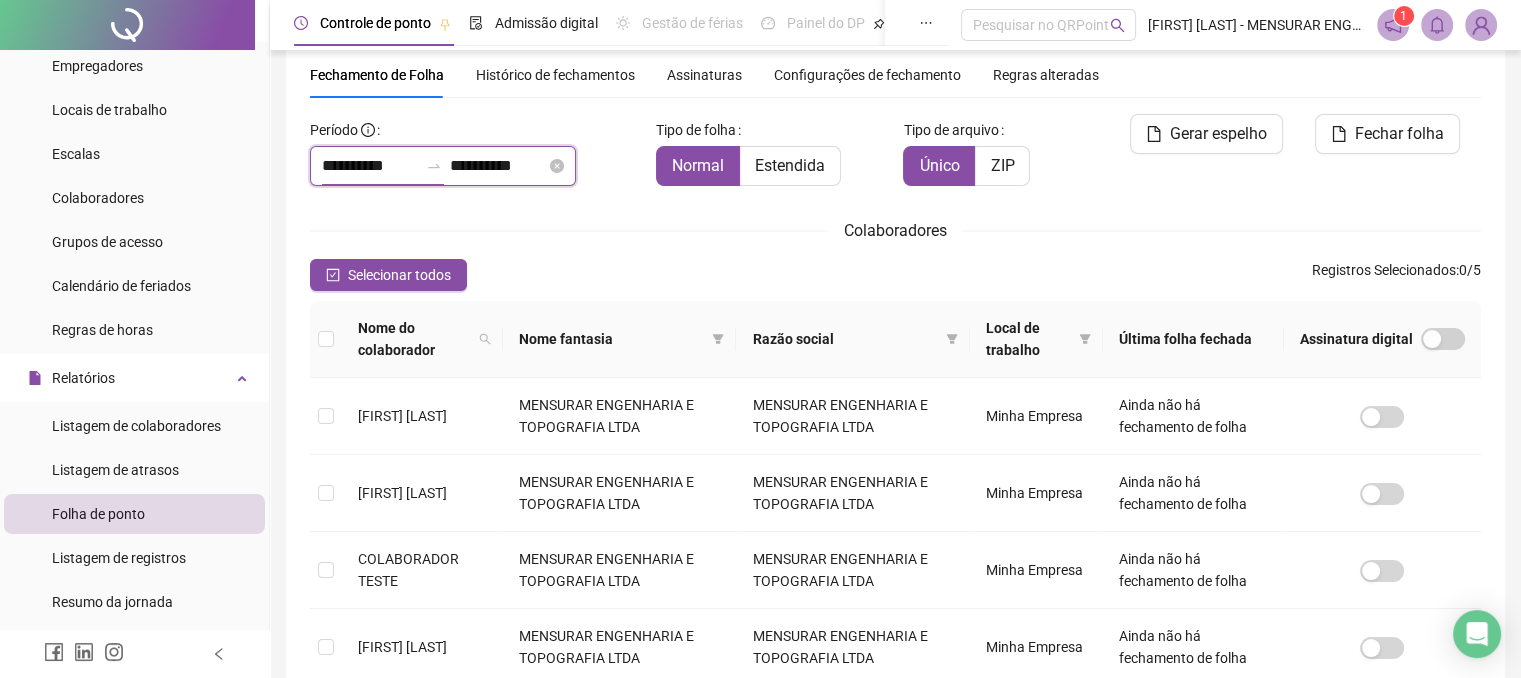 drag, startPoint x: 321, startPoint y: 162, endPoint x: 566, endPoint y: 173, distance: 245.24681 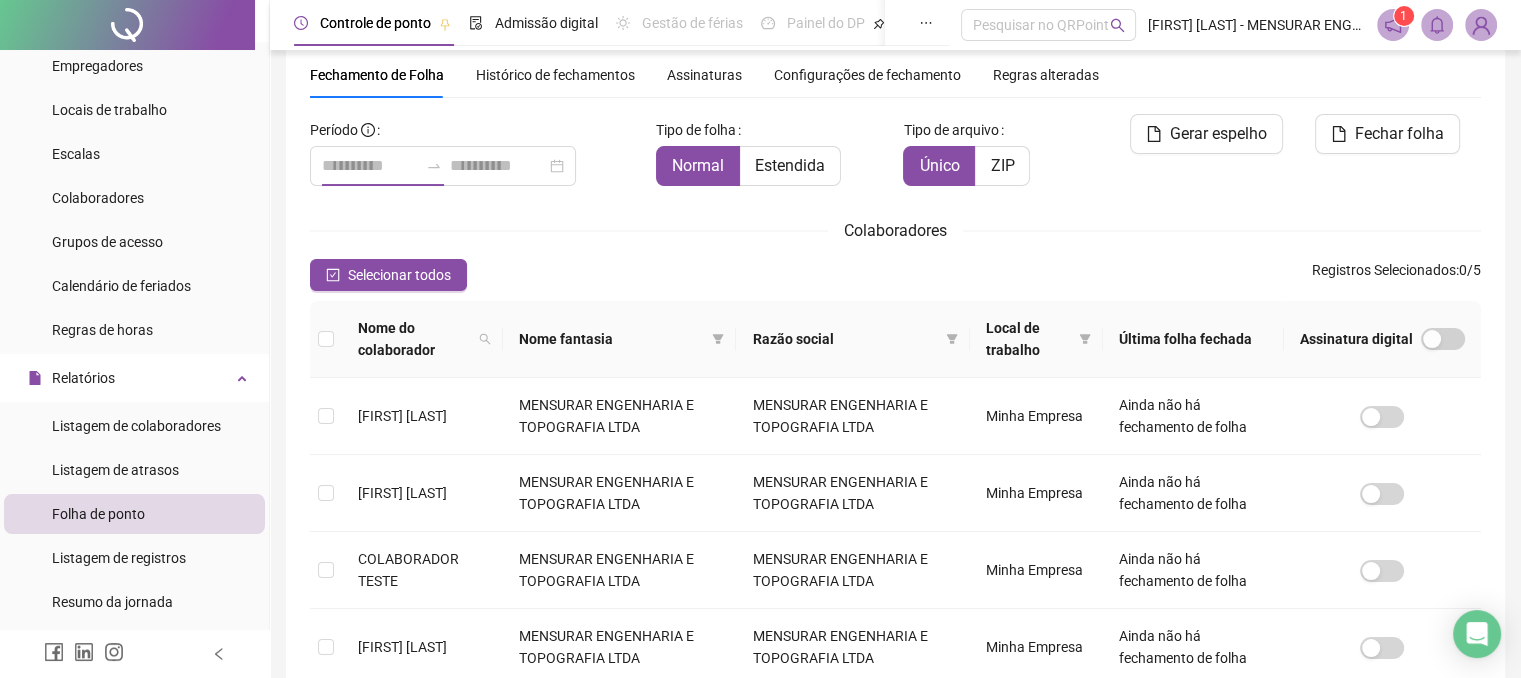 click on "Selecionar todos" at bounding box center (399, 275) 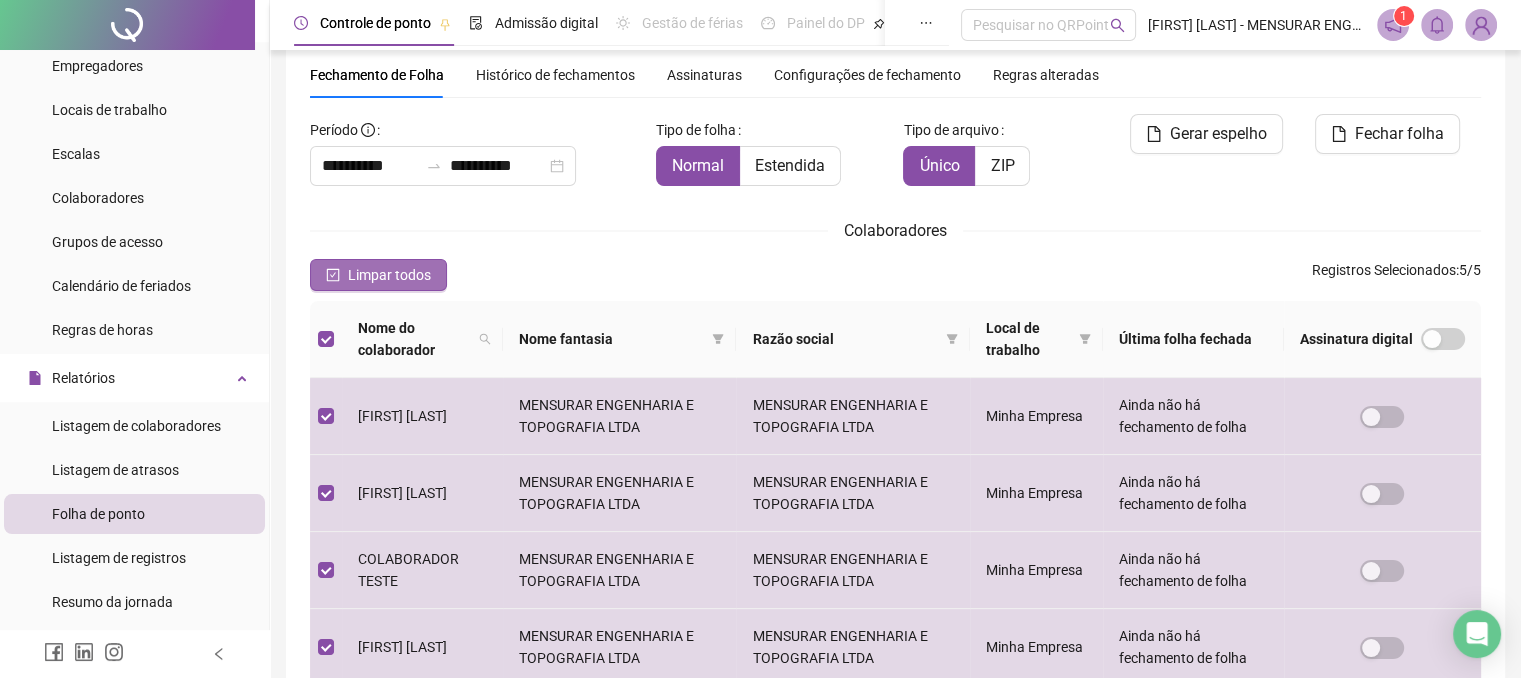 click on "Limpar todos" at bounding box center [389, 275] 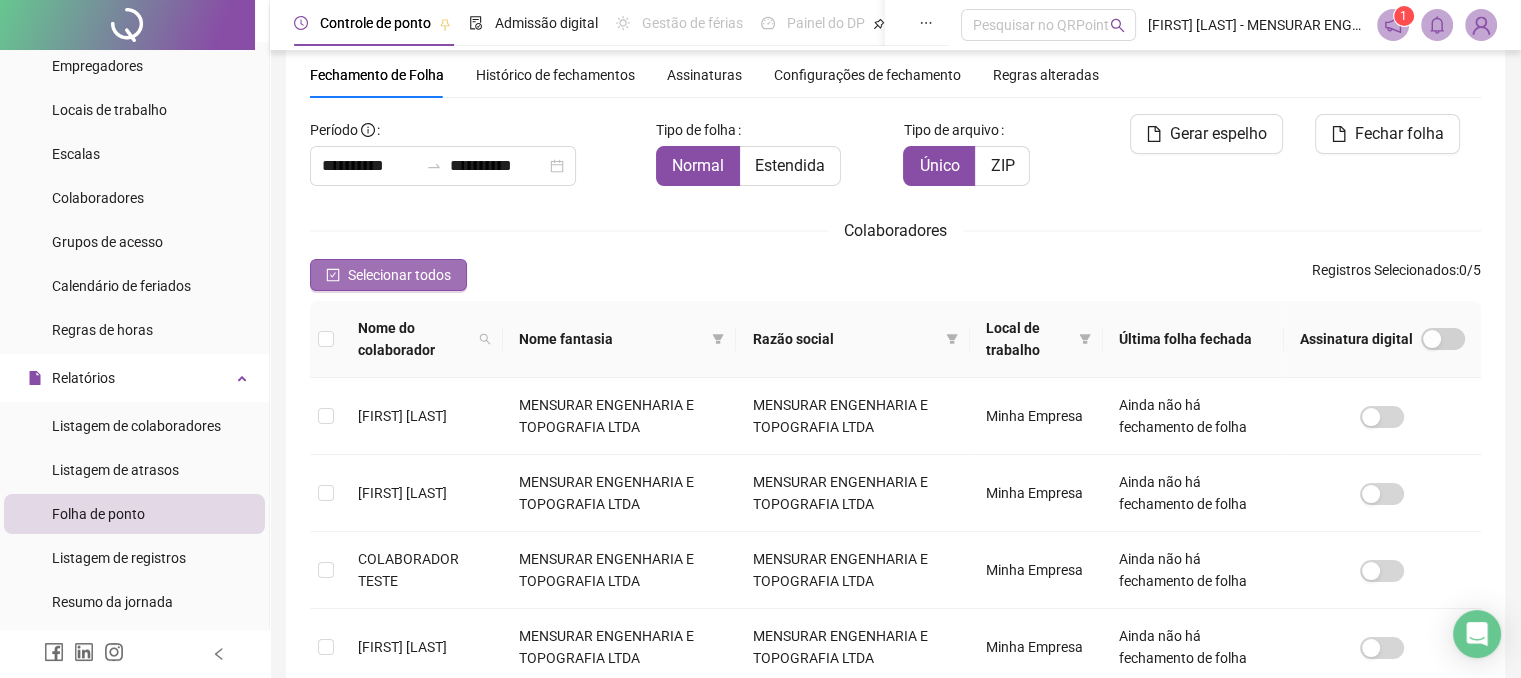 click on "Selecionar todos" at bounding box center [399, 275] 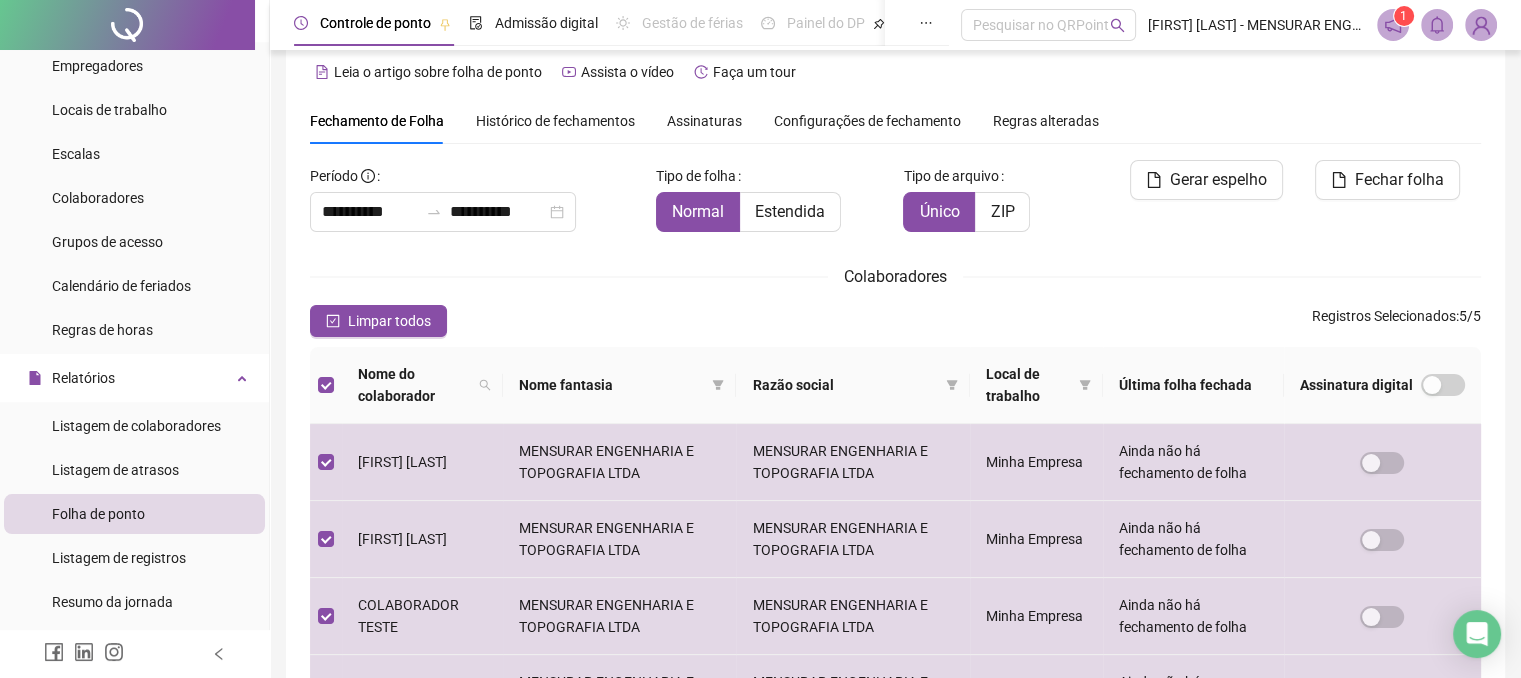 scroll, scrollTop: 0, scrollLeft: 0, axis: both 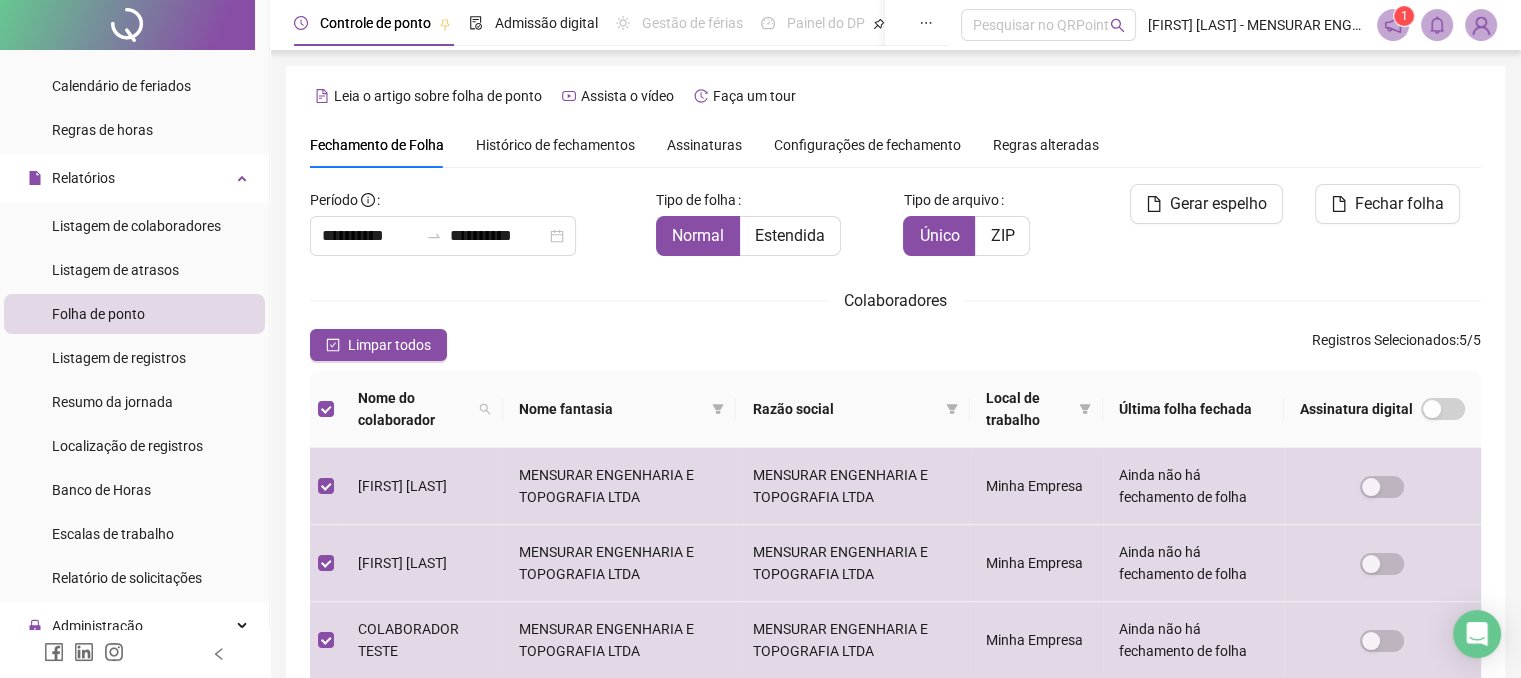 drag, startPoint x: 1224, startPoint y: 208, endPoint x: 475, endPoint y: 367, distance: 765.69055 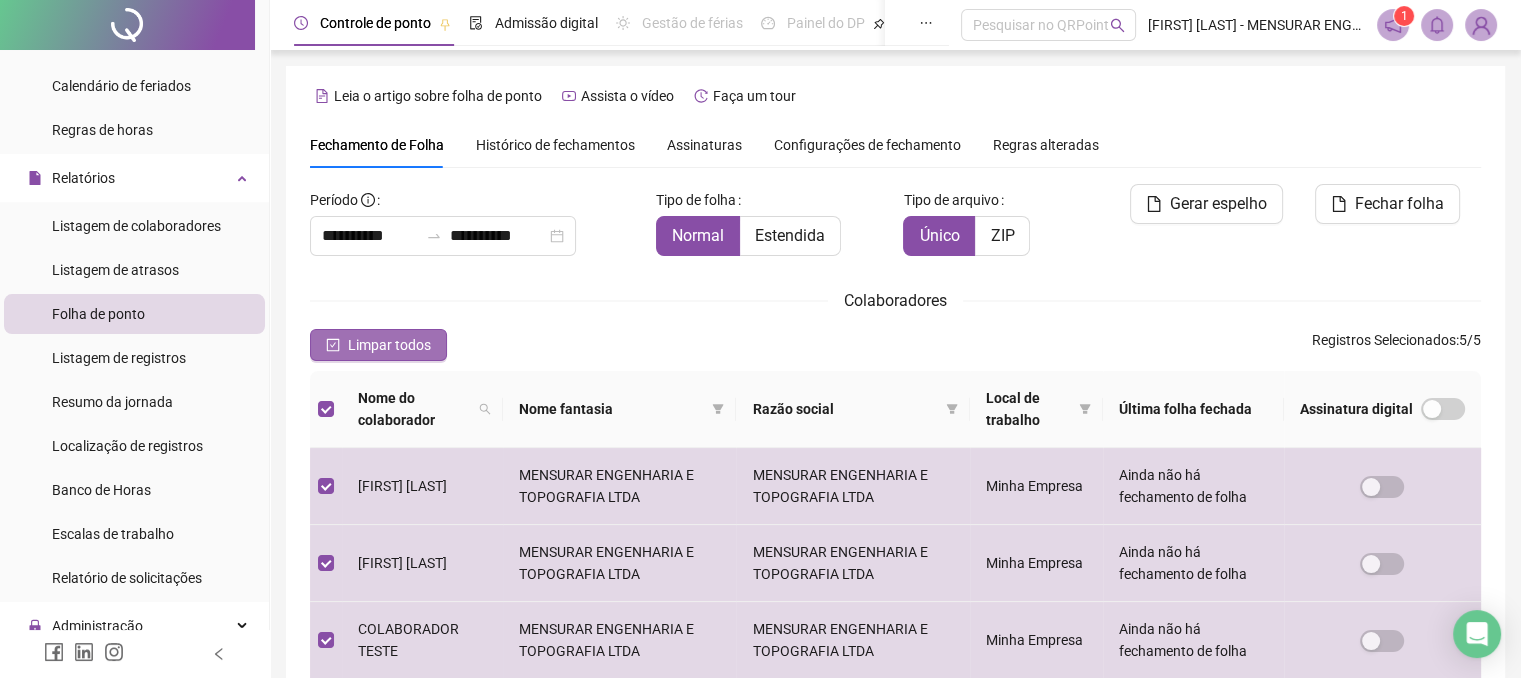 click on "Limpar todos" at bounding box center [389, 345] 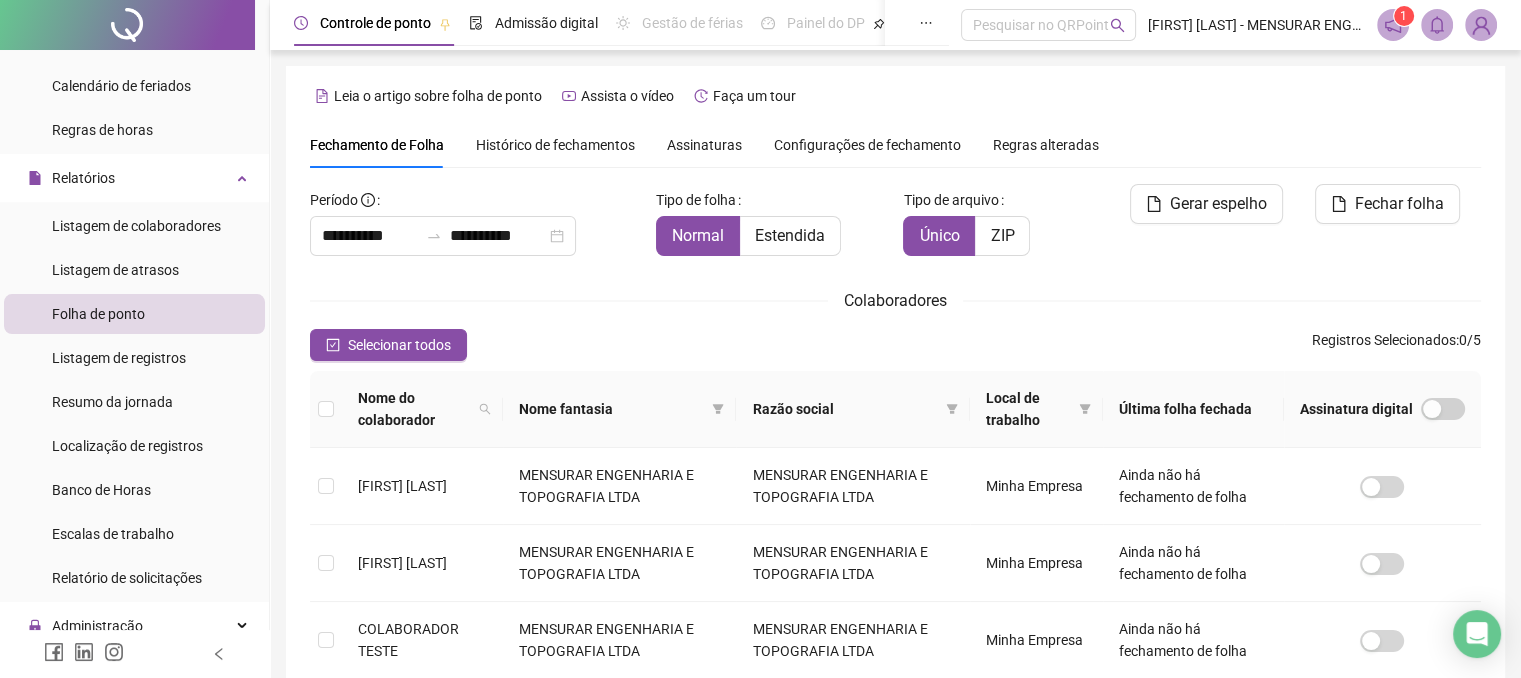 scroll, scrollTop: 70, scrollLeft: 0, axis: vertical 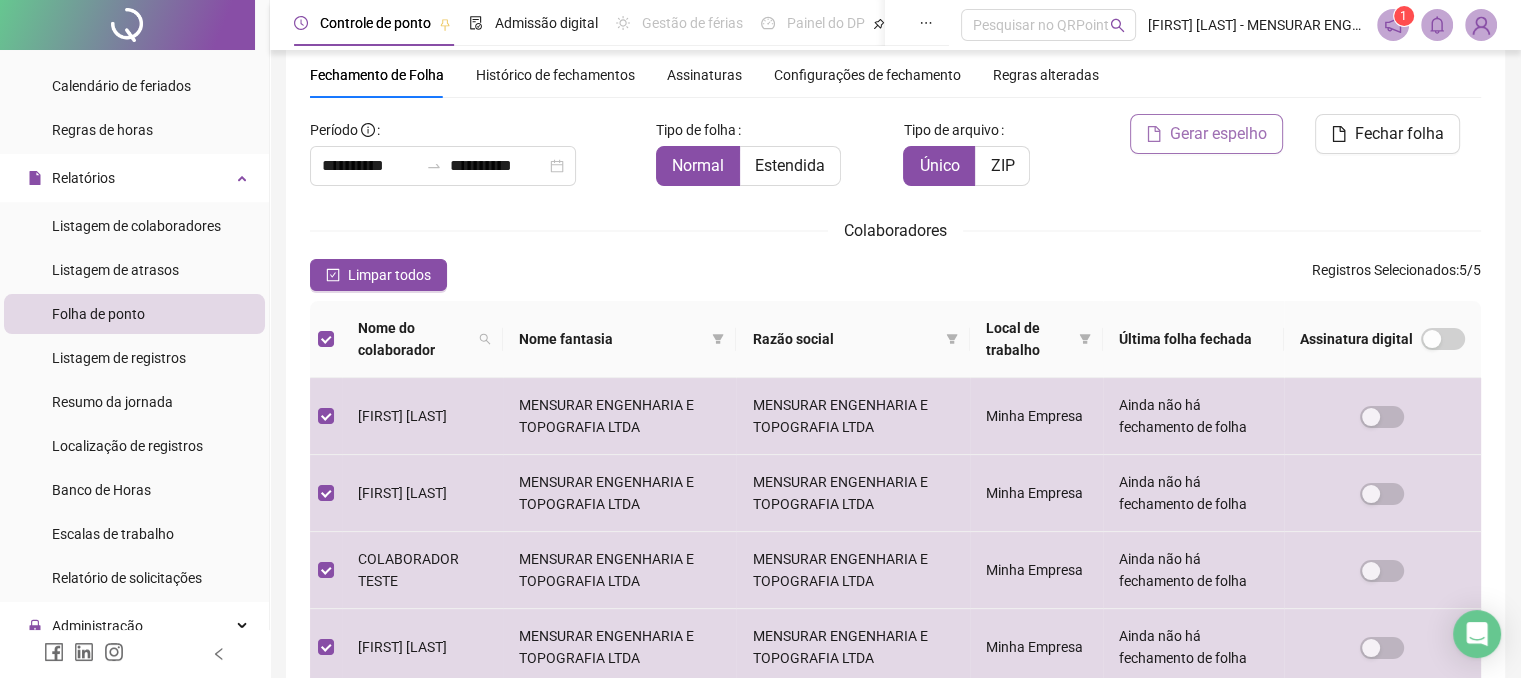 click on "Gerar espelho" at bounding box center (1218, 134) 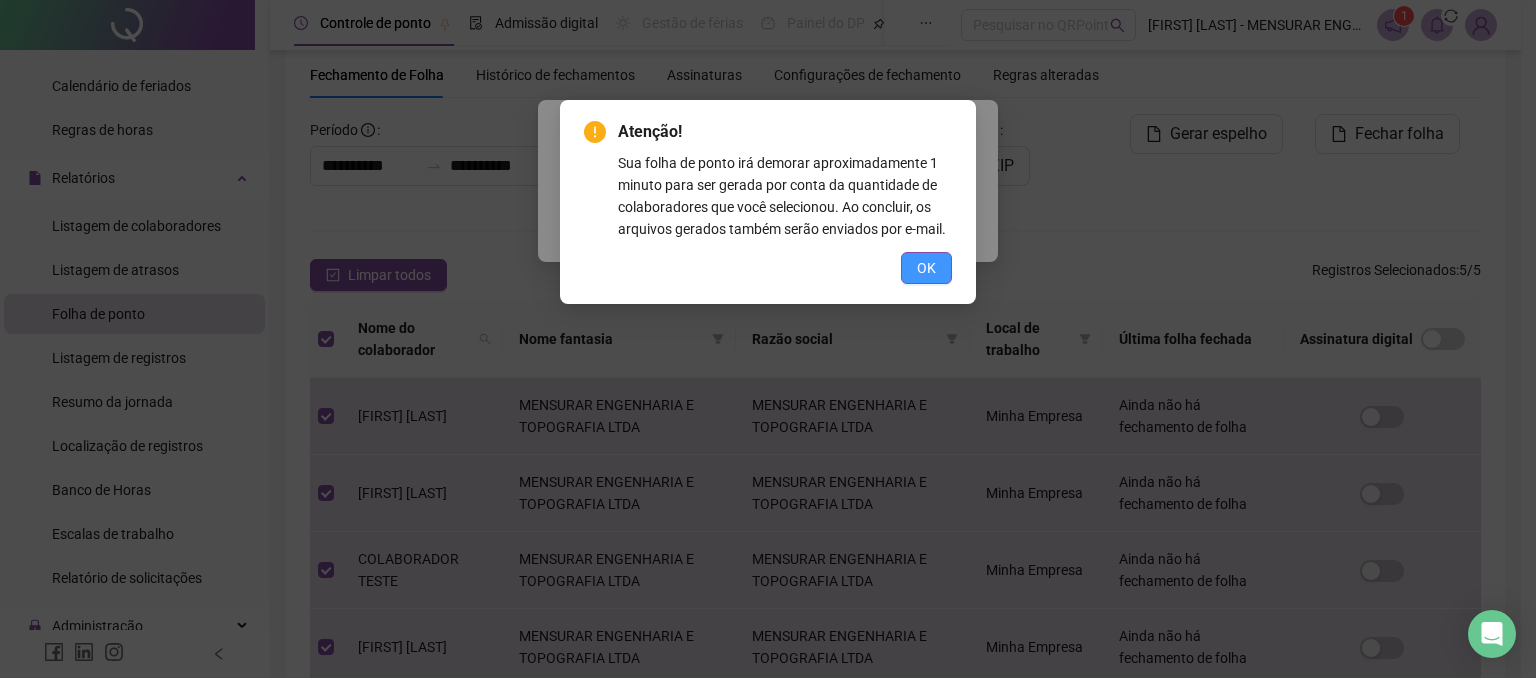 click on "OK" at bounding box center [926, 268] 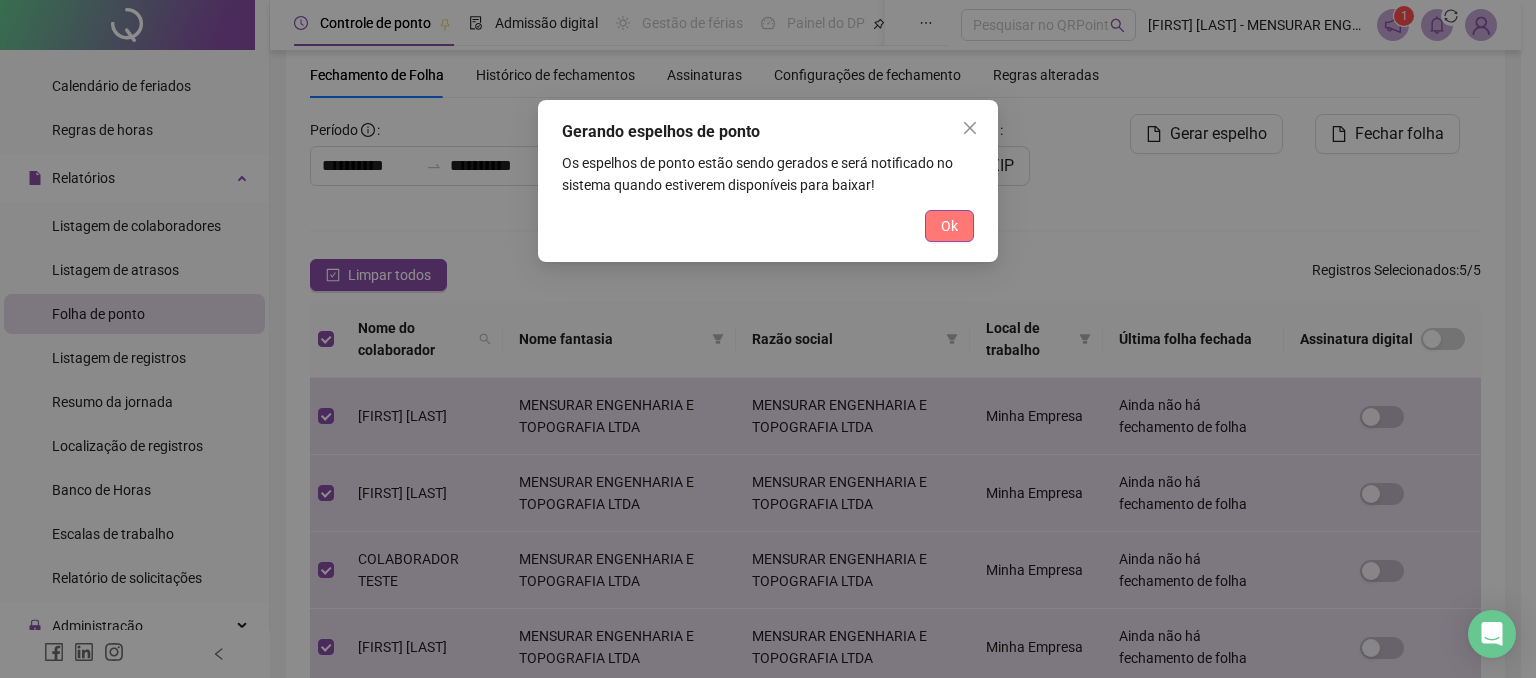 click on "Ok" at bounding box center [949, 226] 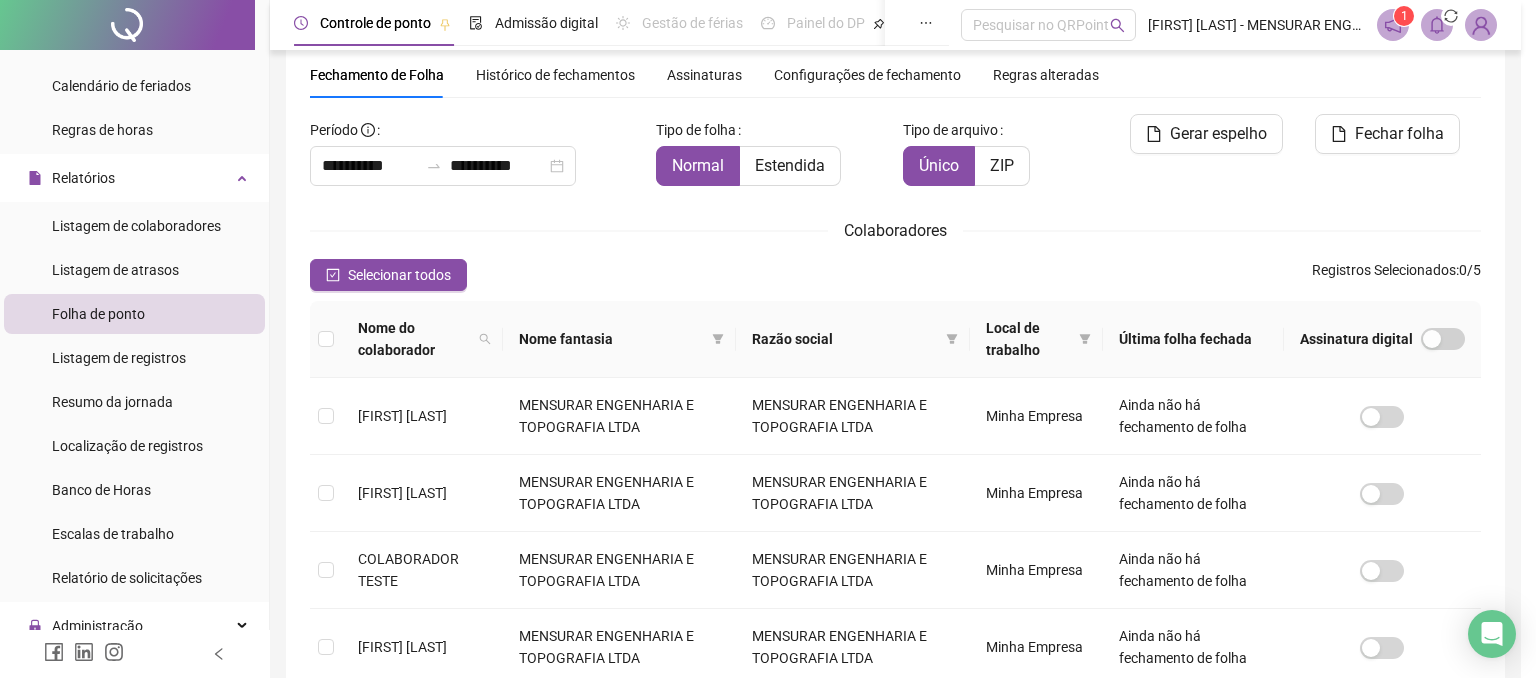 click on "Gerando espelhos de ponto Os espelhos de ponto estão sendo gerados e será notificado no
sistema quando estiverem disponíveis para baixar! Ok" at bounding box center (768, 339) 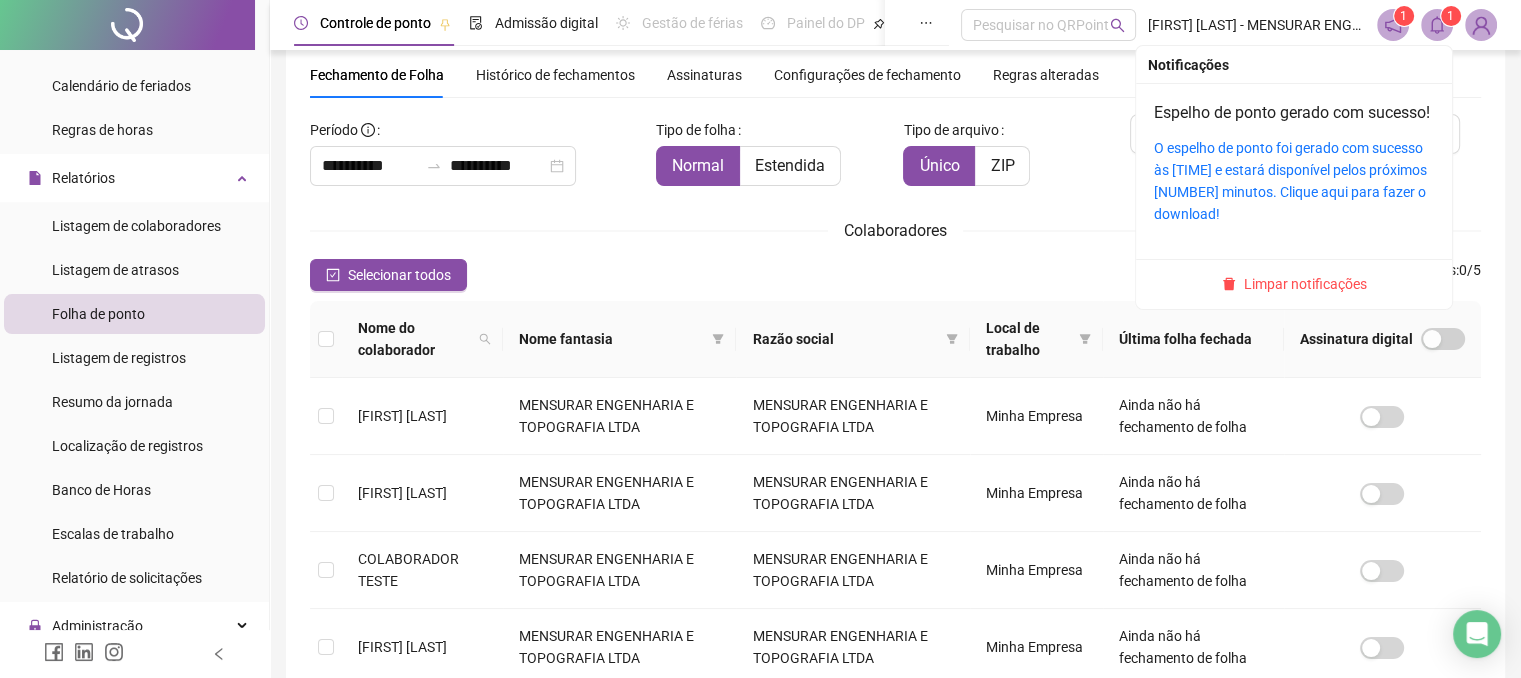click 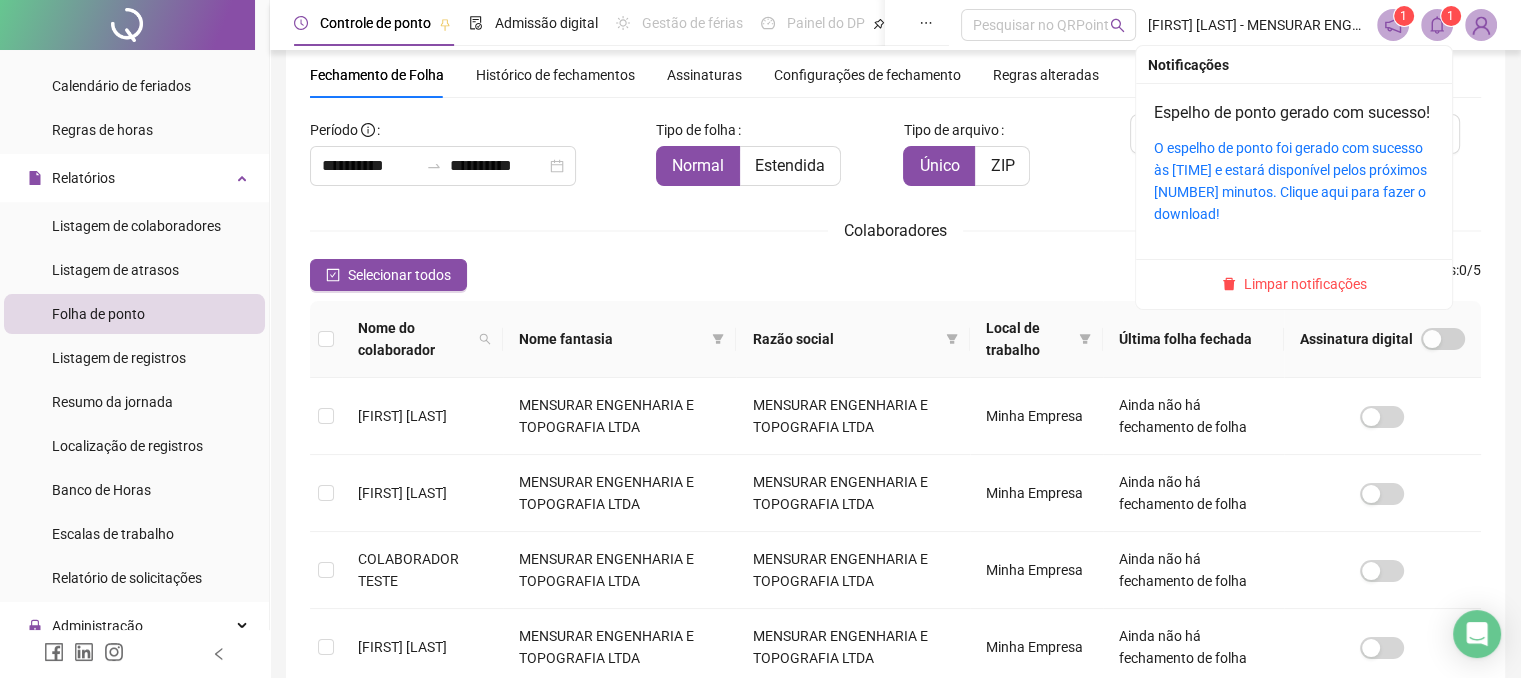 click on "O espelho de ponto foi gerado com sucesso às [TIME] e estará disponível pelos próximos [NUMBER] minutos.
Clique aqui para fazer o download!" at bounding box center [1294, 181] 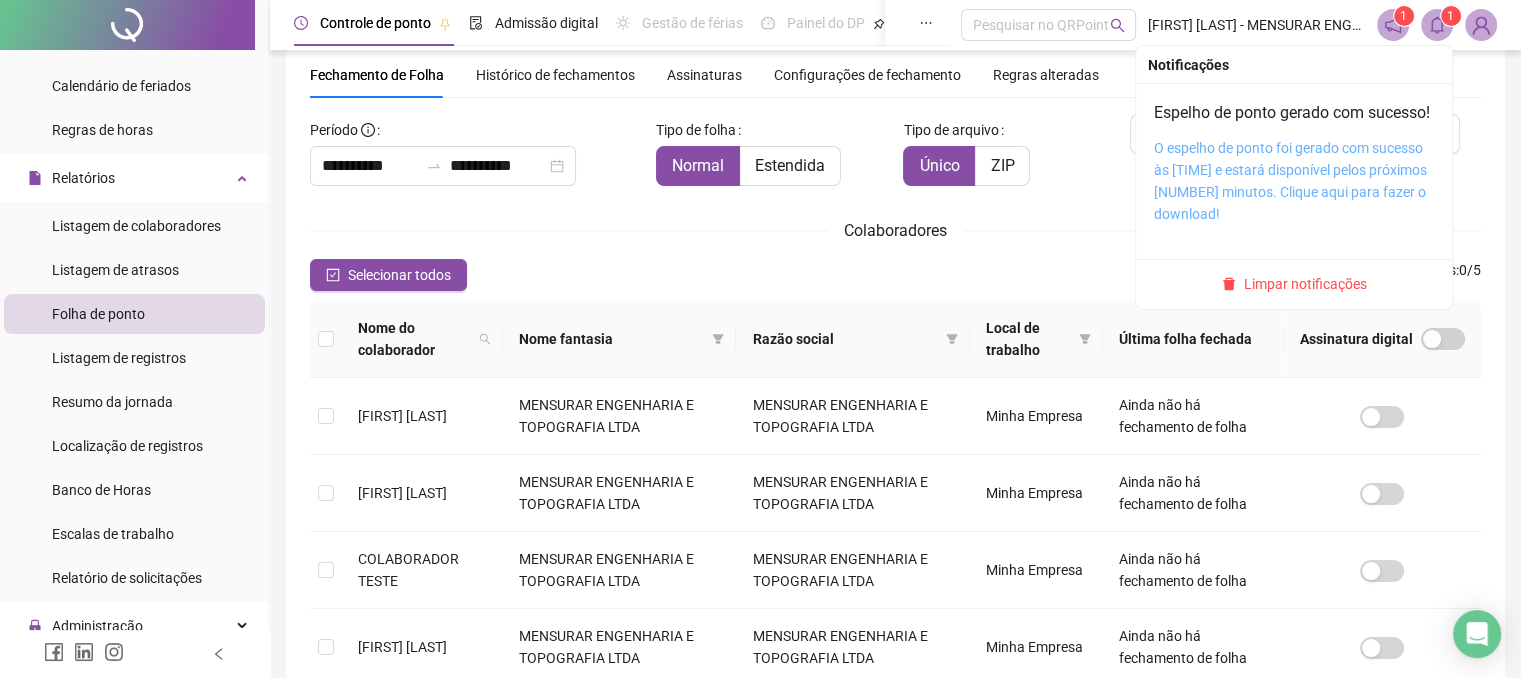click on "O espelho de ponto foi gerado com sucesso às [TIME] e estará disponível pelos próximos [NUMBER] minutos.
Clique aqui para fazer o download!" at bounding box center [1290, 181] 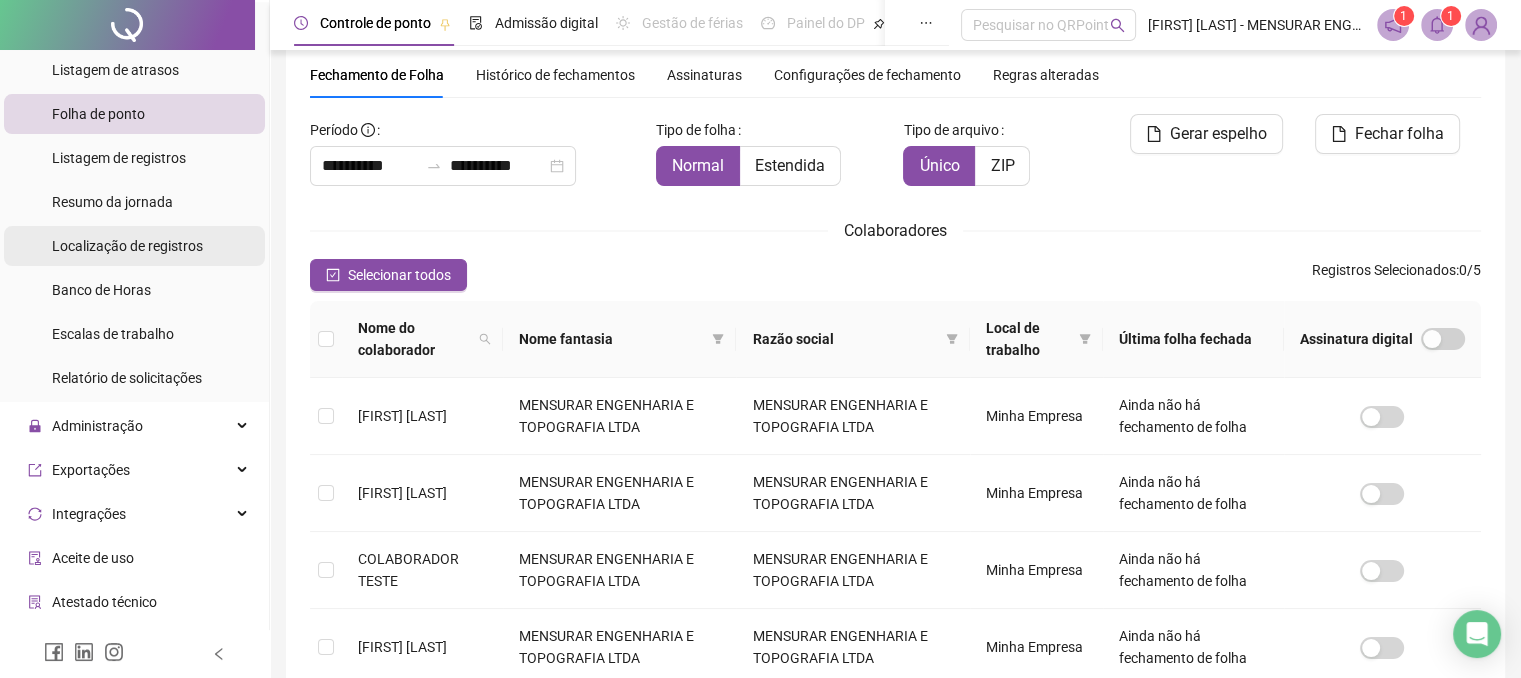 scroll, scrollTop: 580, scrollLeft: 0, axis: vertical 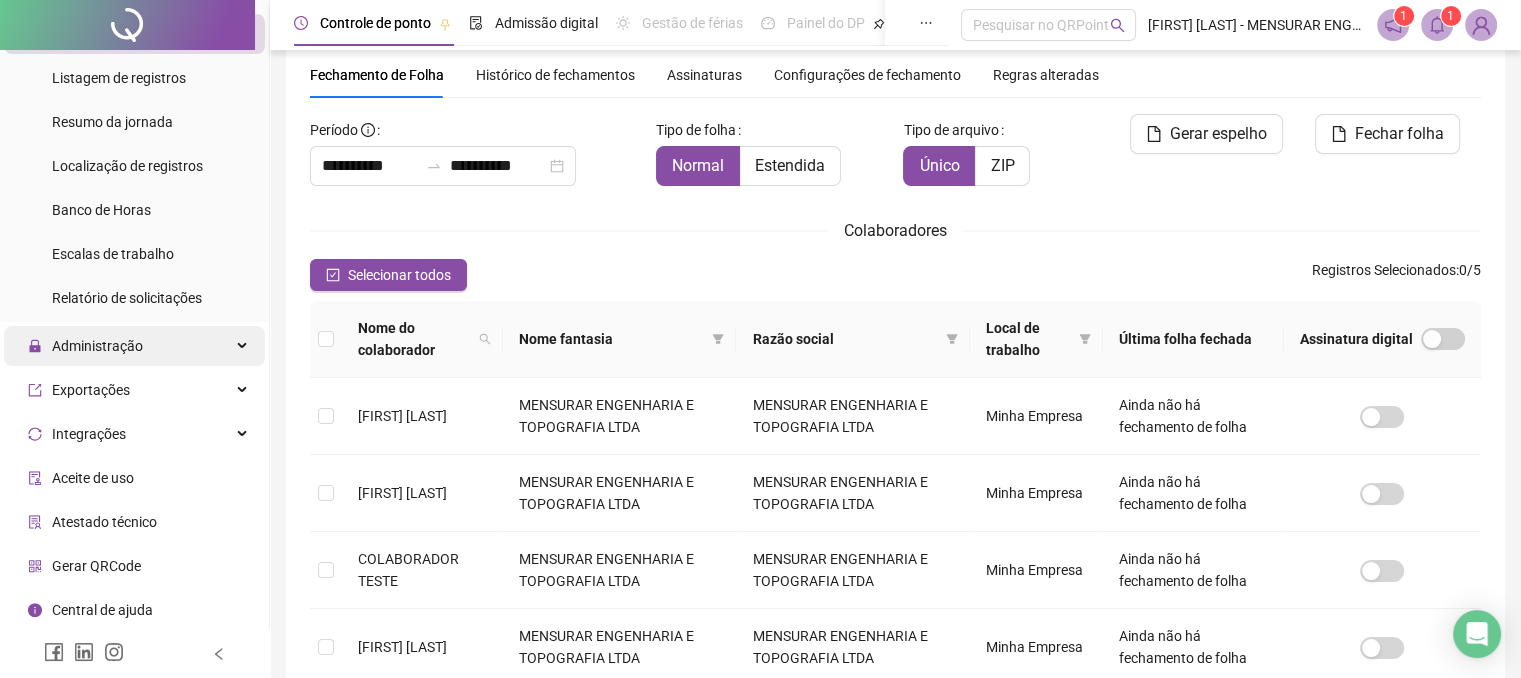 click on "Administração" at bounding box center [97, 346] 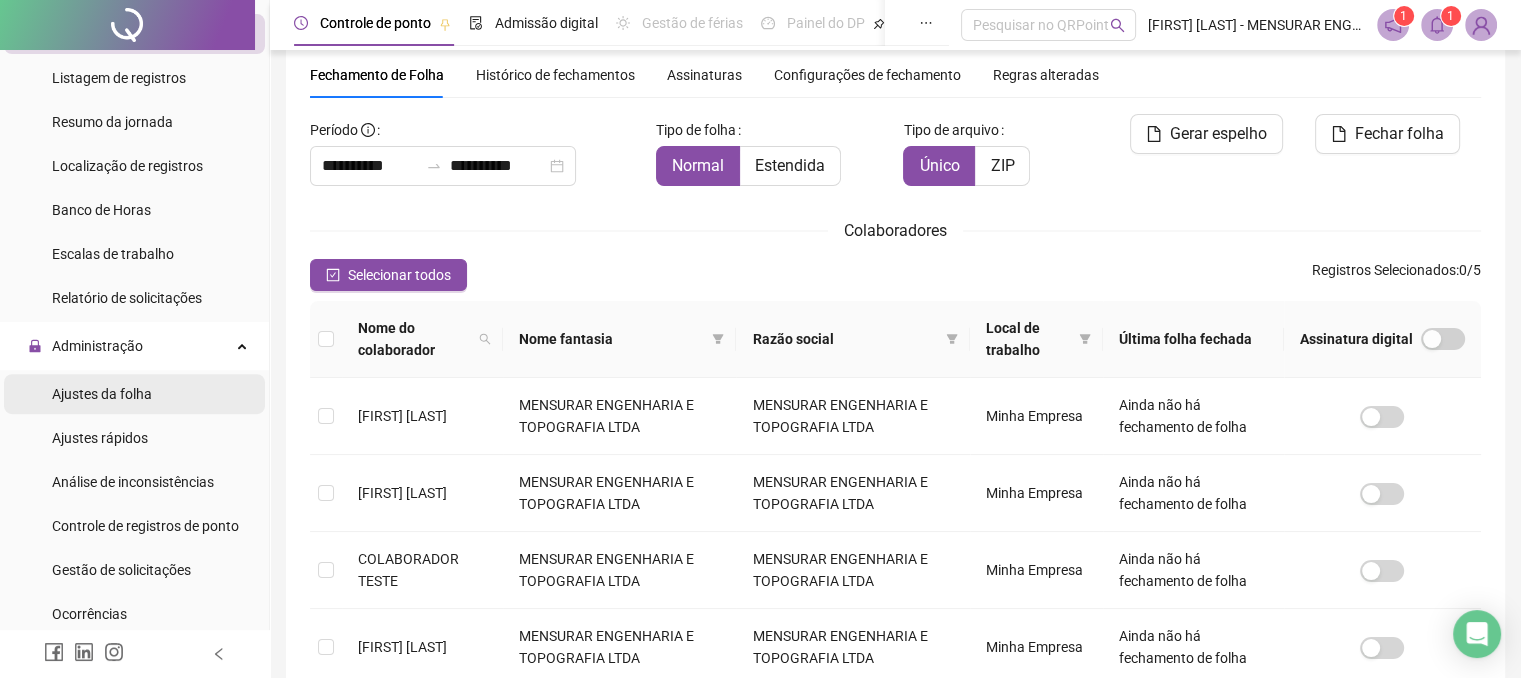 click on "Ajustes da folha" at bounding box center (102, 394) 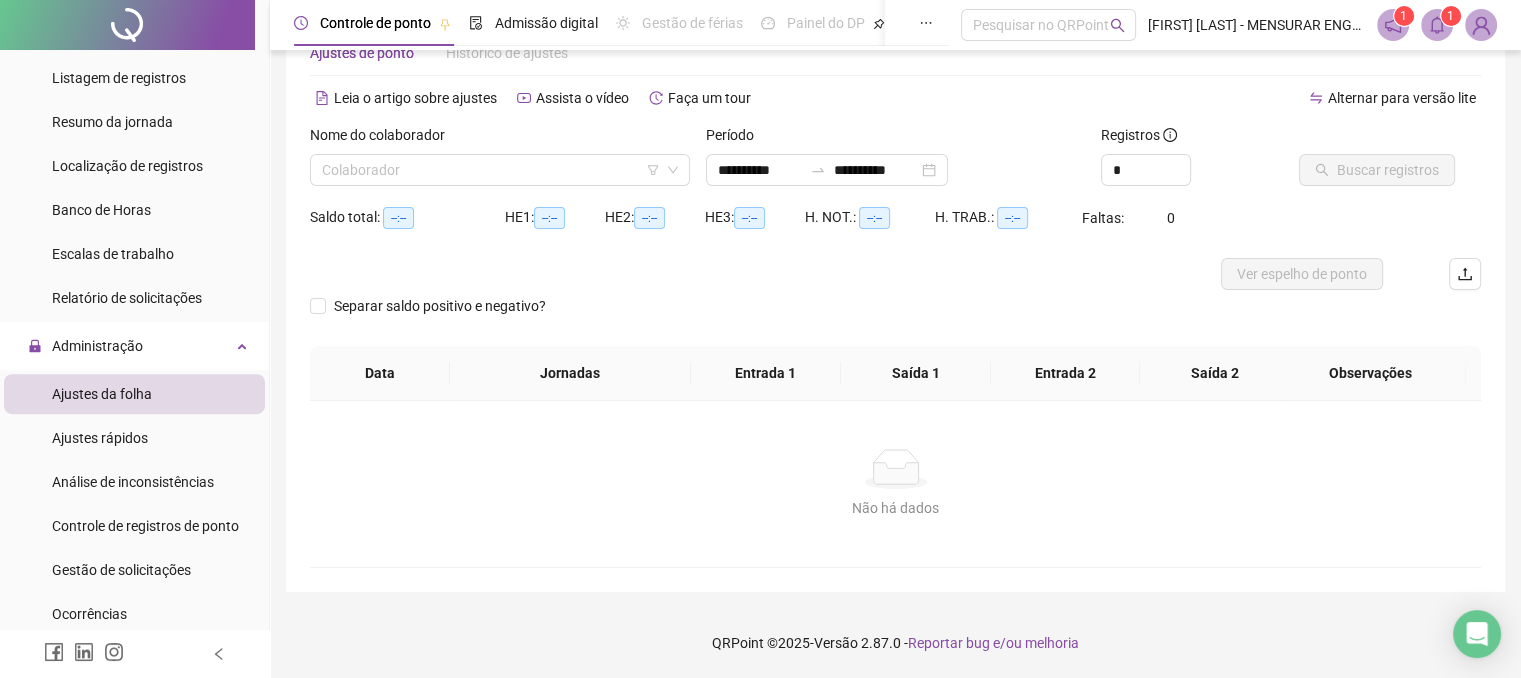 scroll, scrollTop: 60, scrollLeft: 0, axis: vertical 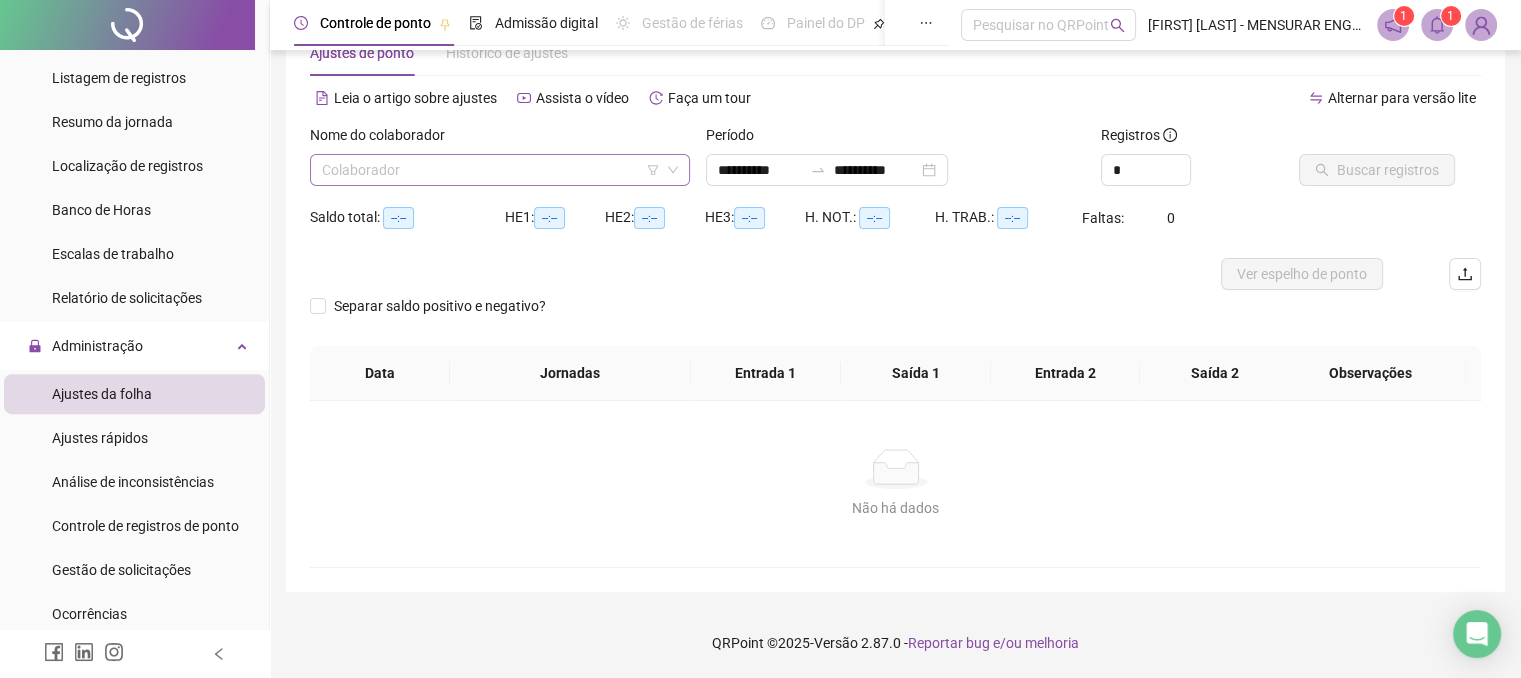 click at bounding box center (494, 170) 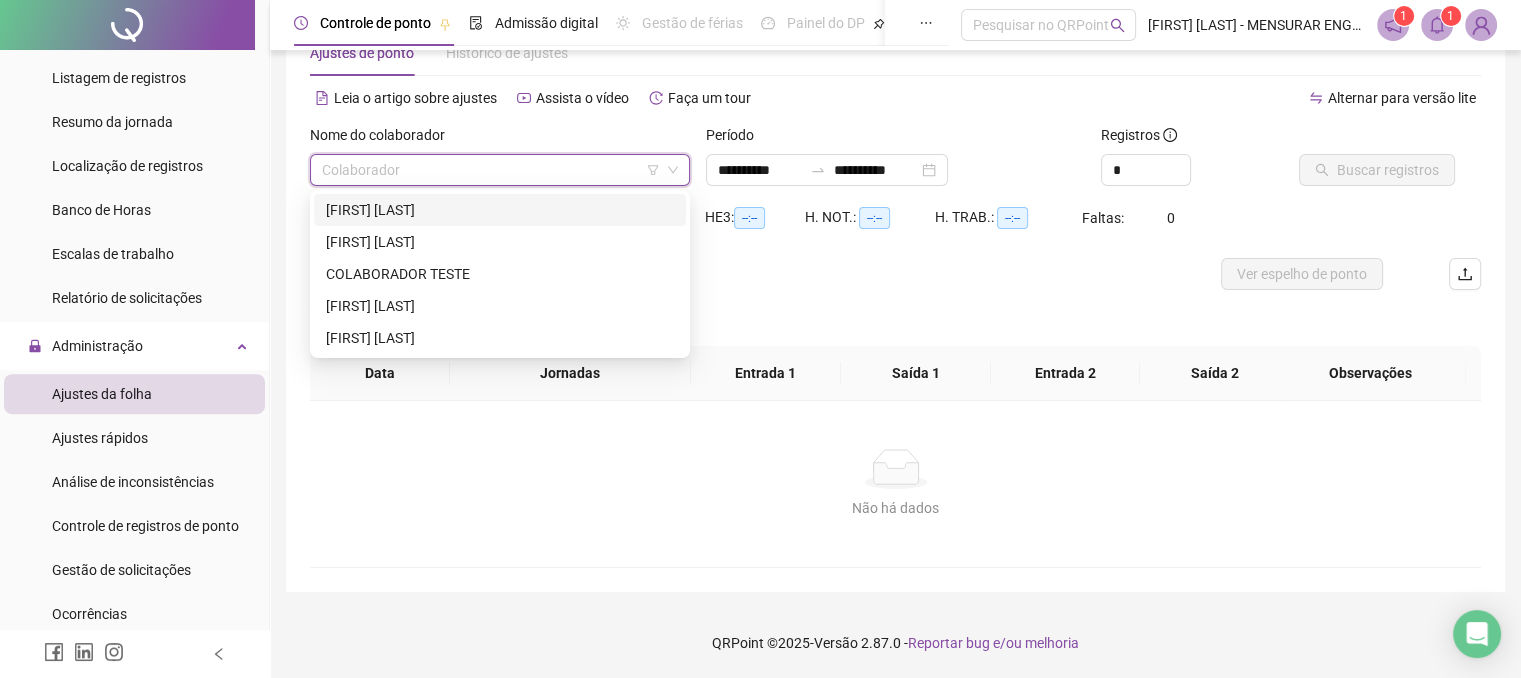 click on "[FIRST] [LAST]" at bounding box center [500, 210] 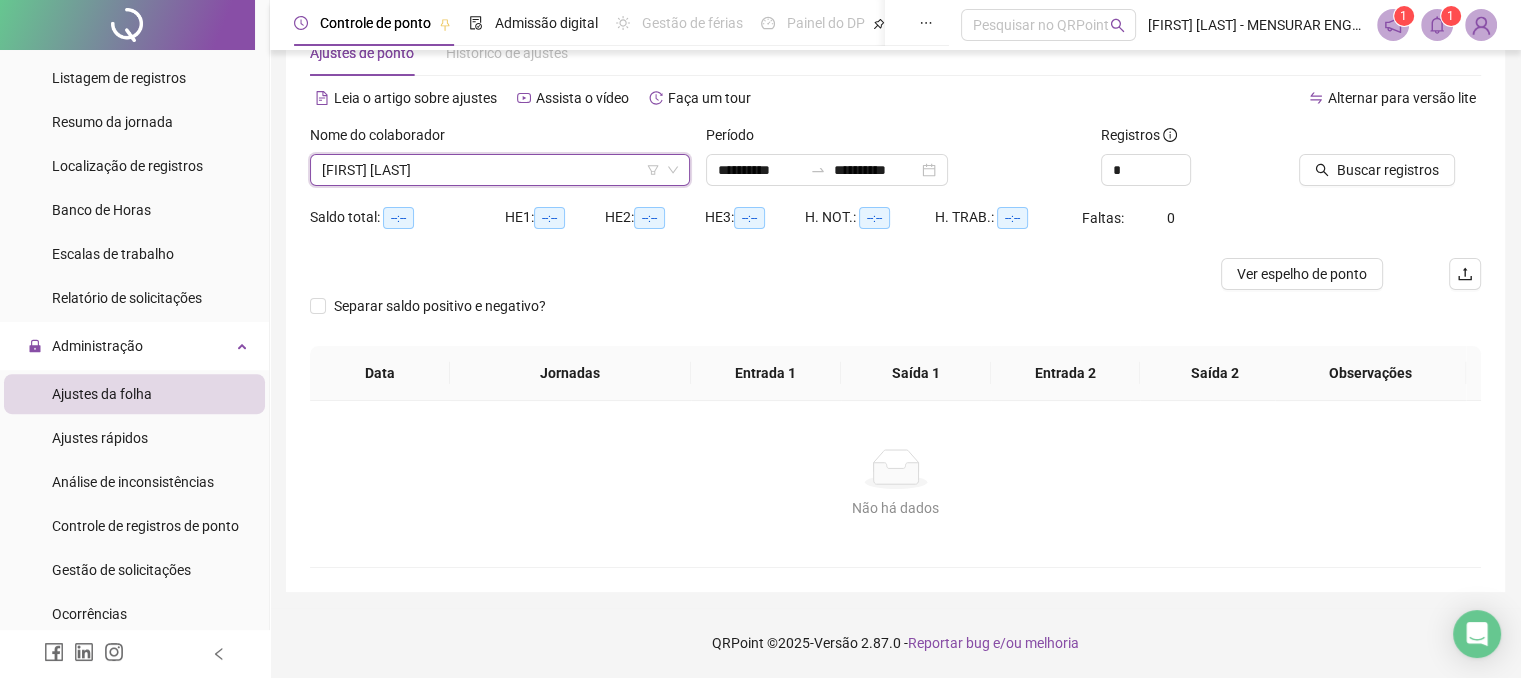 click on "[FIRST] [LAST]" at bounding box center [500, 170] 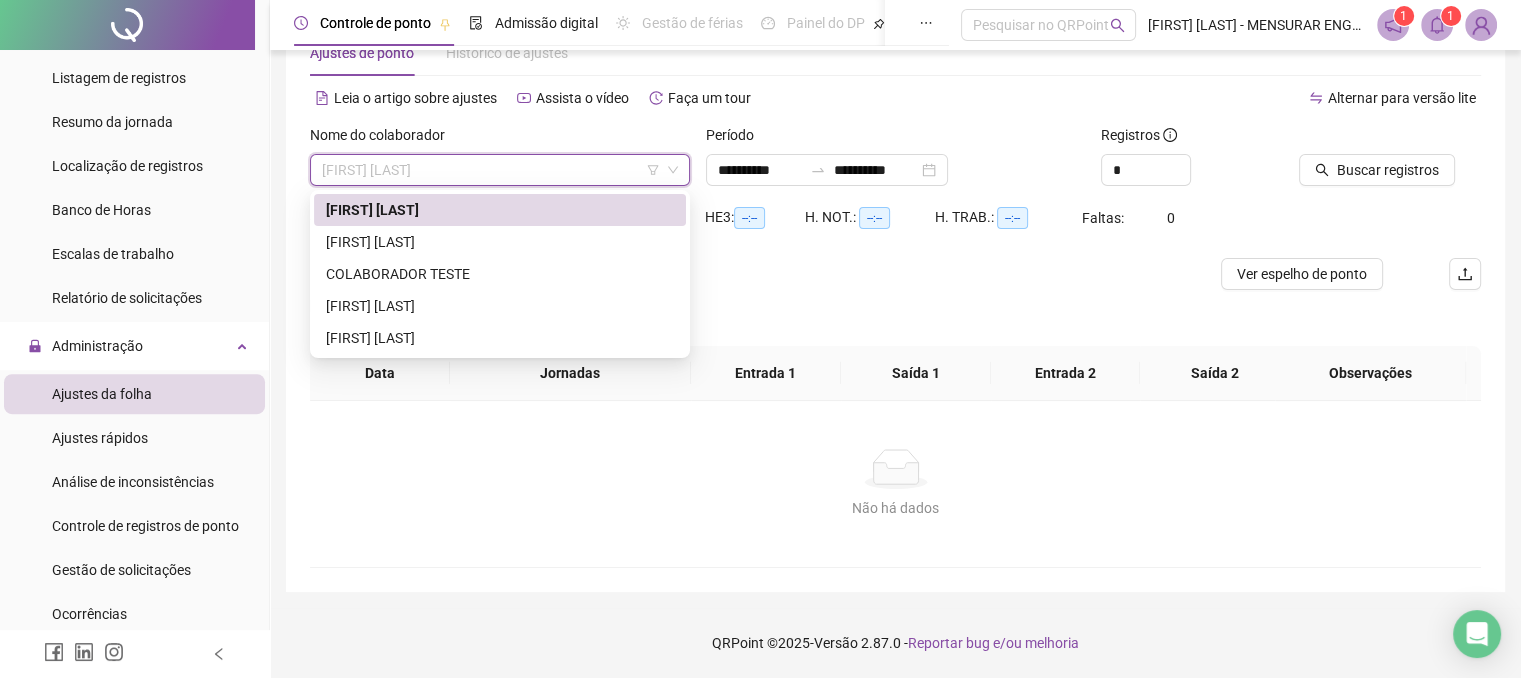 click on "[FIRST] [LAST]" at bounding box center [500, 210] 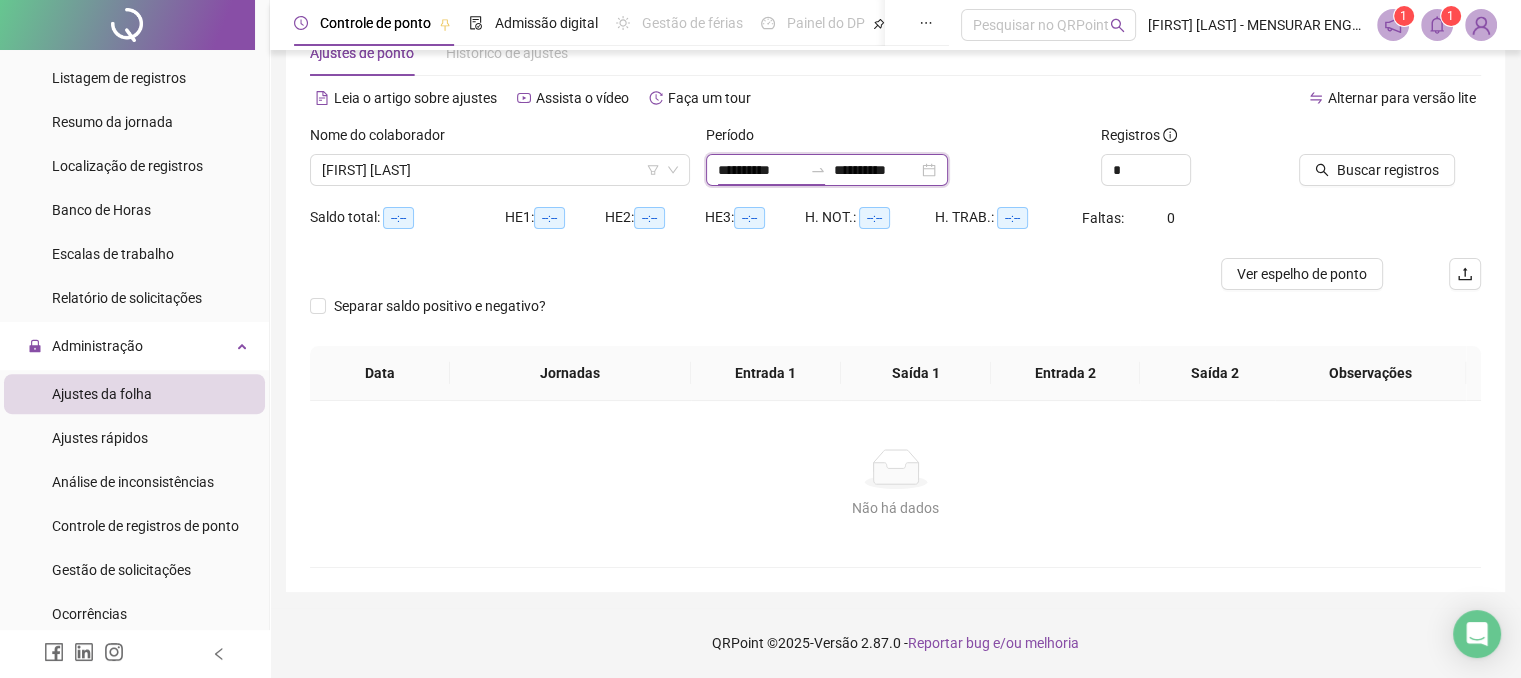 click on "**********" at bounding box center [760, 170] 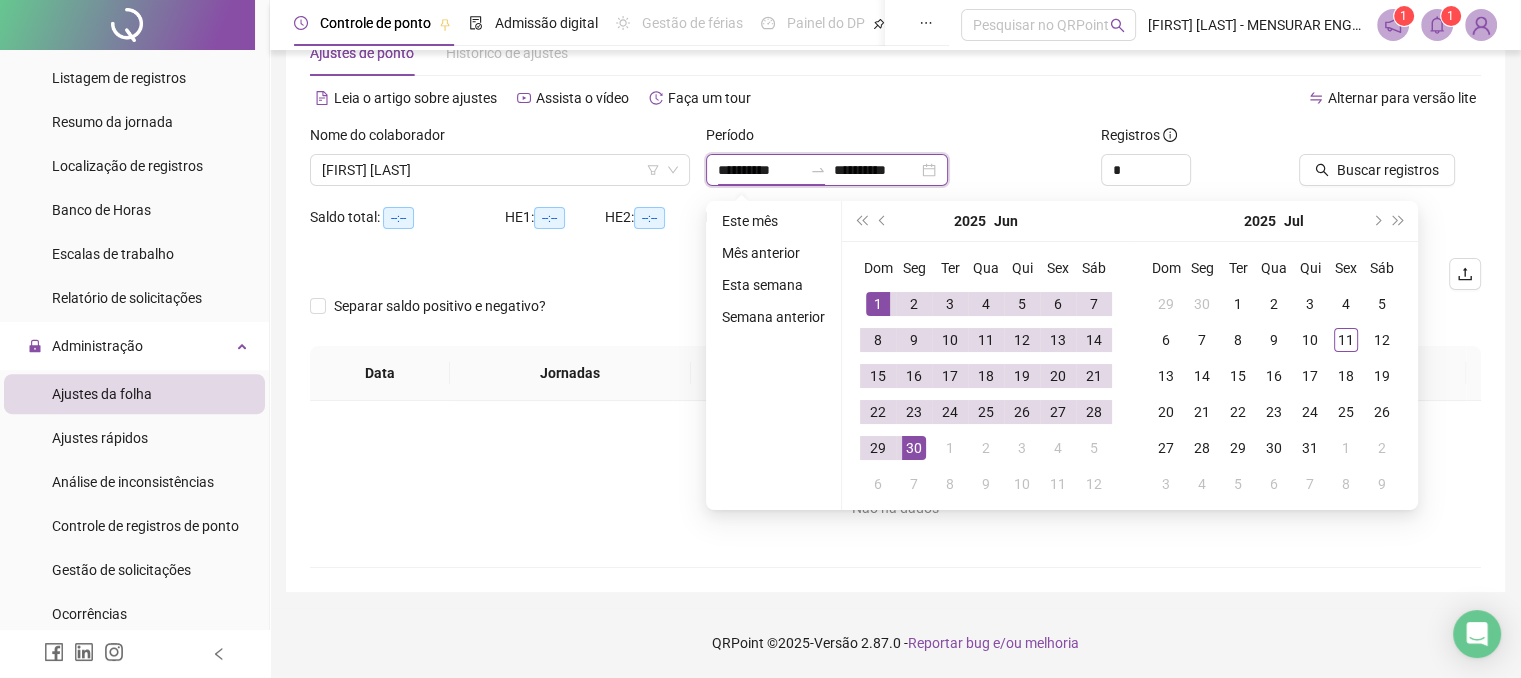 drag, startPoint x: 804, startPoint y: 169, endPoint x: 697, endPoint y: 166, distance: 107.042046 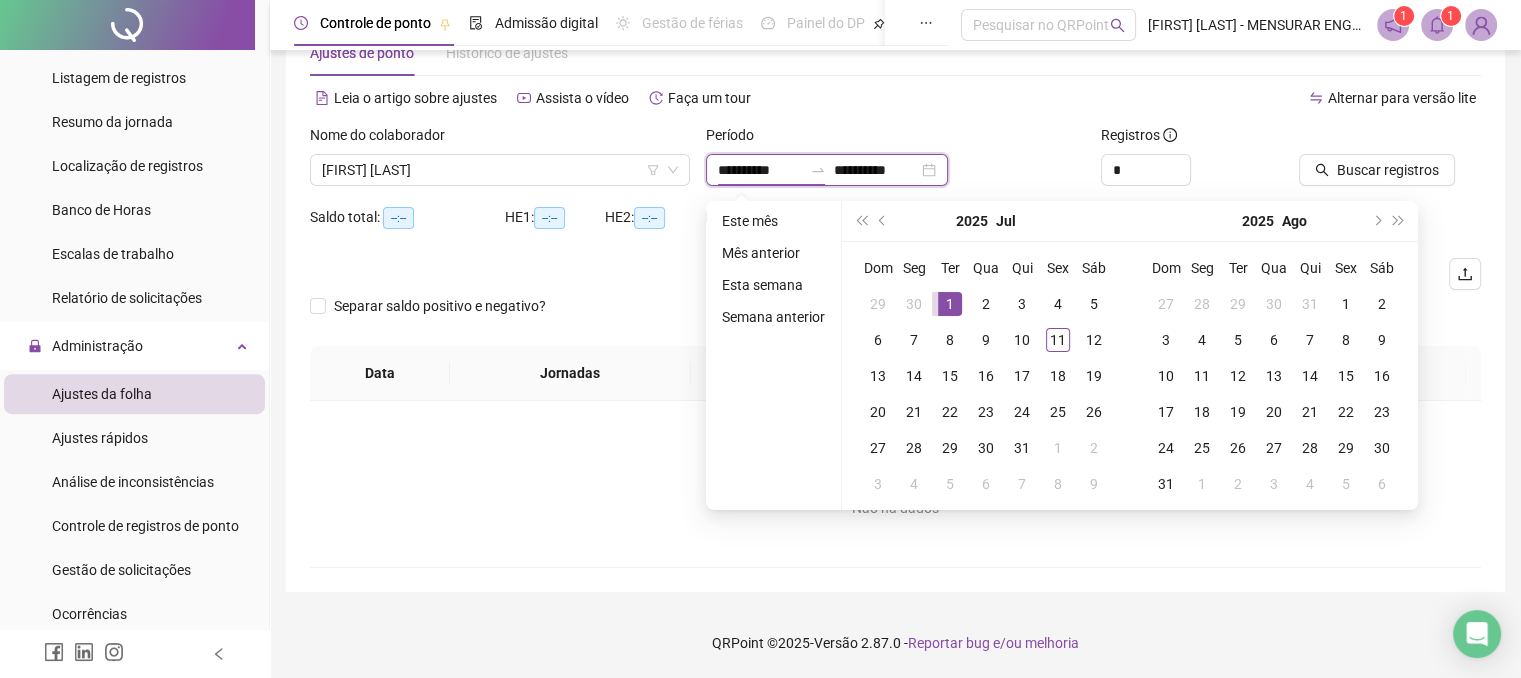 type on "**********" 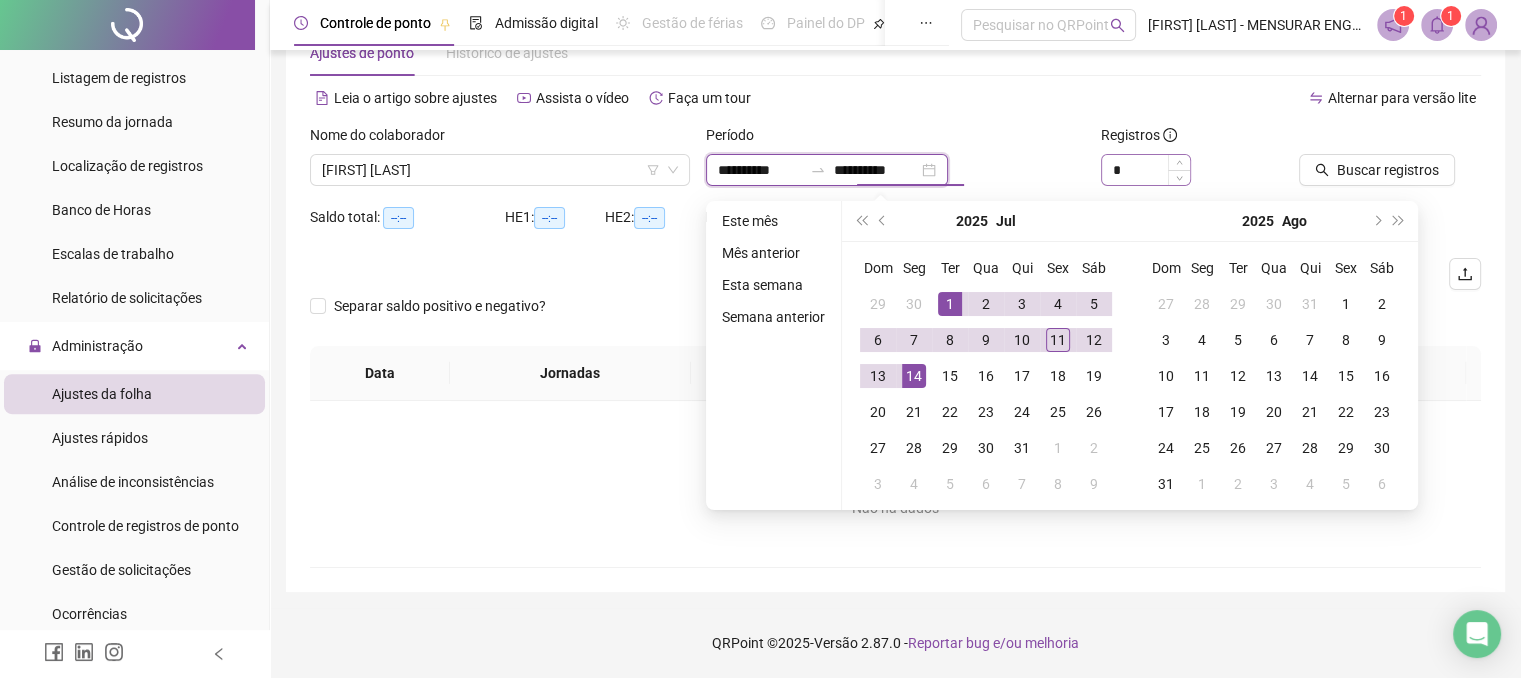 type on "**********" 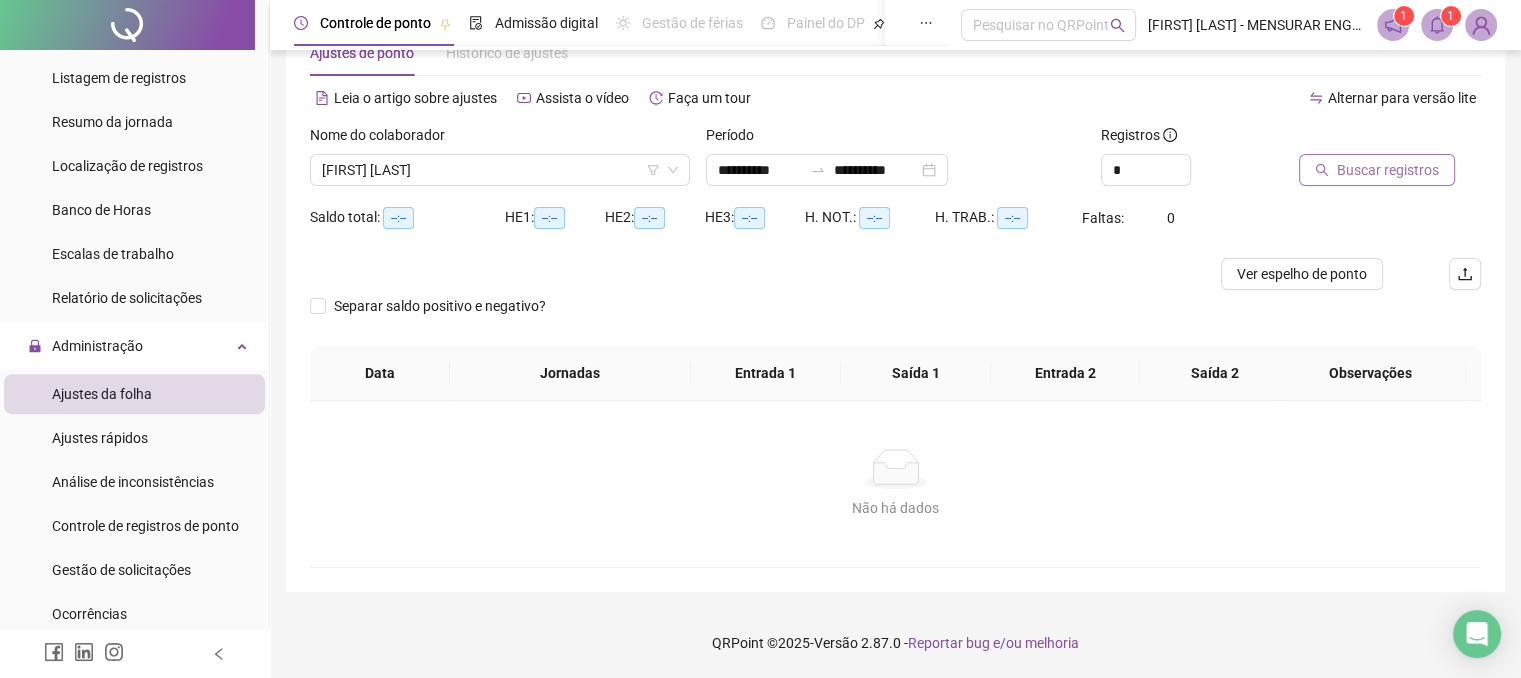 click on "Buscar registros" at bounding box center [1388, 170] 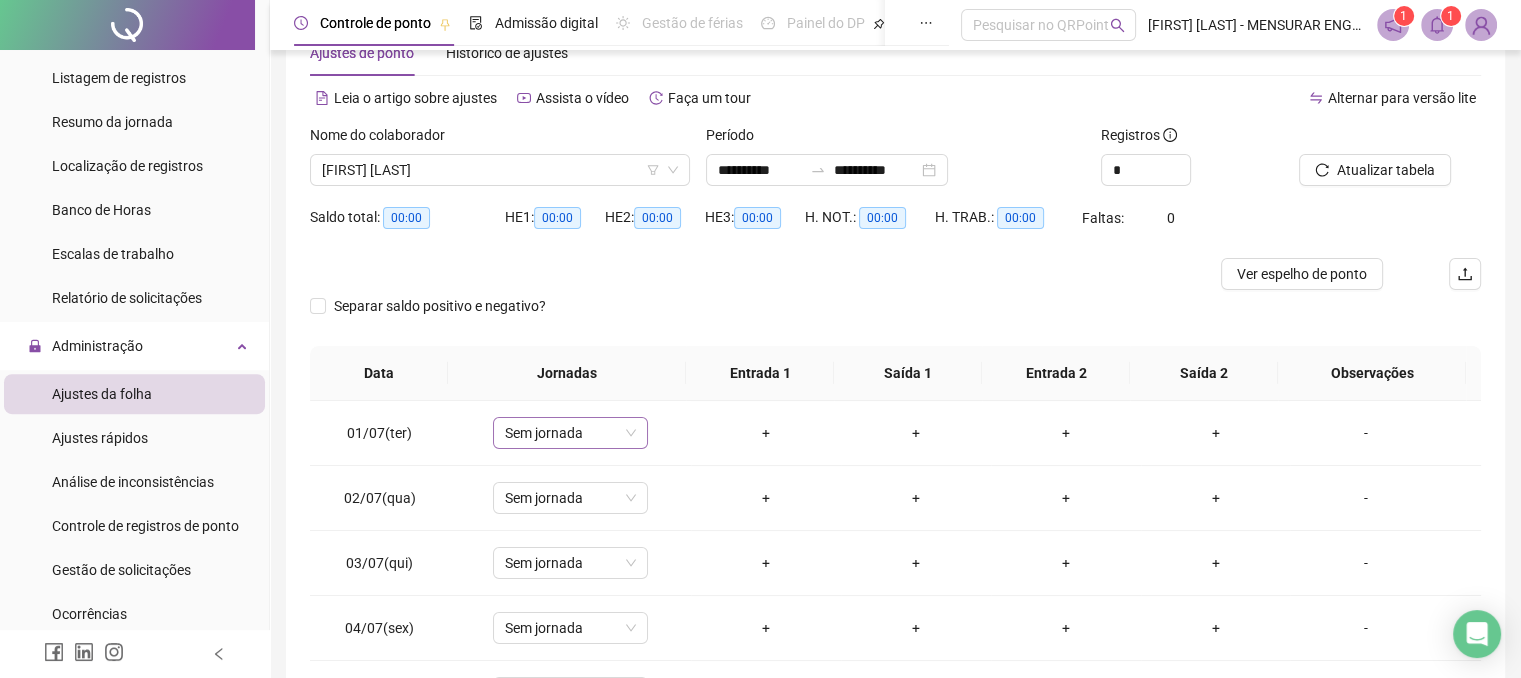 scroll, scrollTop: 160, scrollLeft: 0, axis: vertical 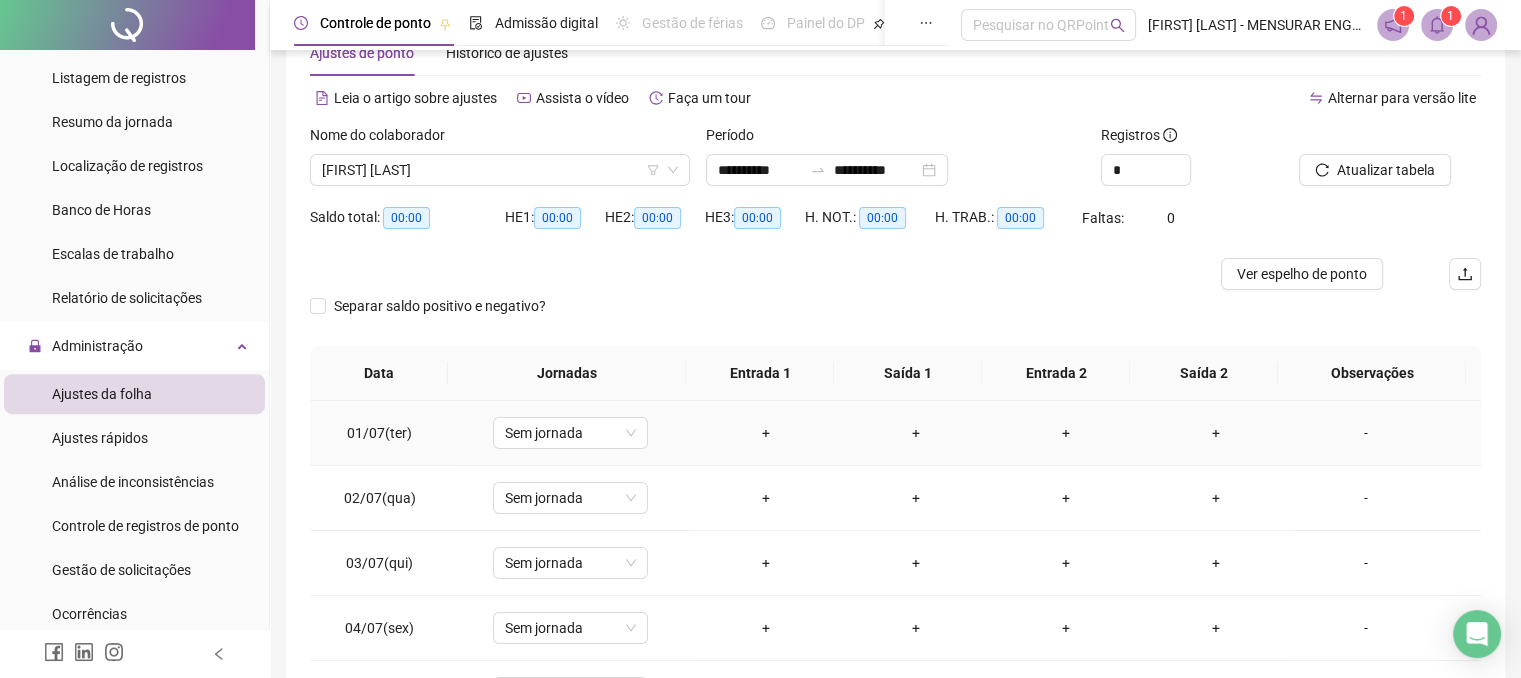 click on "+" at bounding box center [766, 433] 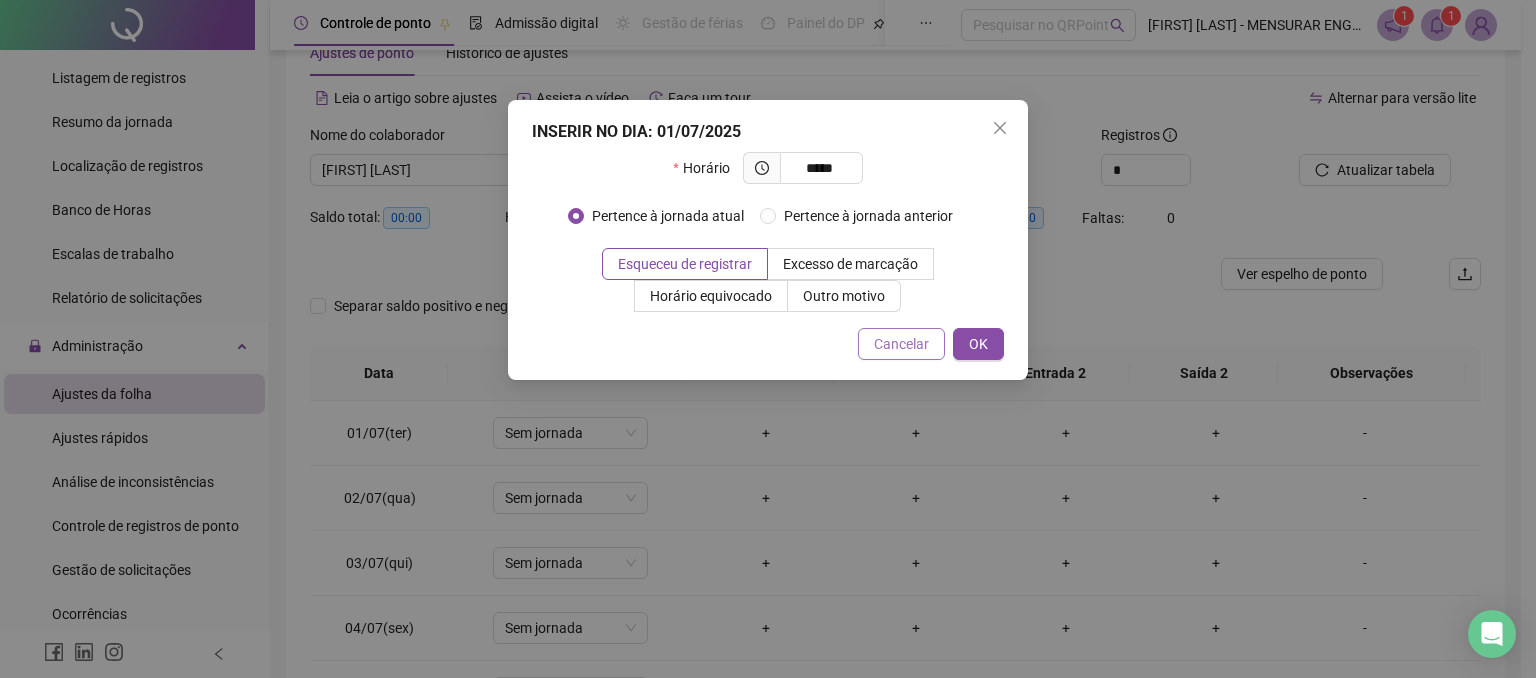 type on "*****" 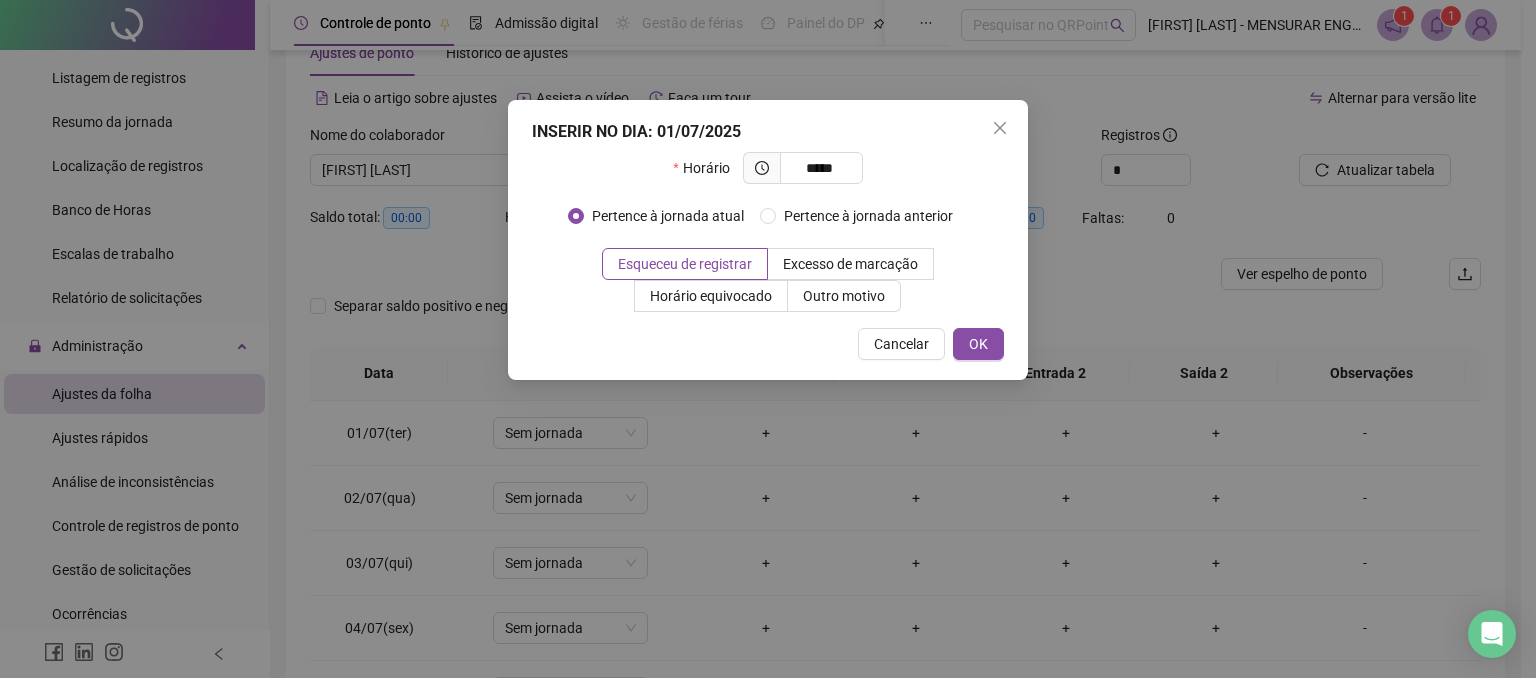 drag, startPoint x: 897, startPoint y: 345, endPoint x: 806, endPoint y: 421, distance: 118.56222 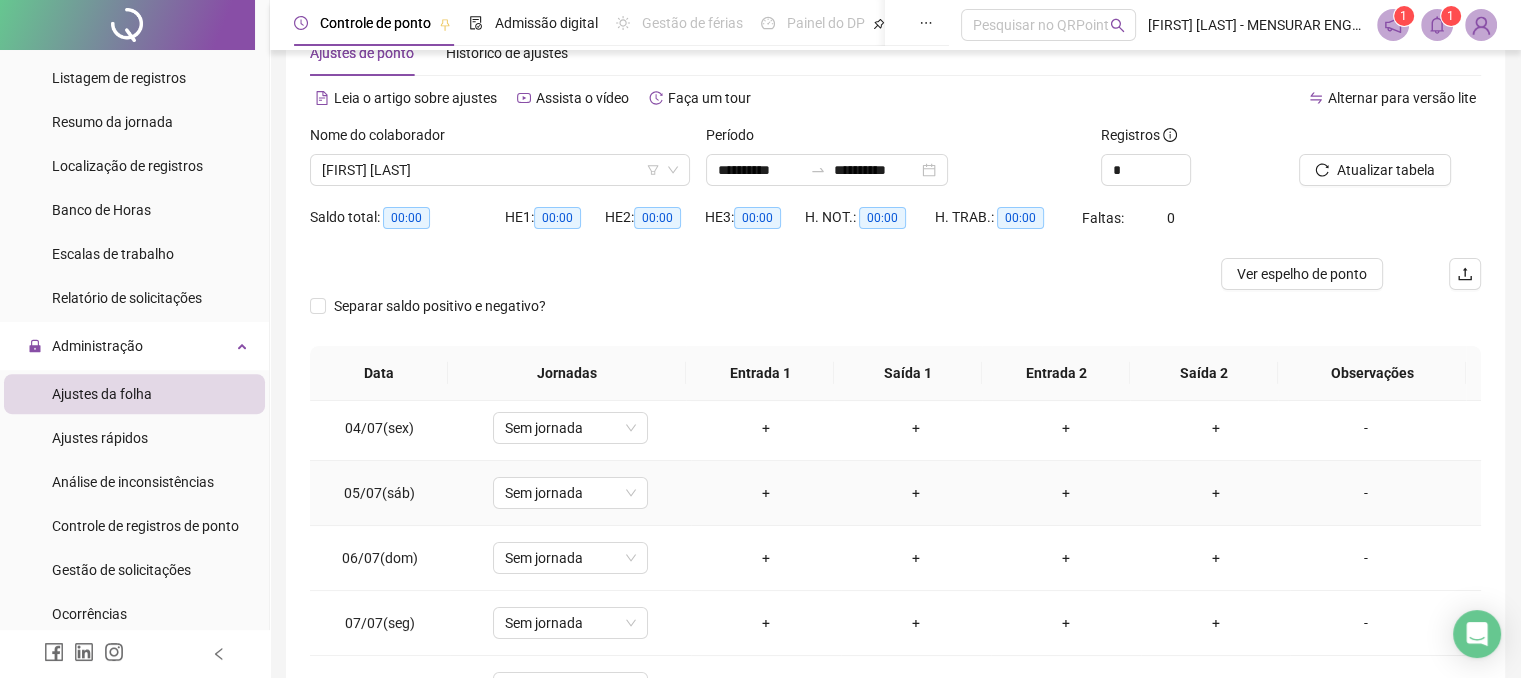 scroll, scrollTop: 285, scrollLeft: 0, axis: vertical 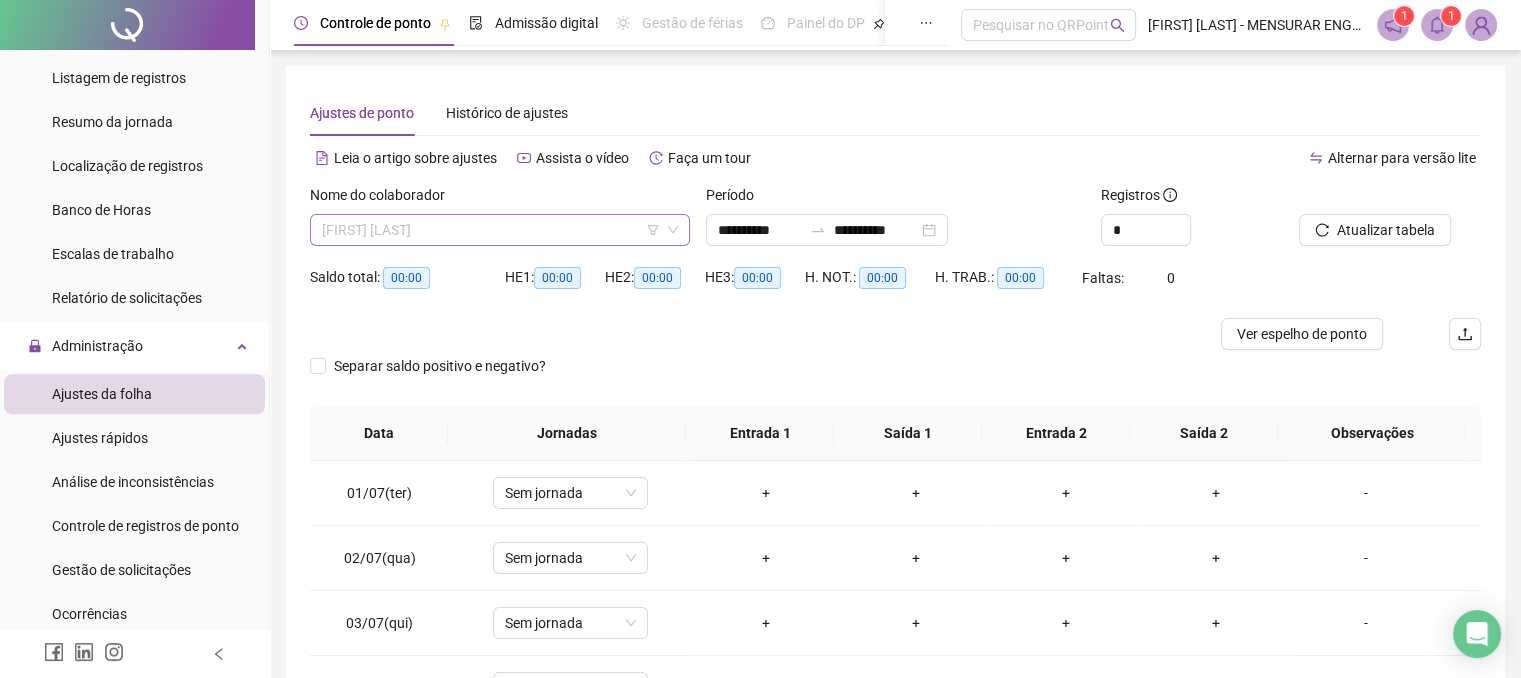 click on "[FIRST] [LAST]" at bounding box center [500, 230] 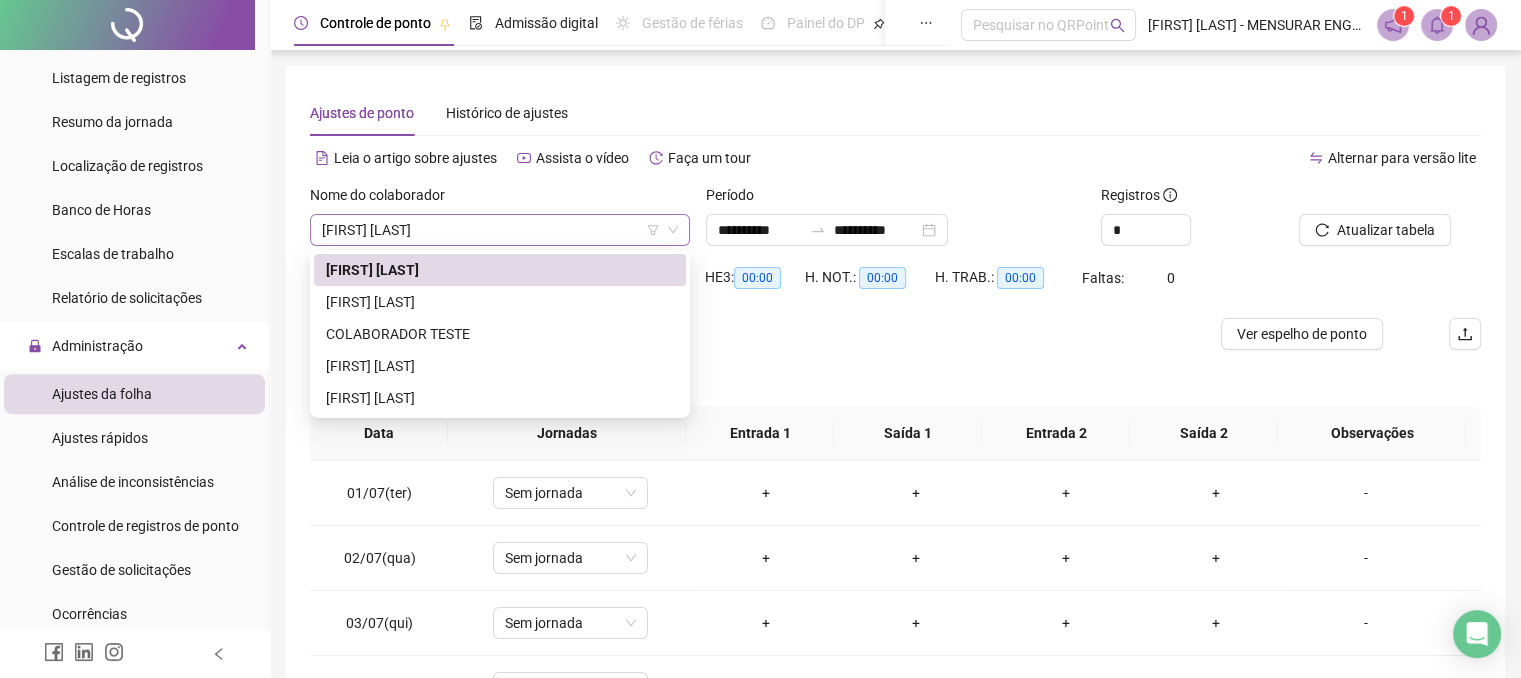 click on "[FIRST] [LAST]" at bounding box center (500, 230) 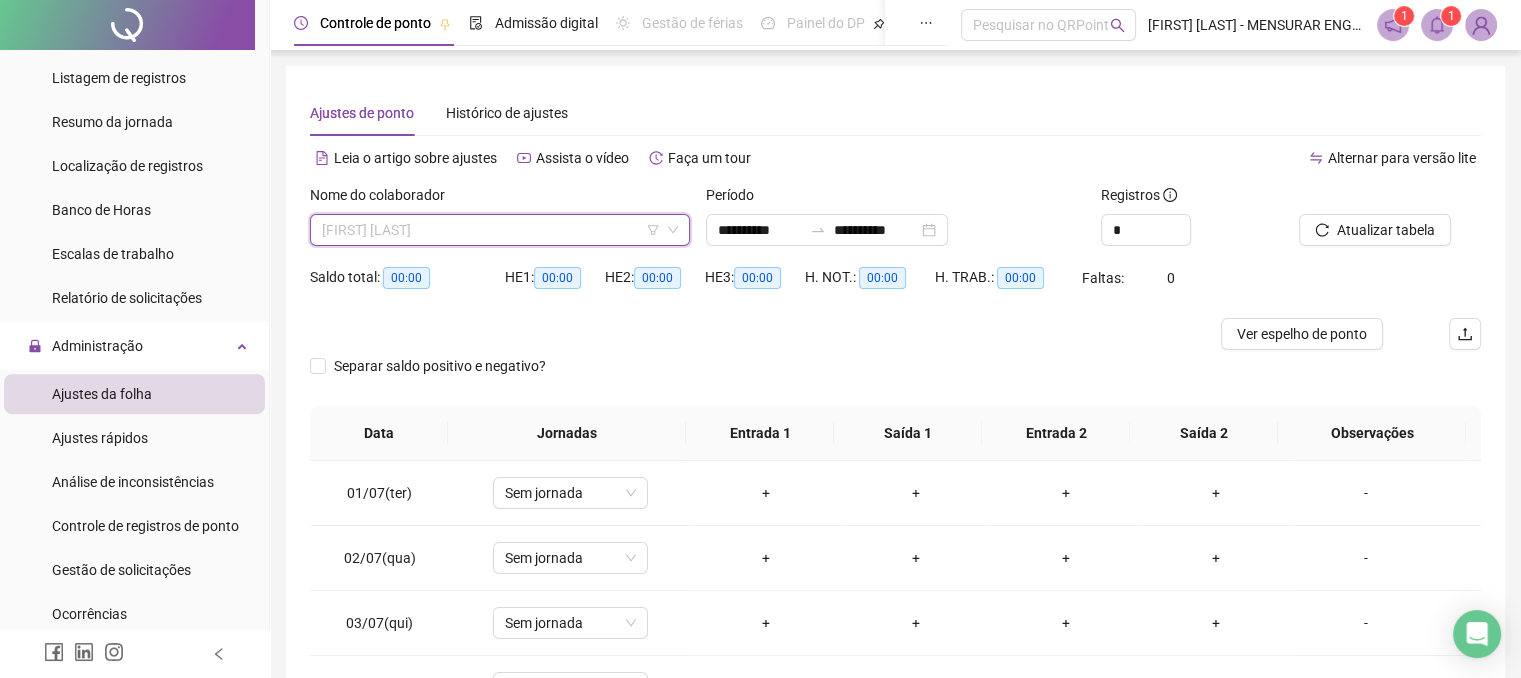 click on "[FIRST] [LAST]" at bounding box center (500, 230) 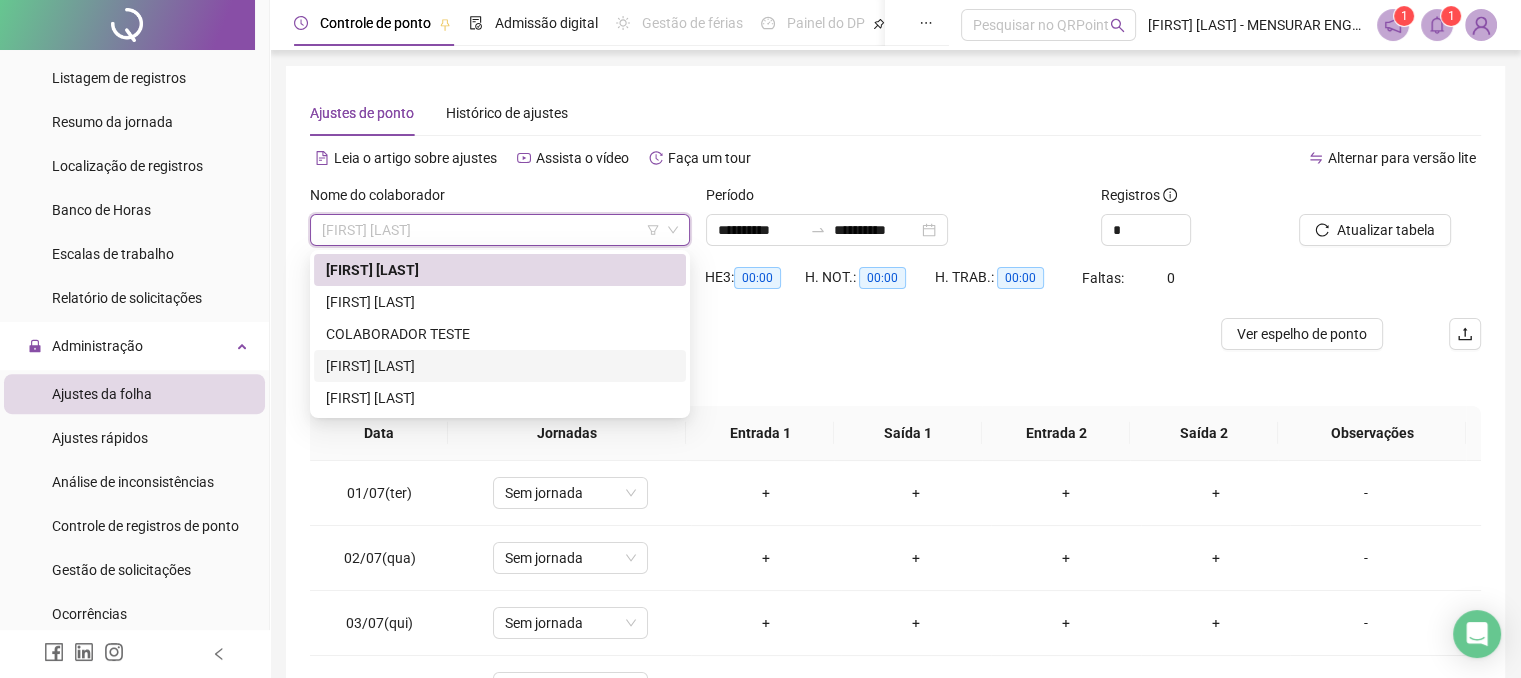 click on "[FIRST] [LAST]" at bounding box center (500, 366) 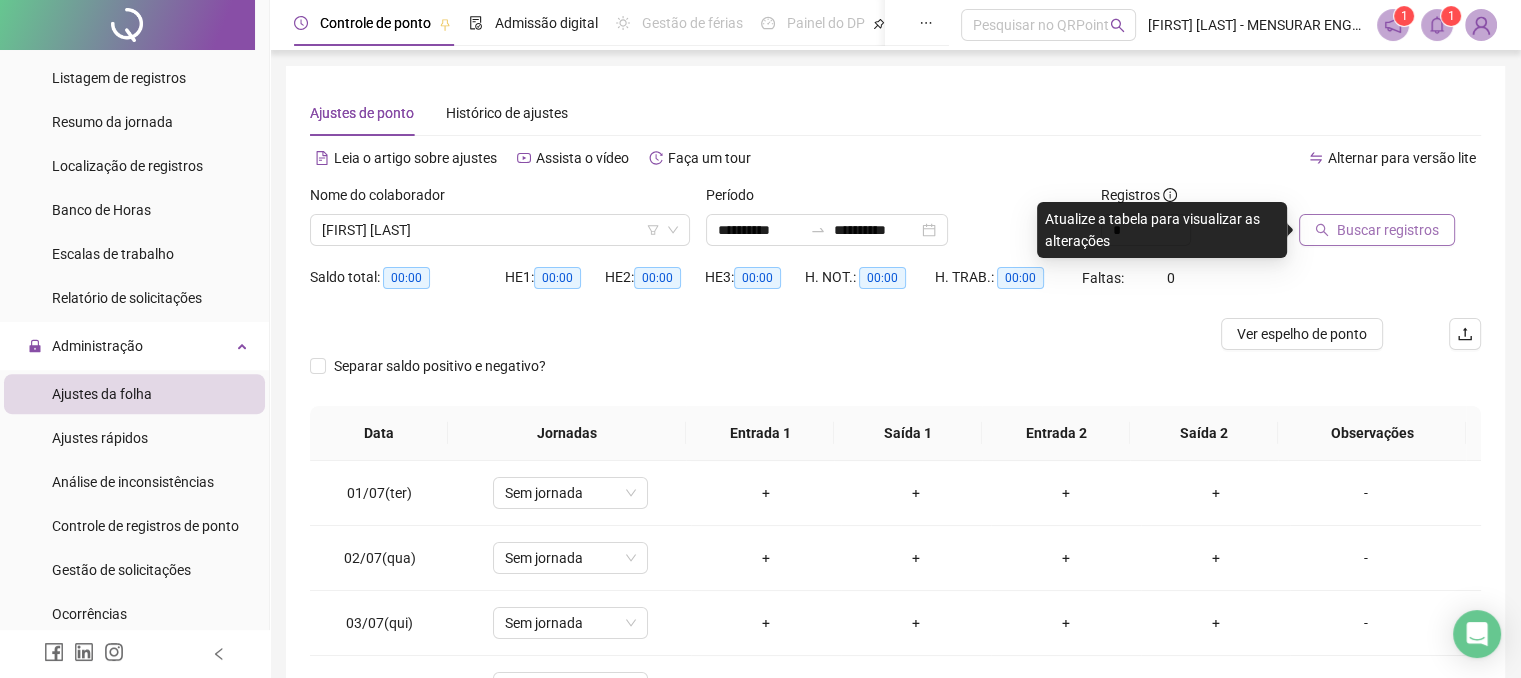 click on "Buscar registros" at bounding box center (1388, 230) 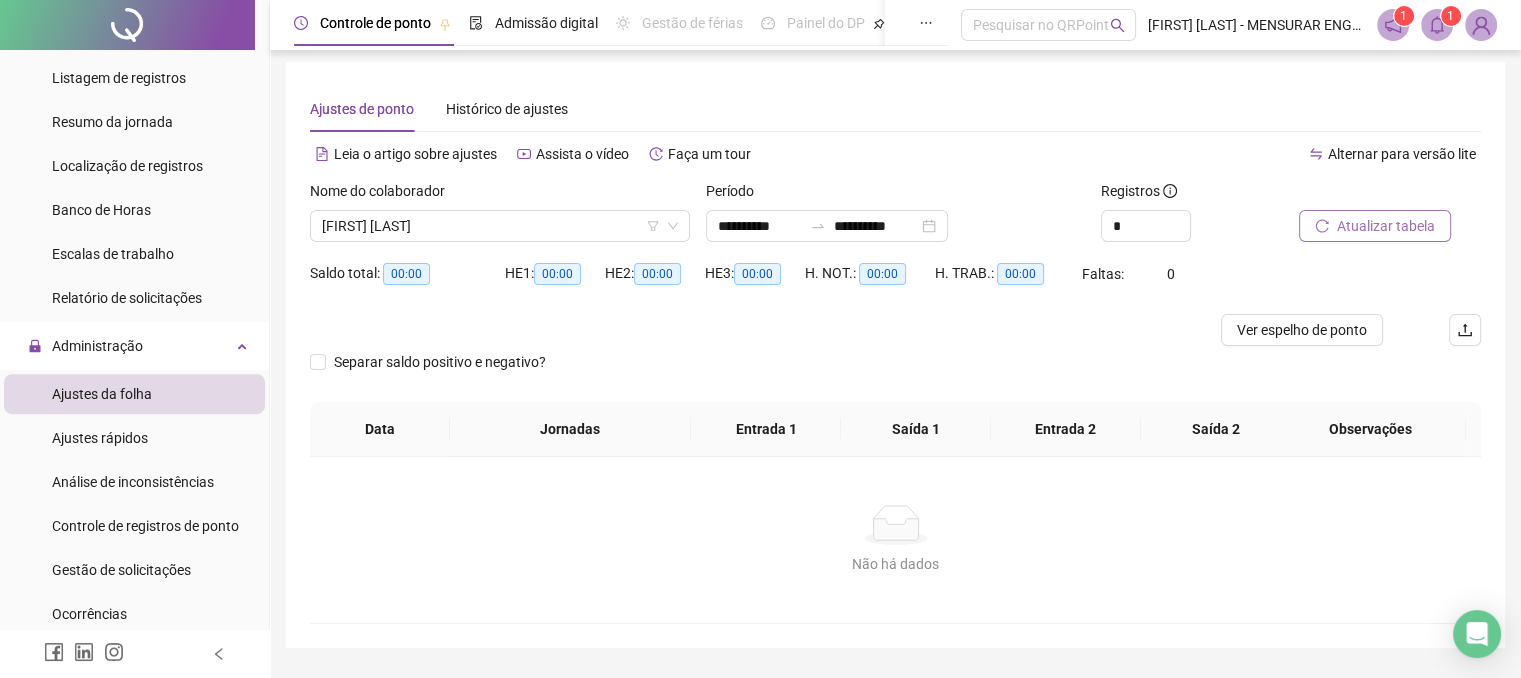 scroll, scrollTop: 60, scrollLeft: 0, axis: vertical 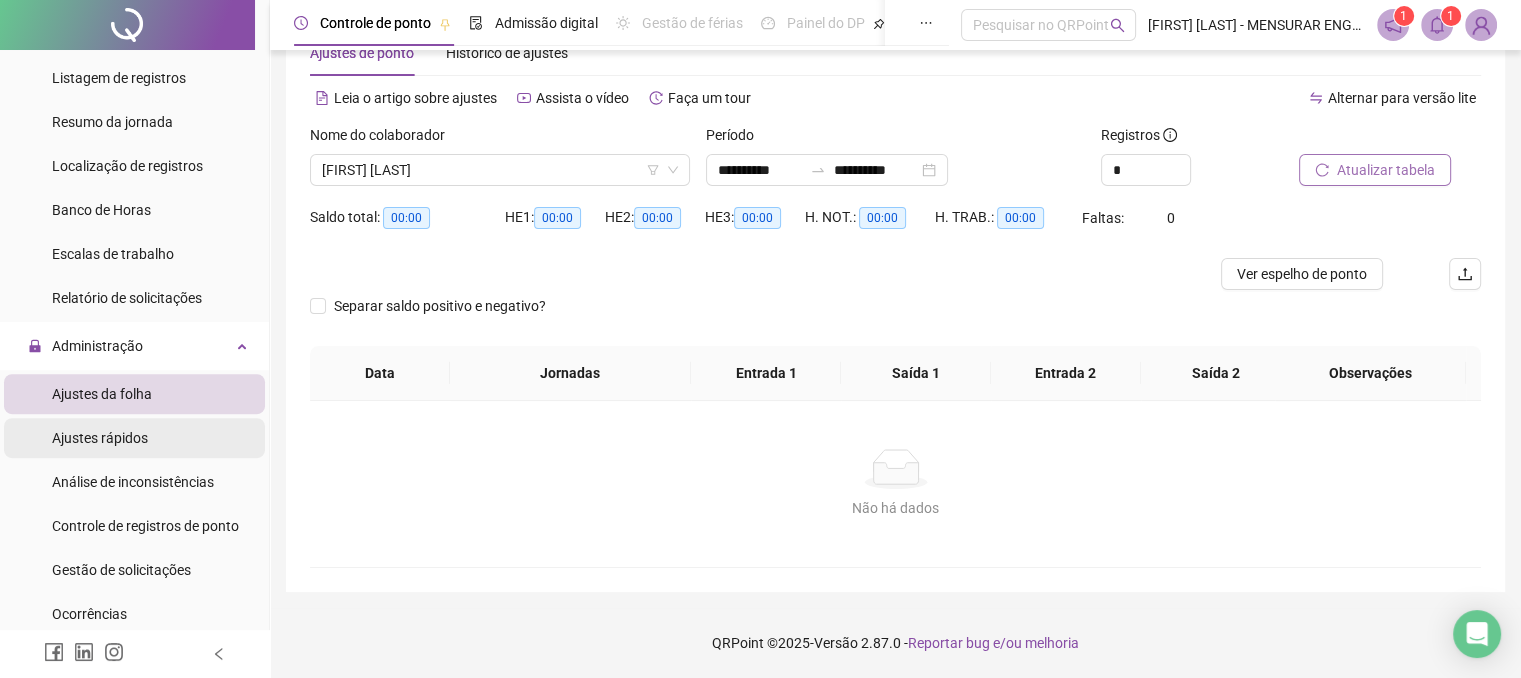 click on "Ajustes rápidos" at bounding box center (100, 438) 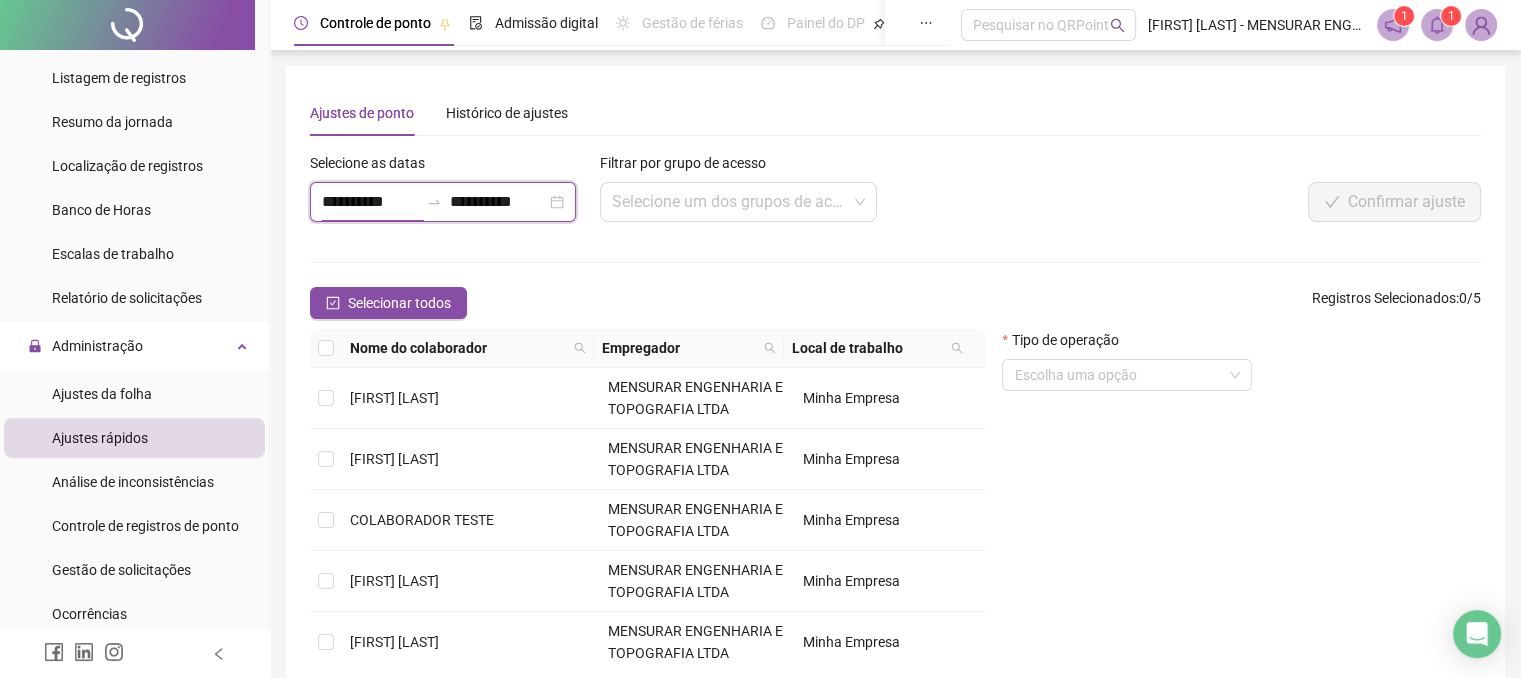 drag, startPoint x: 420, startPoint y: 198, endPoint x: 285, endPoint y: 197, distance: 135.00371 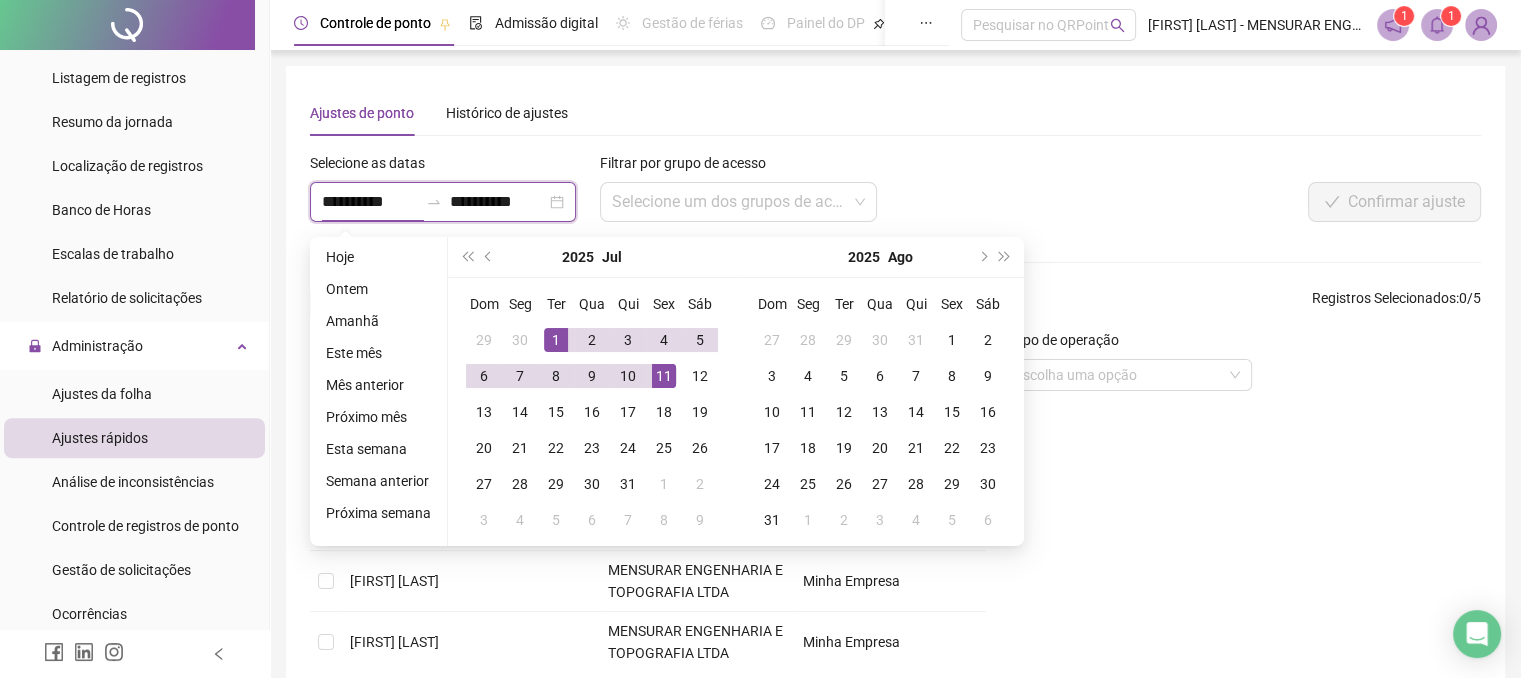 type on "**********" 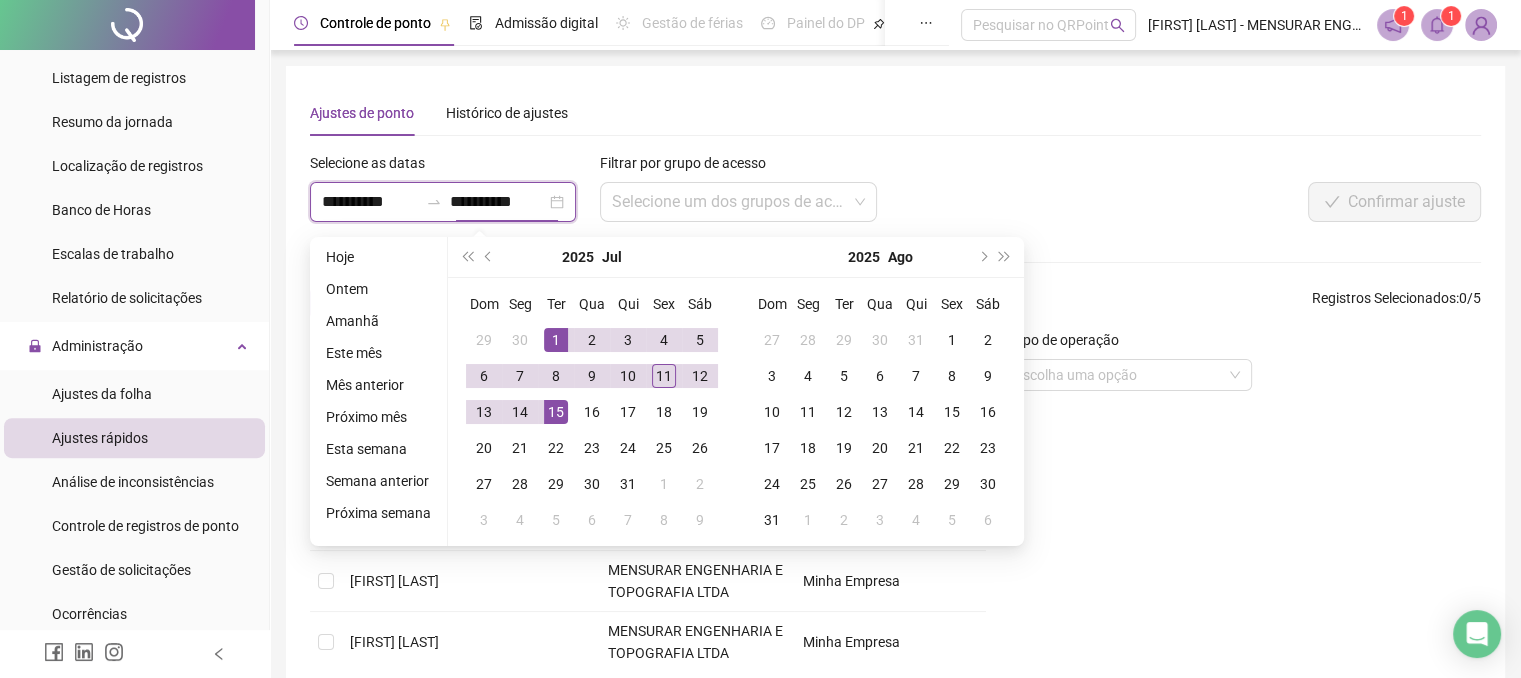 type on "**********" 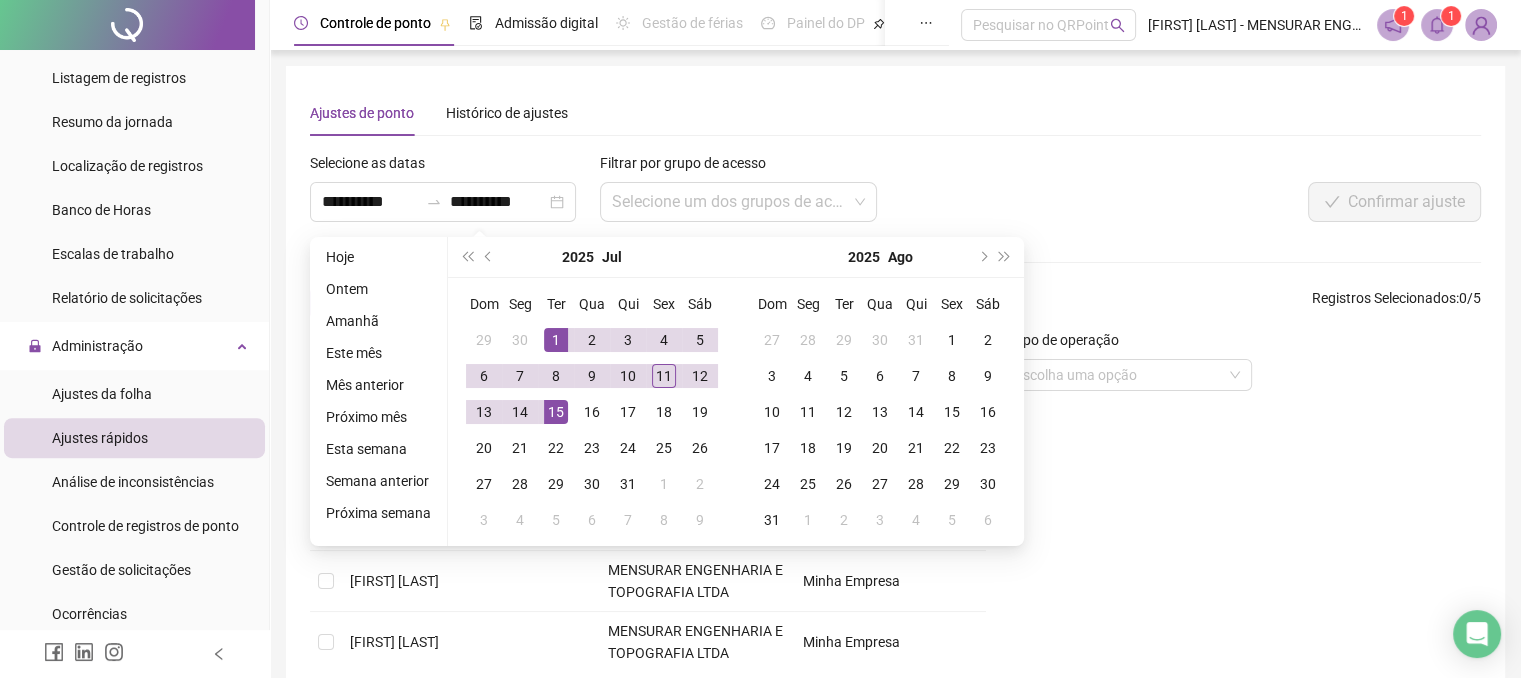 drag, startPoint x: 880, startPoint y: 140, endPoint x: 870, endPoint y: 117, distance: 25.079872 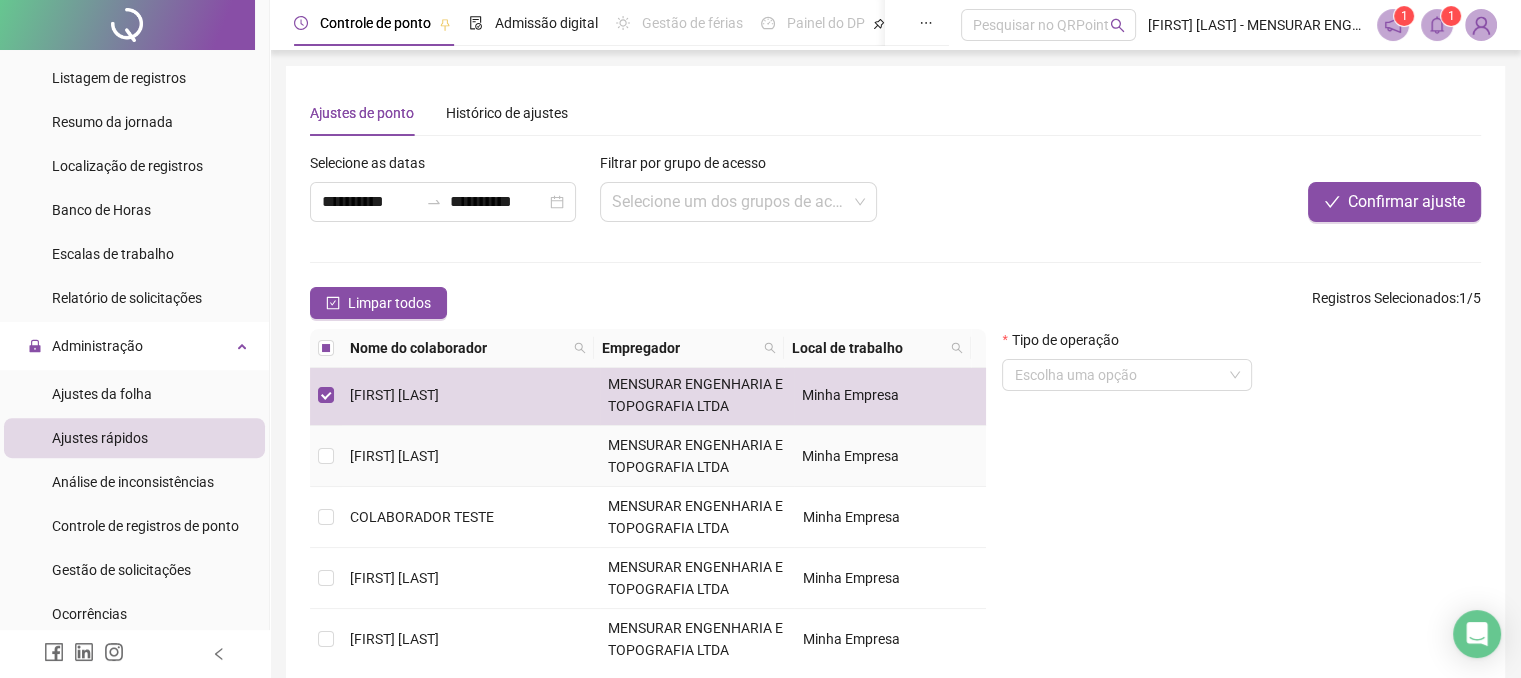 scroll, scrollTop: 4, scrollLeft: 0, axis: vertical 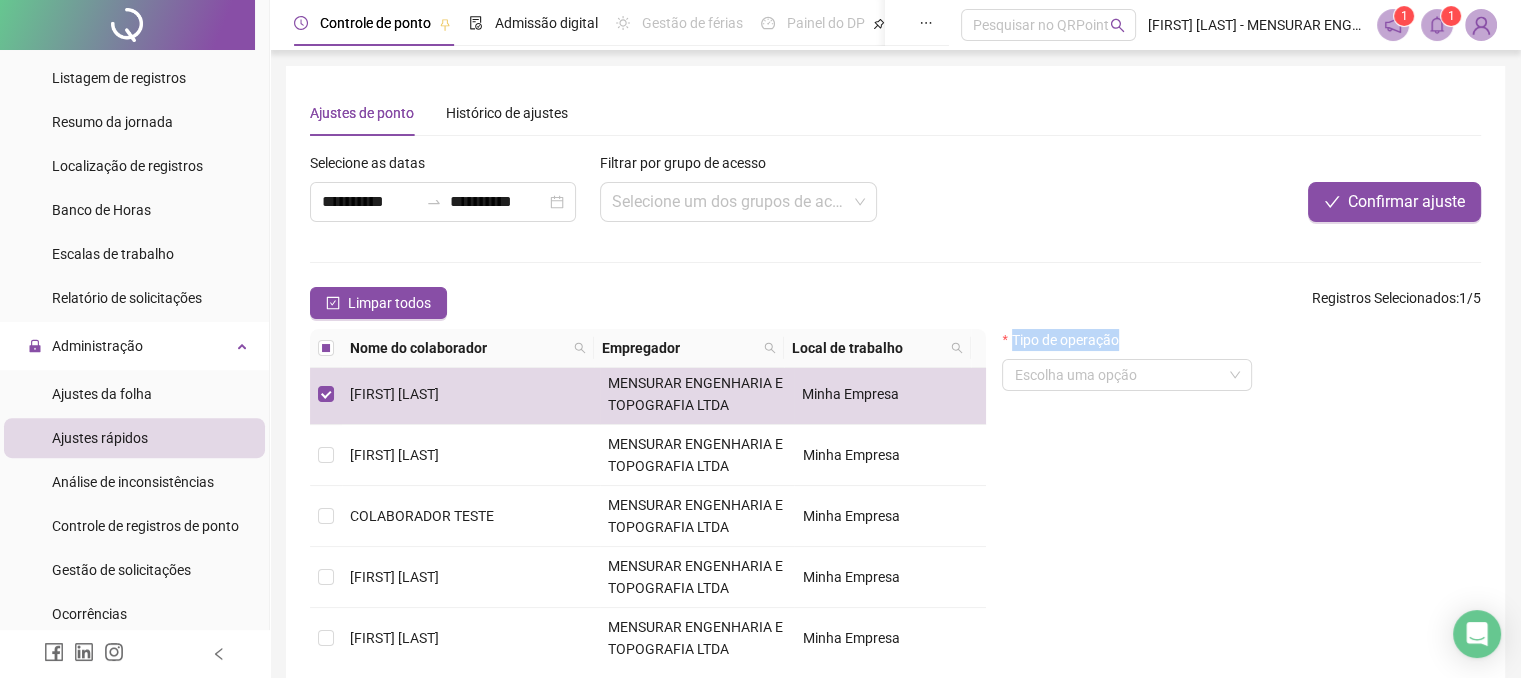 drag, startPoint x: 1001, startPoint y: 341, endPoint x: 1154, endPoint y: 332, distance: 153.26448 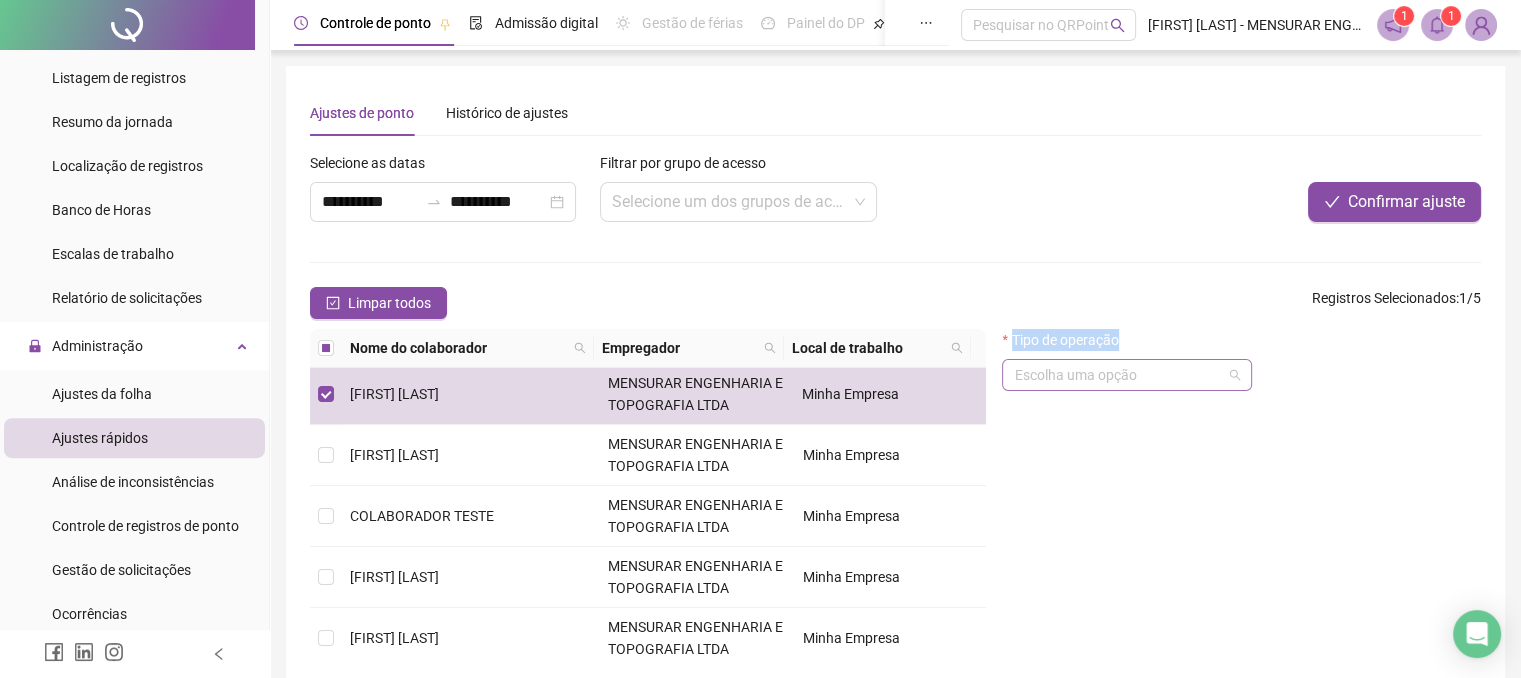 click at bounding box center [1121, 375] 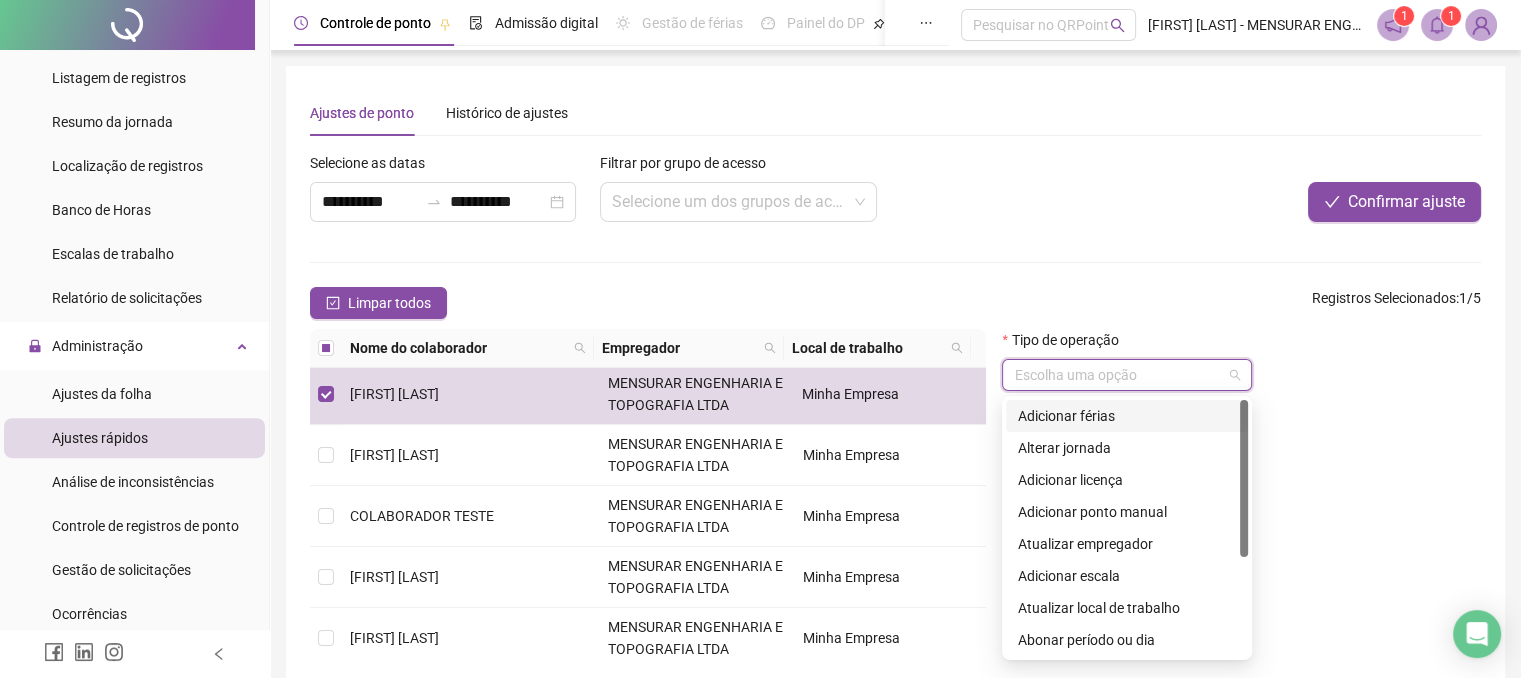click on "Adicionar férias" at bounding box center [1127, 416] 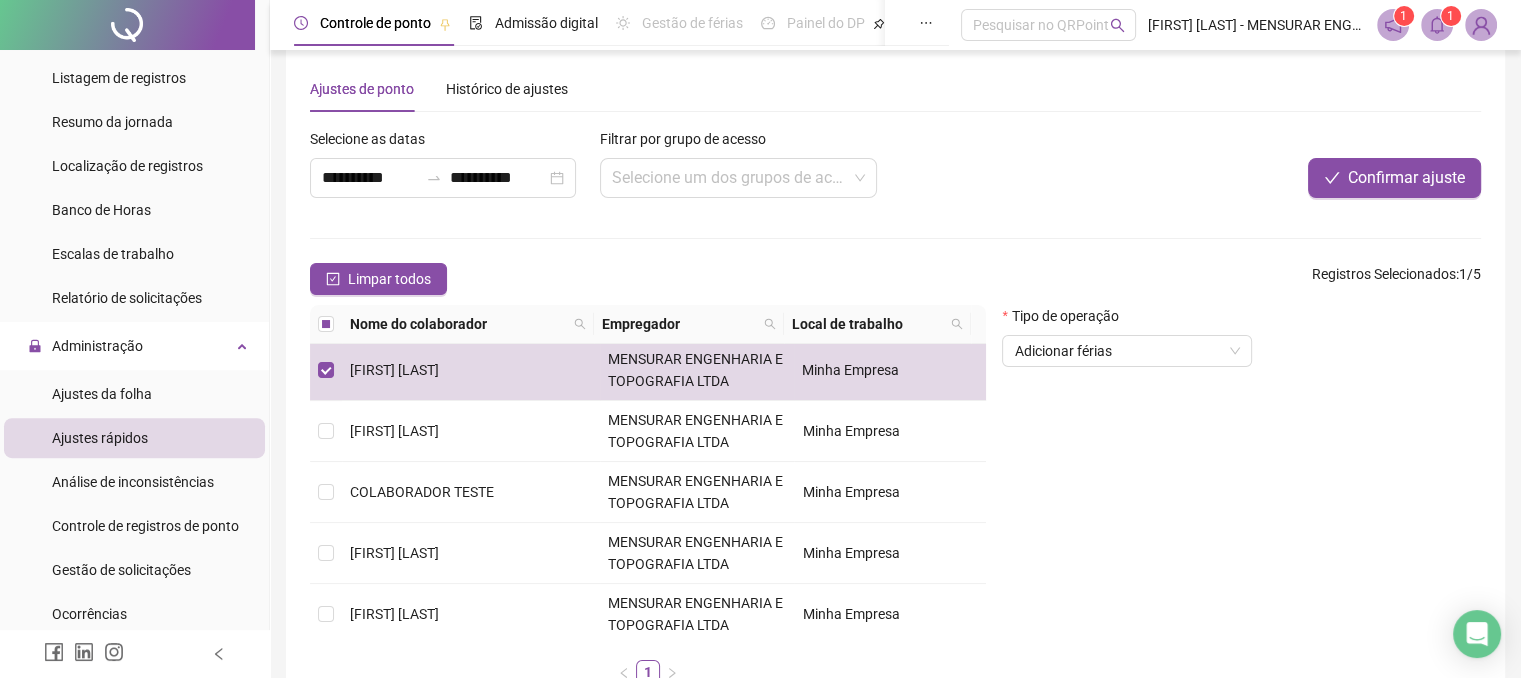 scroll, scrollTop: 0, scrollLeft: 0, axis: both 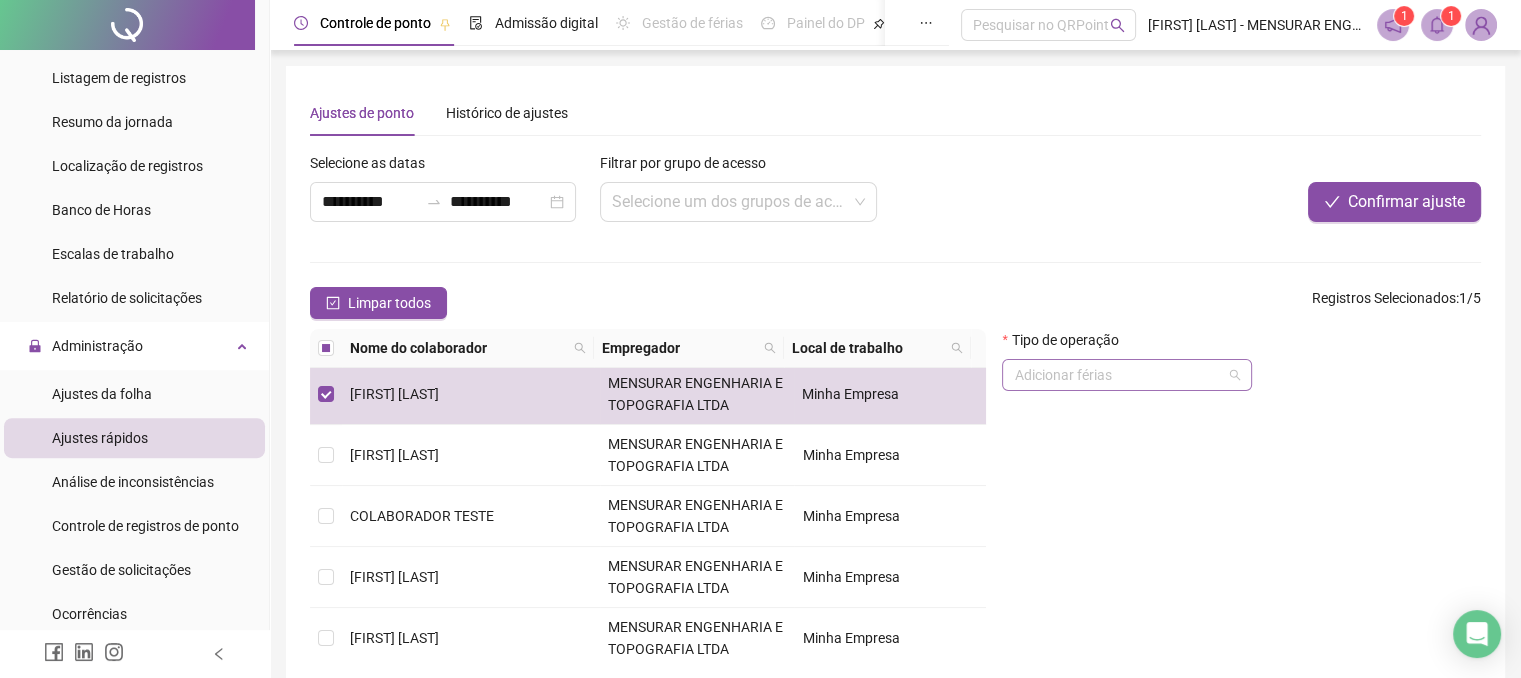 click on "Adicionar férias" at bounding box center (1127, 375) 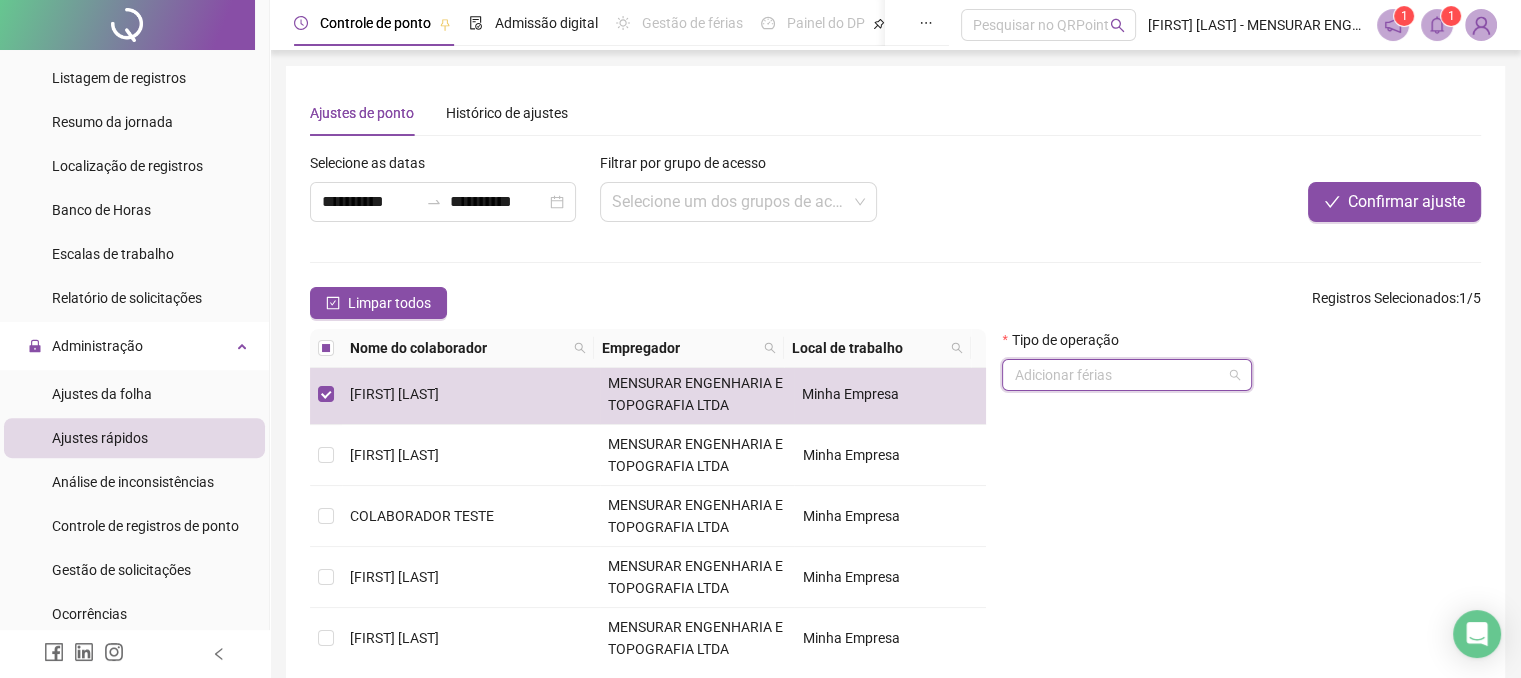 click on "Adicionar férias" at bounding box center (1127, 375) 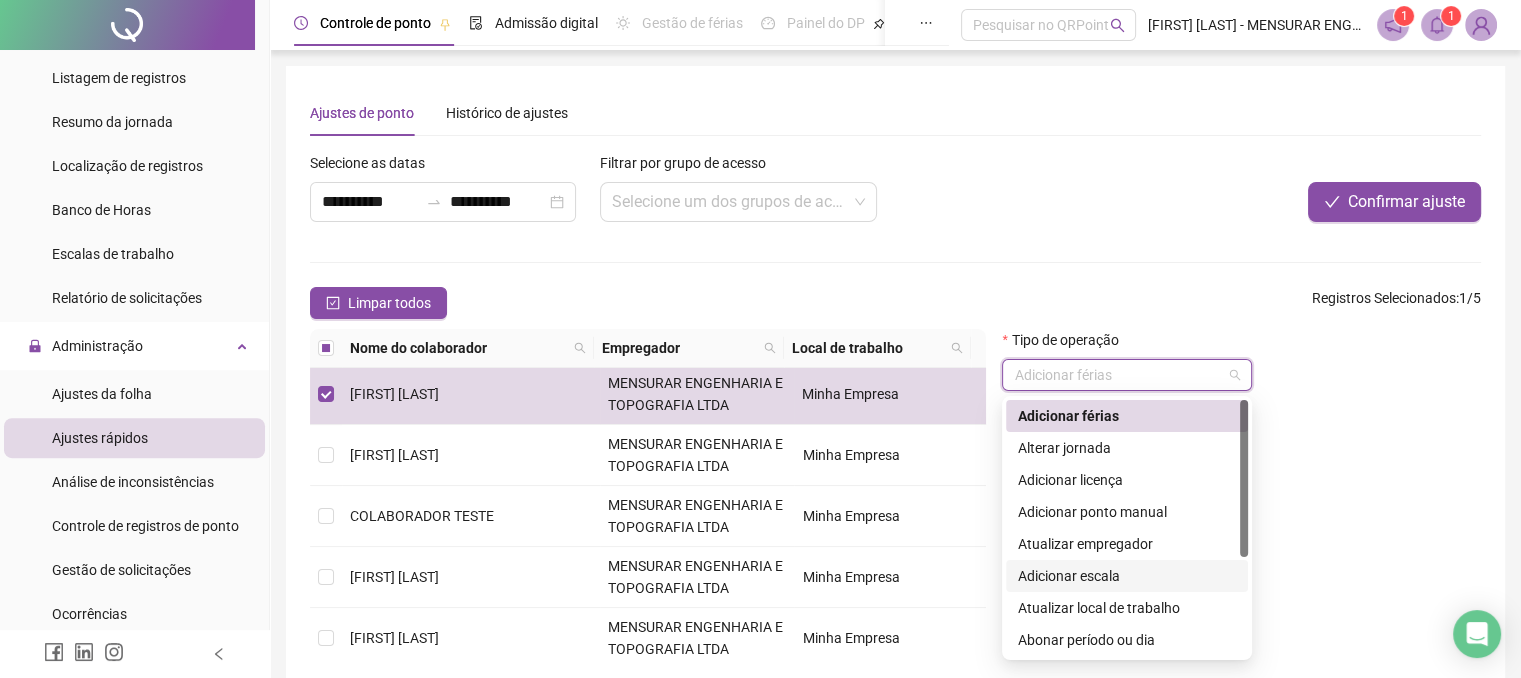 scroll, scrollTop: 160, scrollLeft: 0, axis: vertical 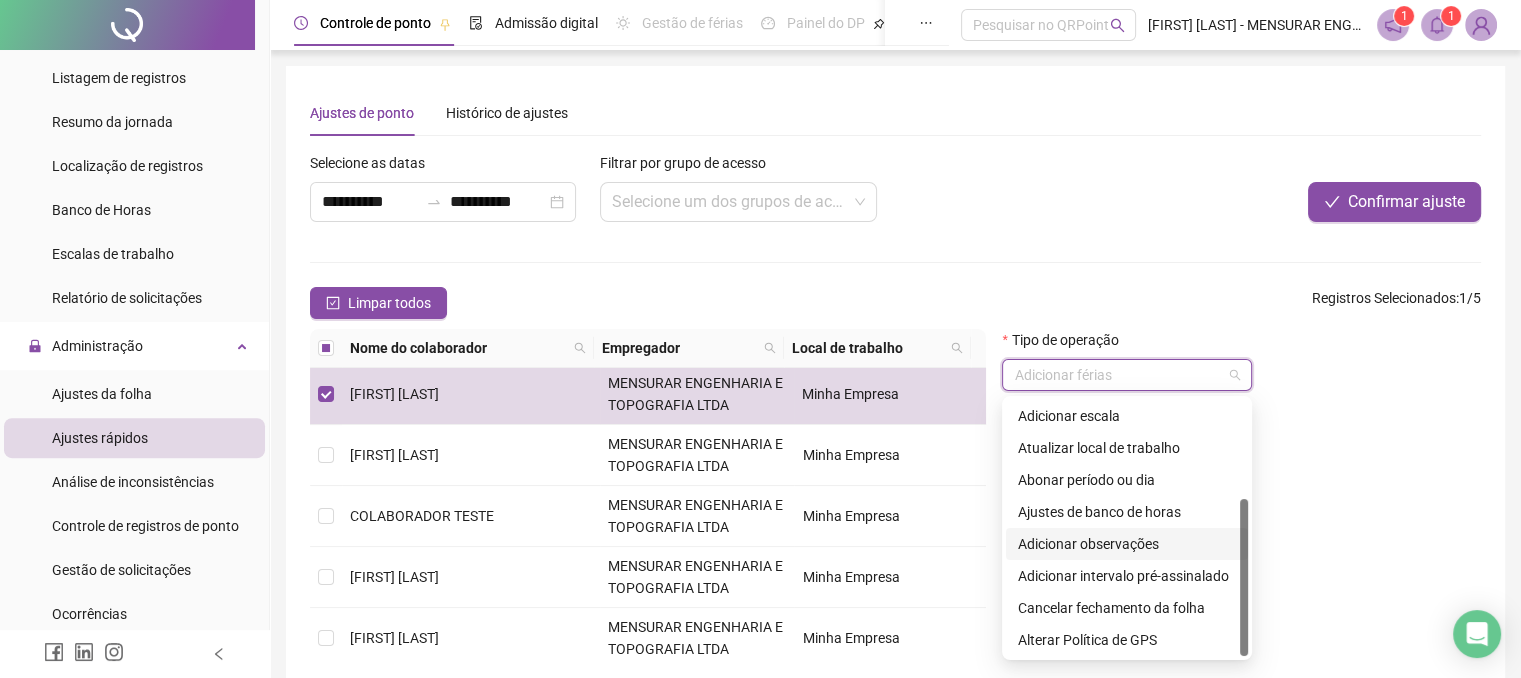 click on "Adicionar observações" at bounding box center (1127, 544) 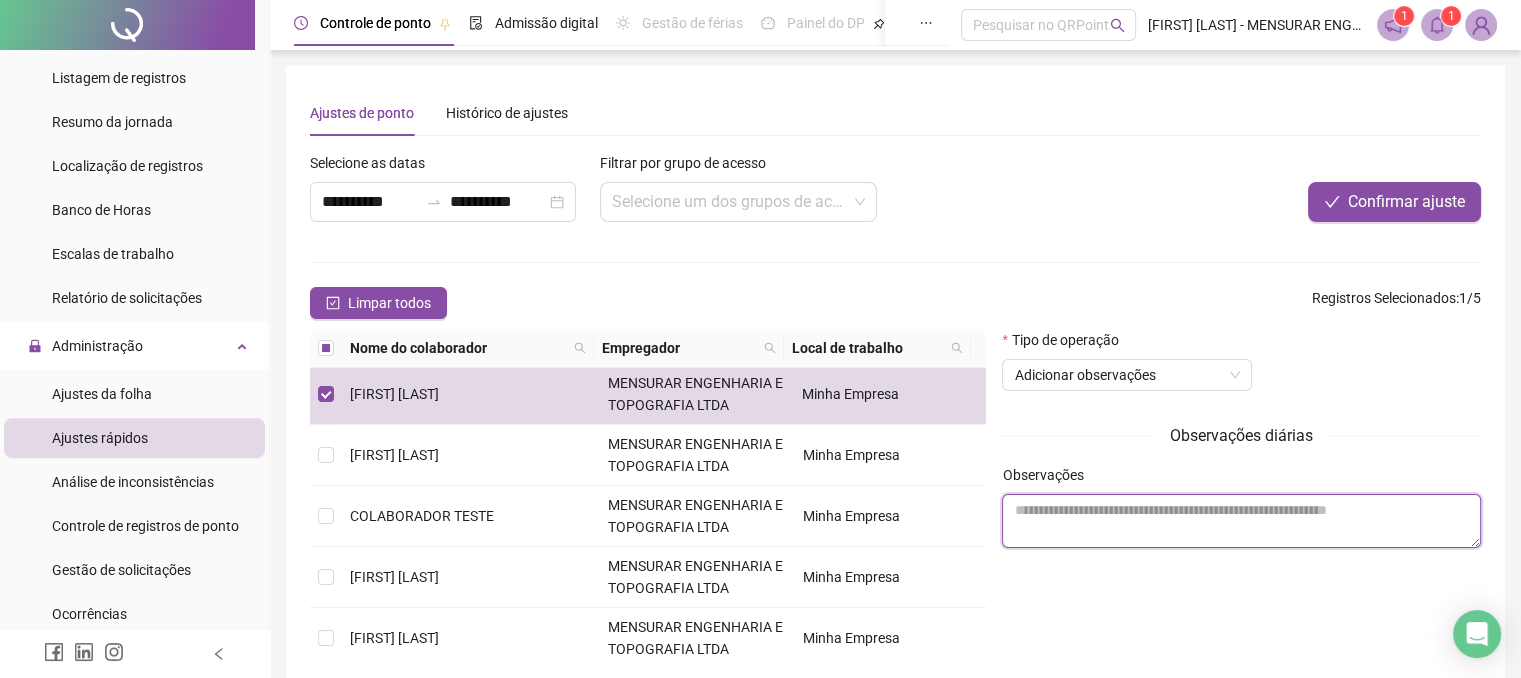 click at bounding box center (1241, 521) 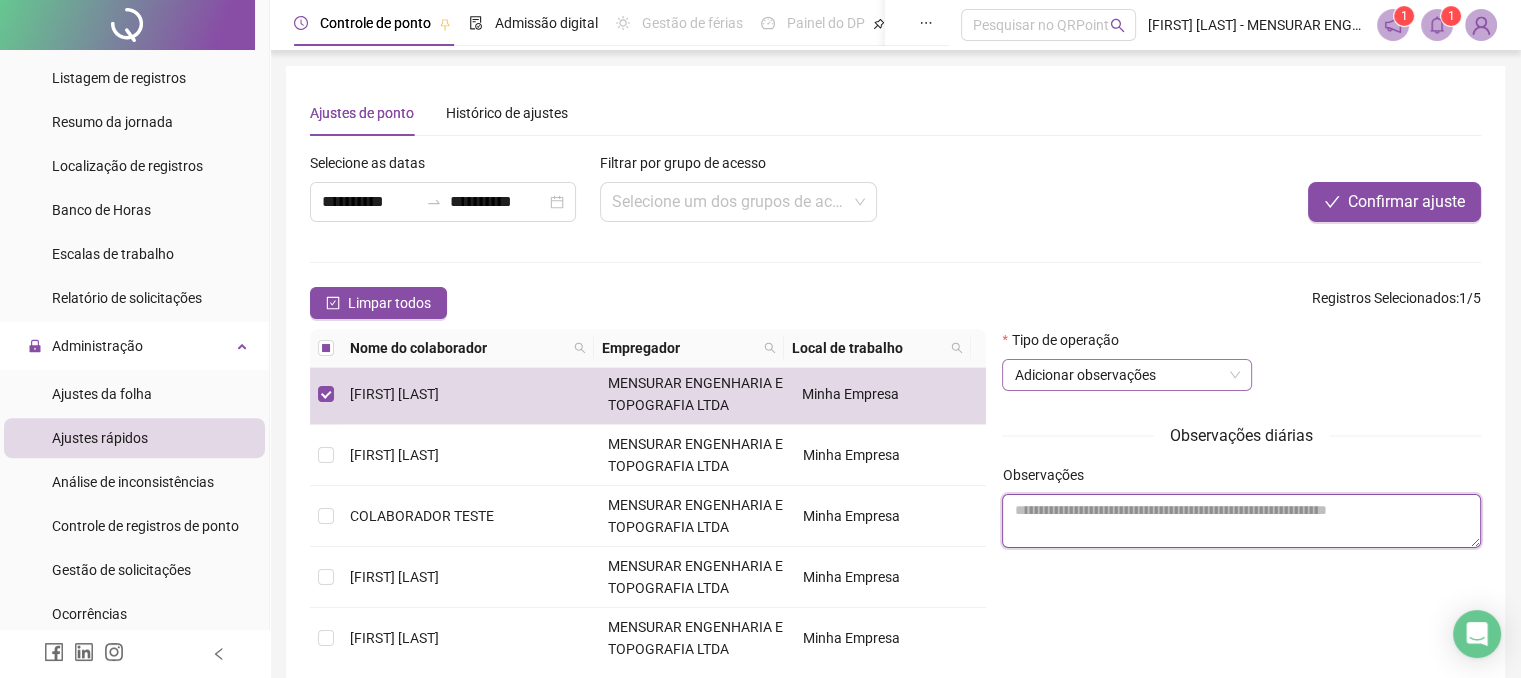 click on "Adicionar observações" at bounding box center (1127, 375) 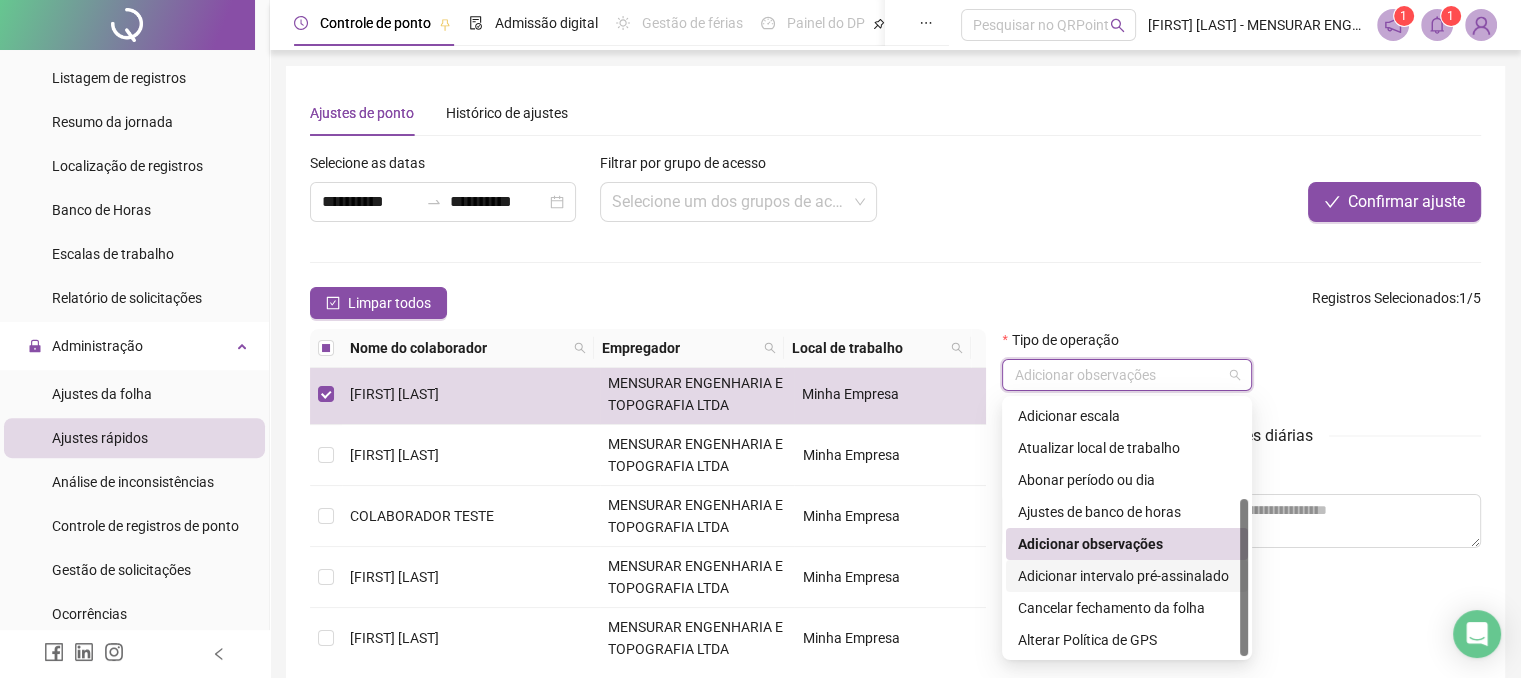 scroll, scrollTop: 100, scrollLeft: 0, axis: vertical 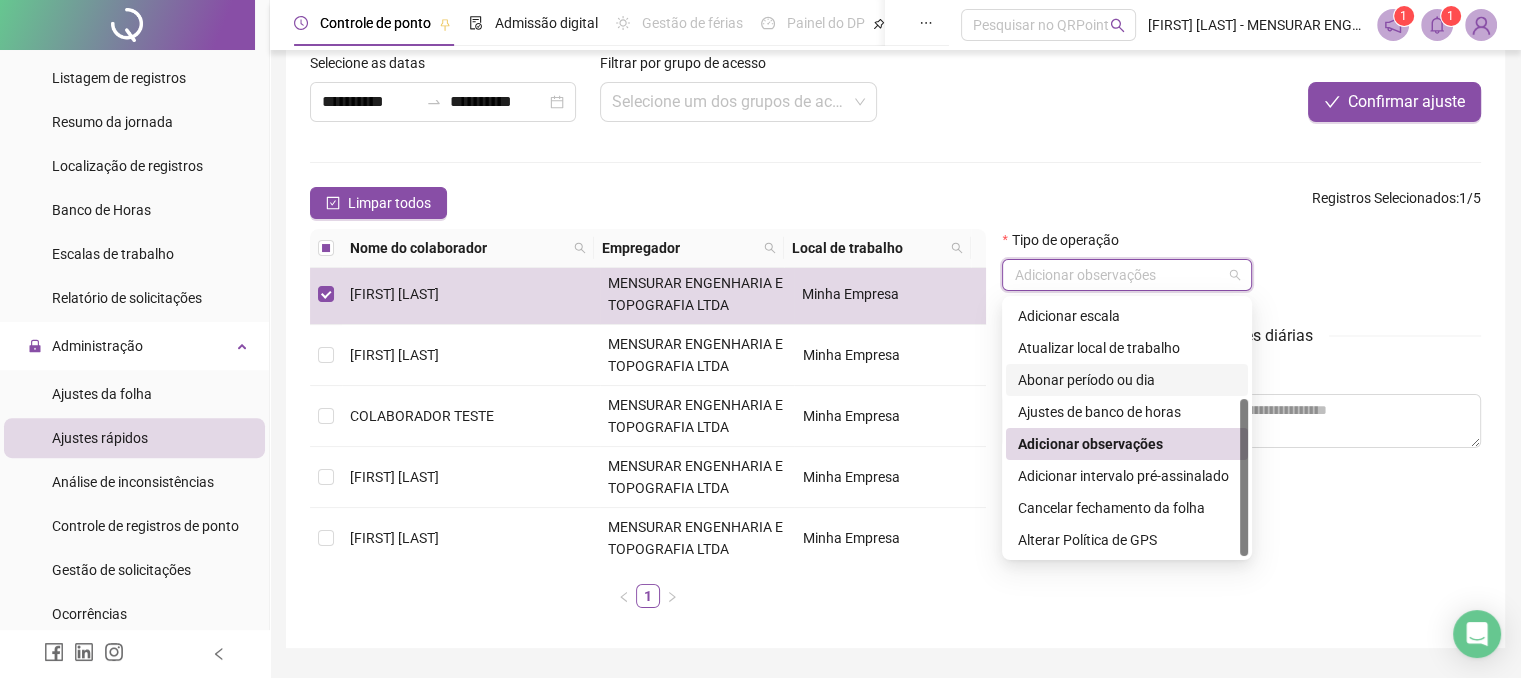 click on "Abonar período ou dia" at bounding box center (1127, 380) 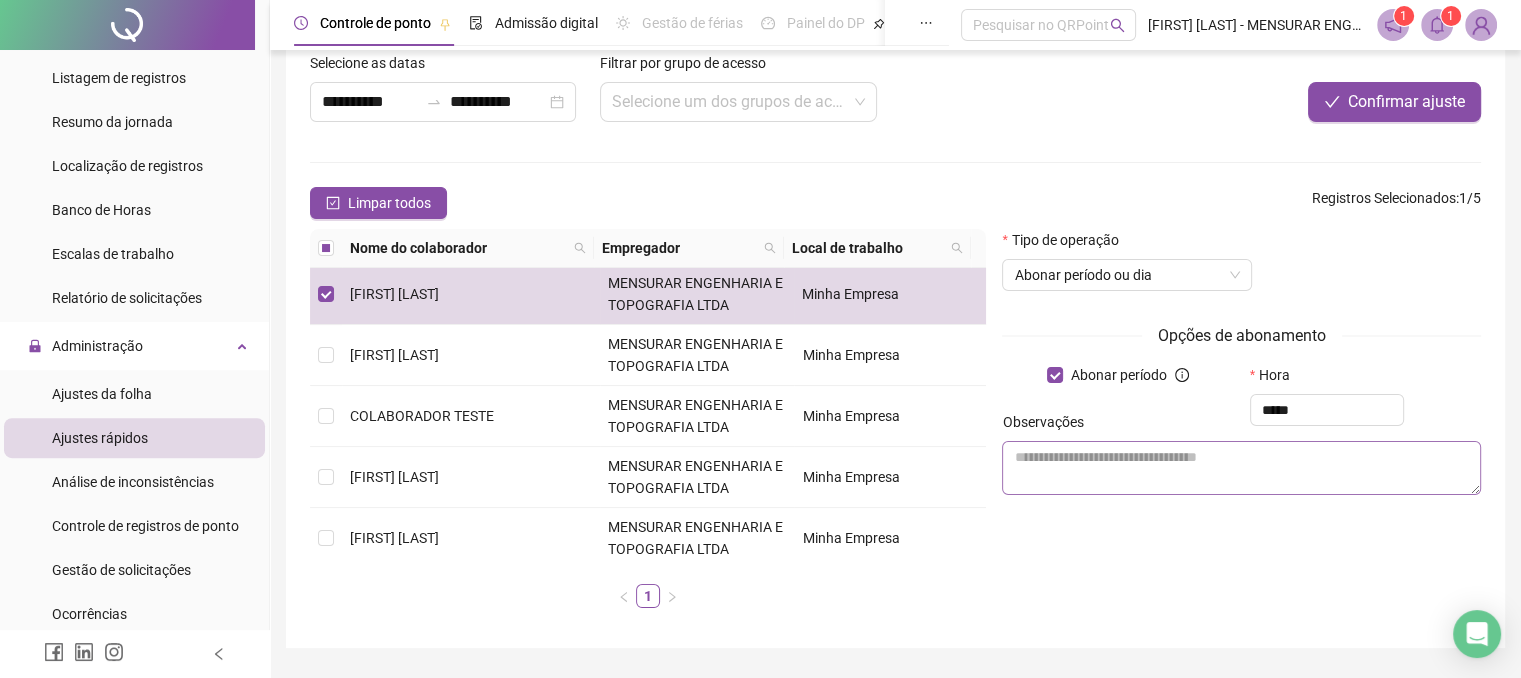 type on "*****" 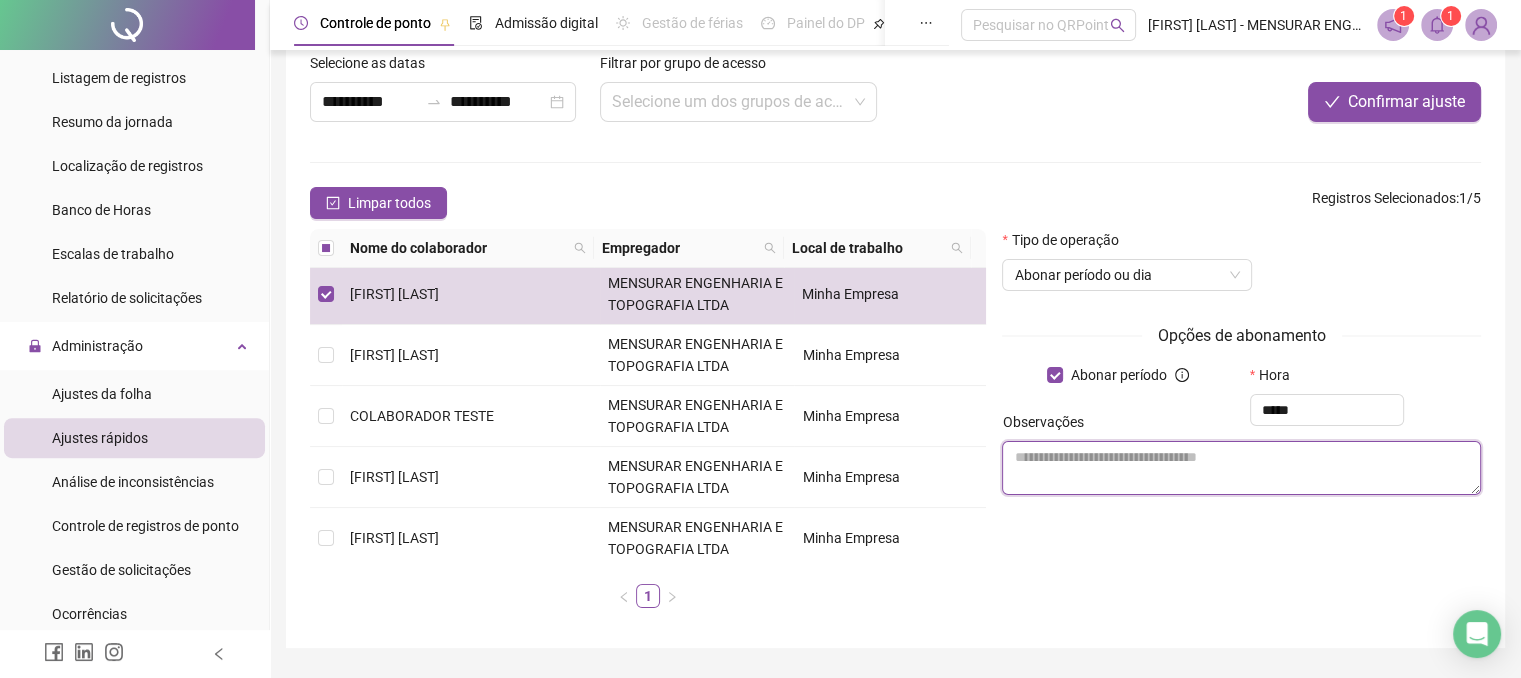 click at bounding box center (1241, 468) 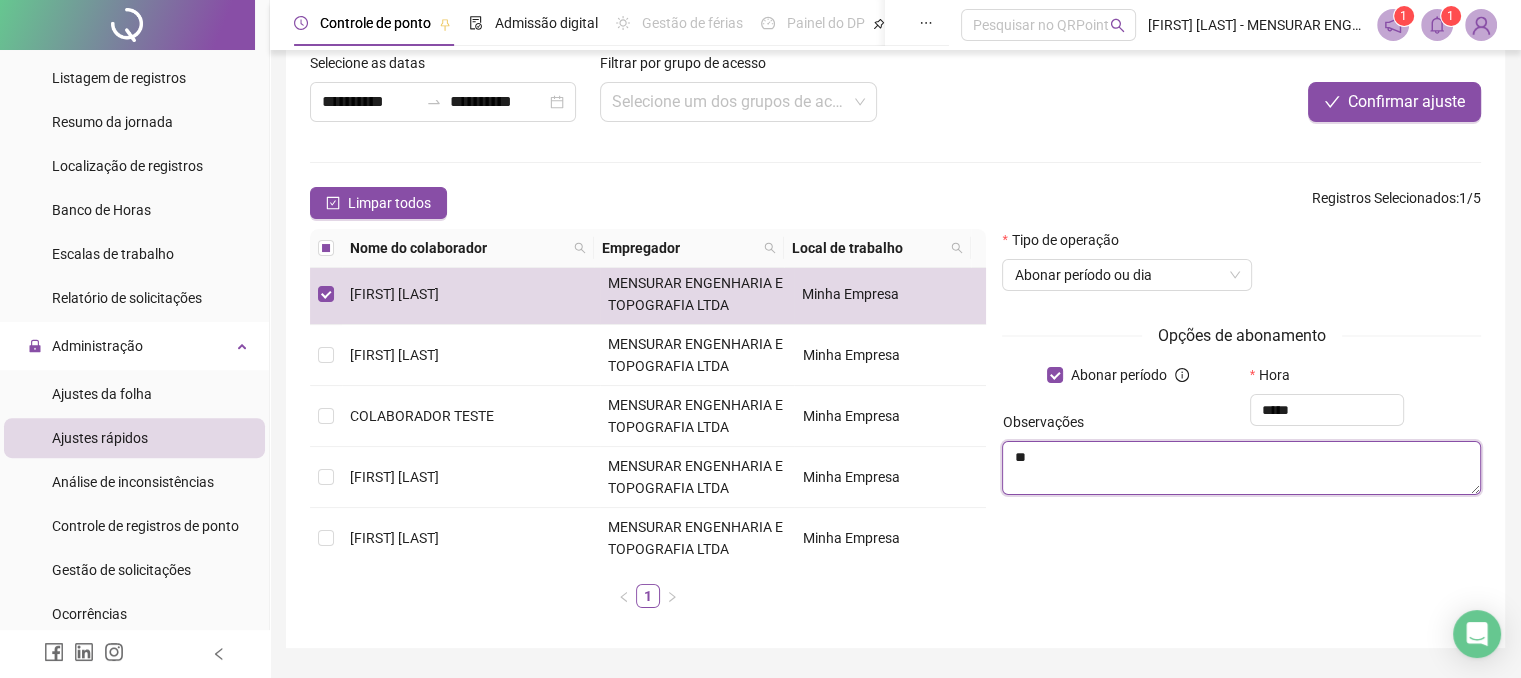 type on "*" 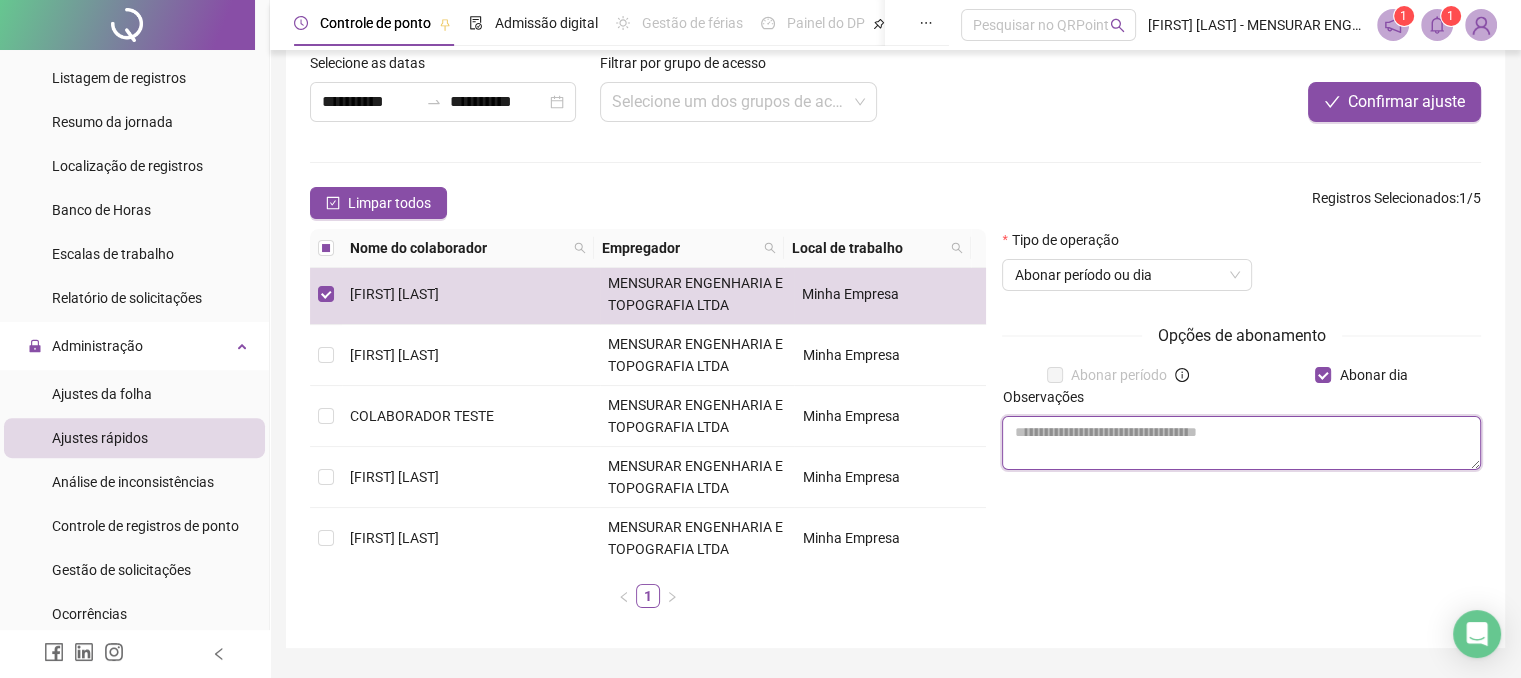 click at bounding box center [1241, 443] 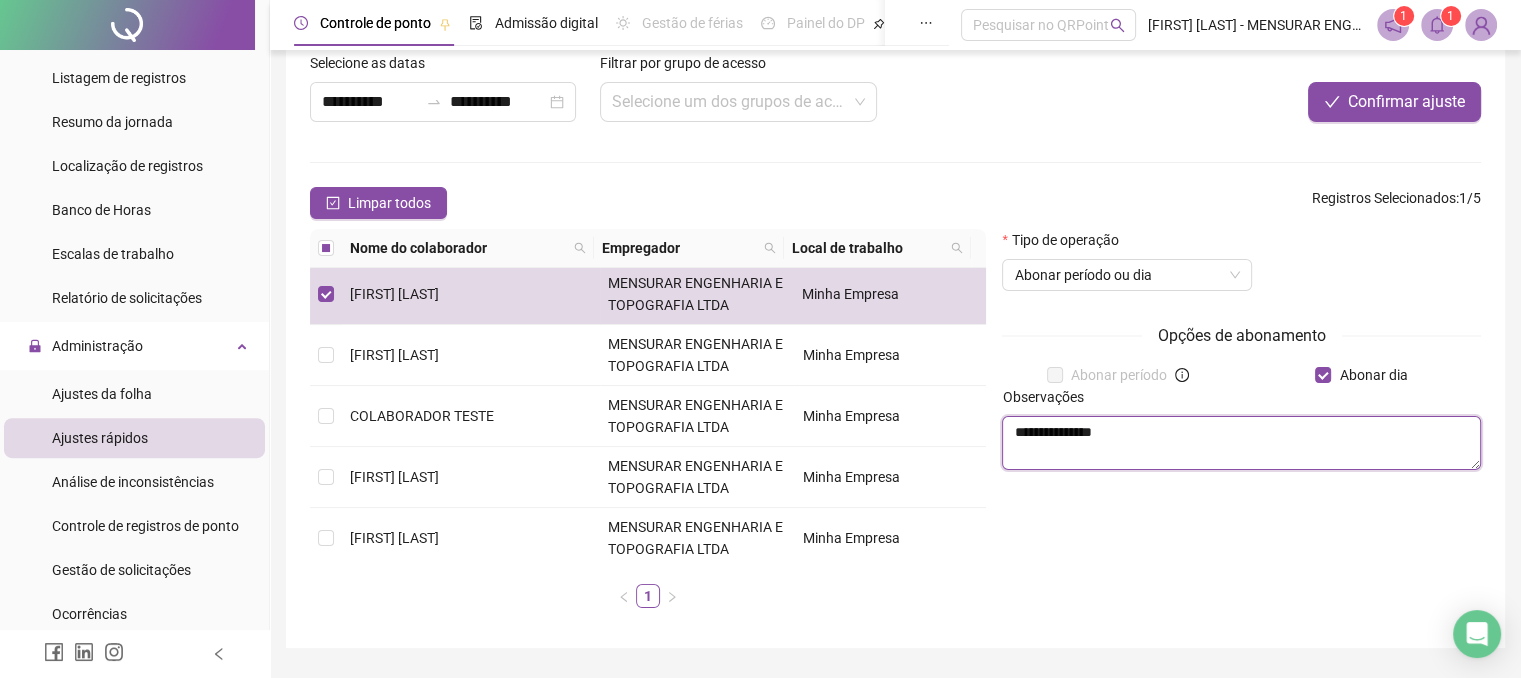 type on "**********" 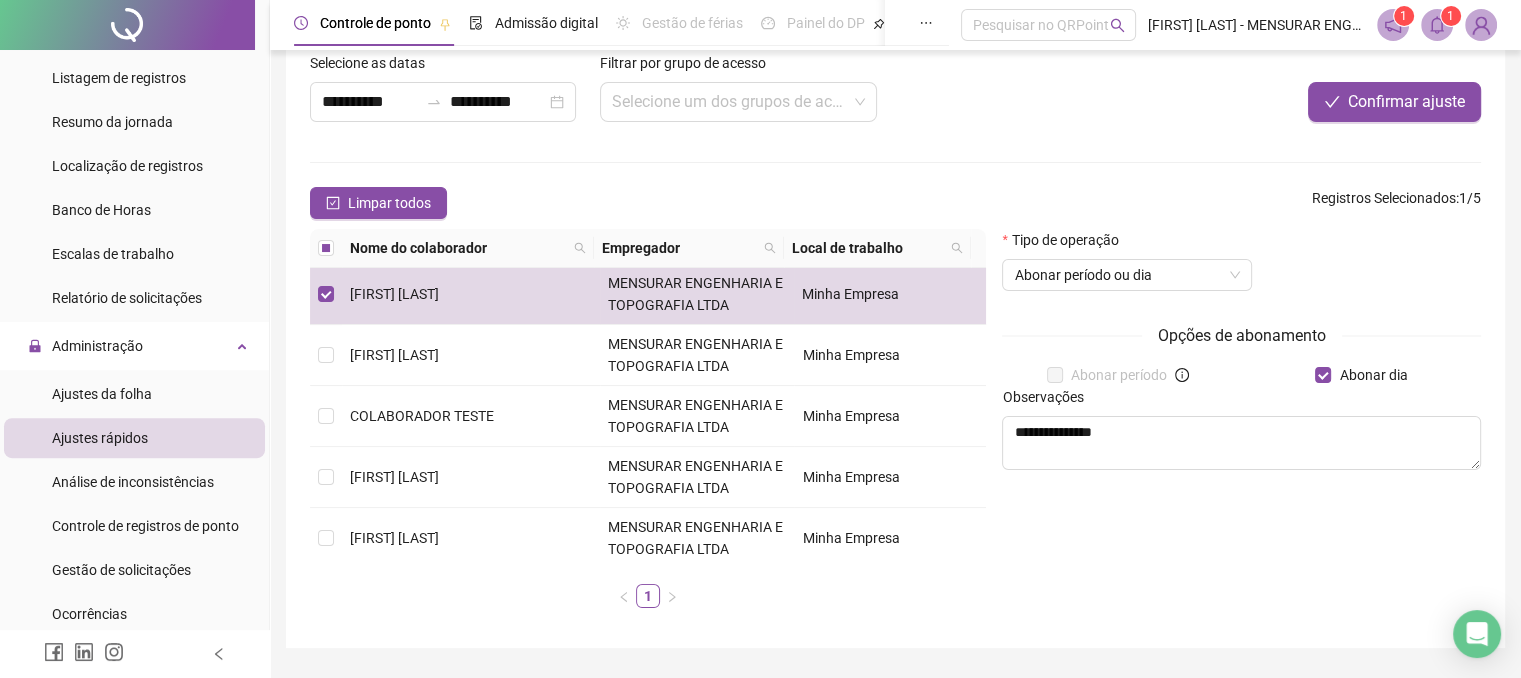 drag, startPoint x: 776, startPoint y: 185, endPoint x: 553, endPoint y: 197, distance: 223.32263 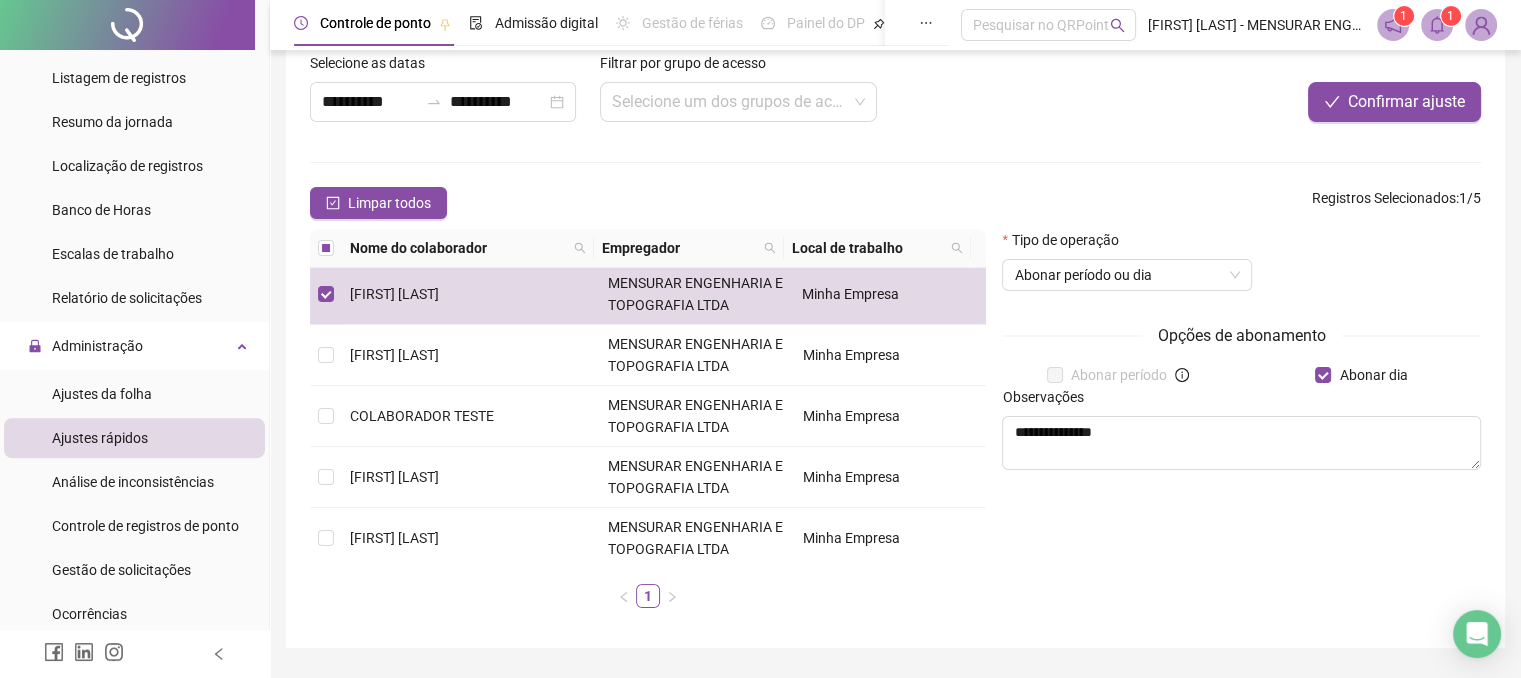 scroll, scrollTop: 680, scrollLeft: 0, axis: vertical 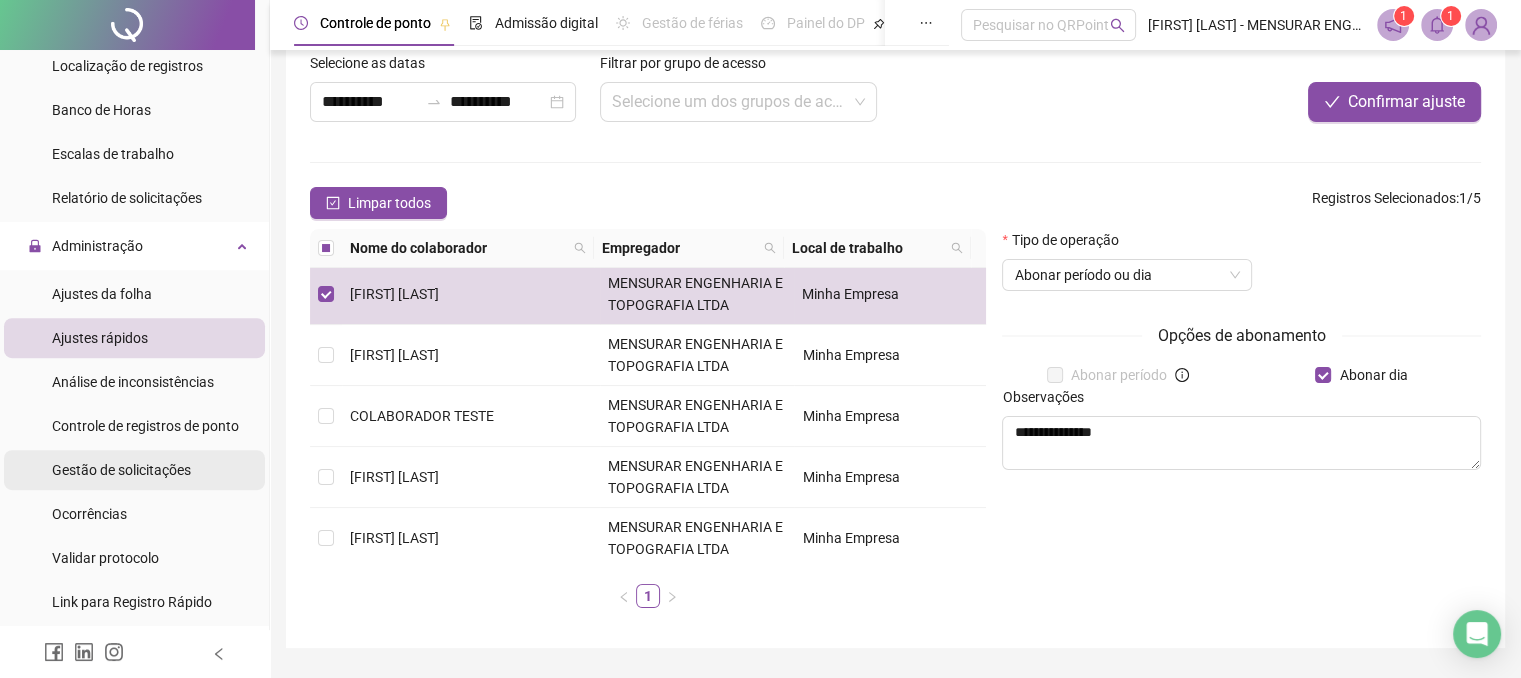 click on "Gestão de solicitações" at bounding box center (121, 470) 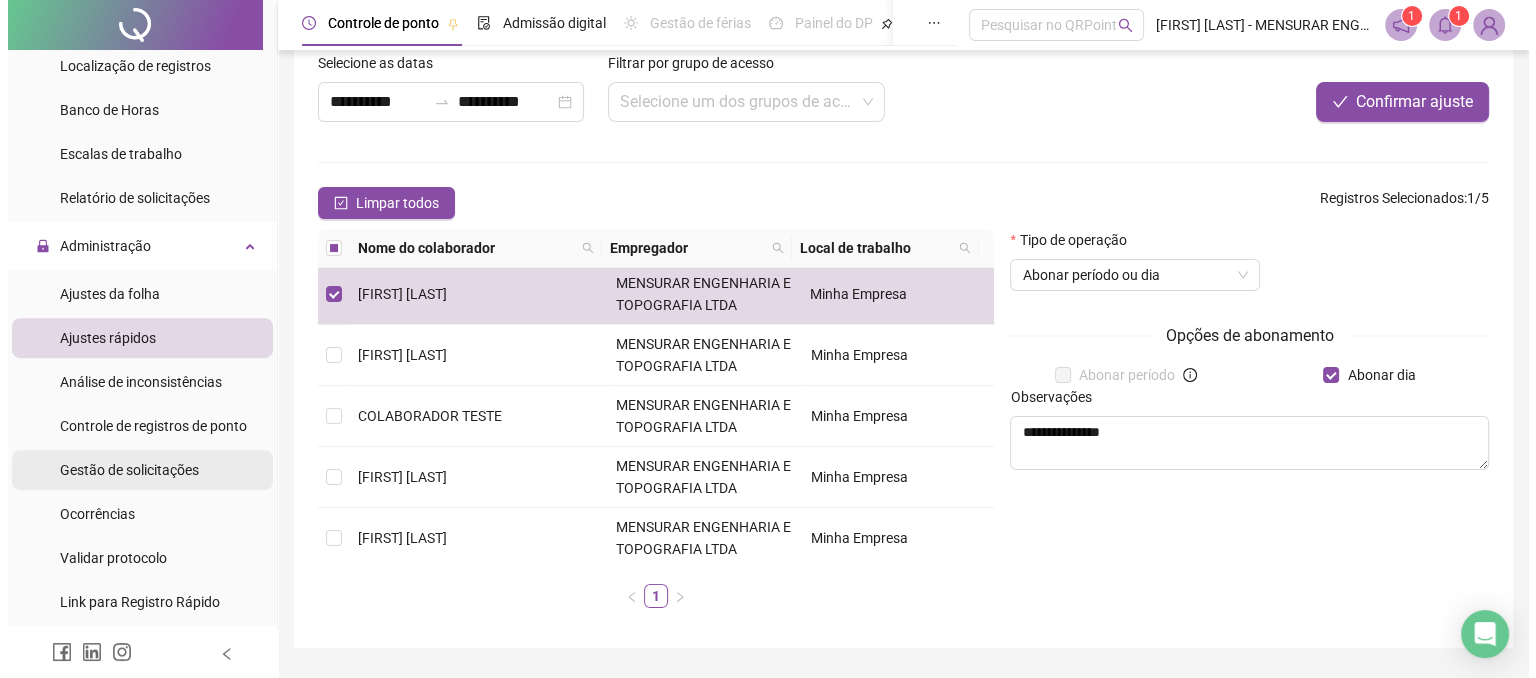 scroll, scrollTop: 0, scrollLeft: 0, axis: both 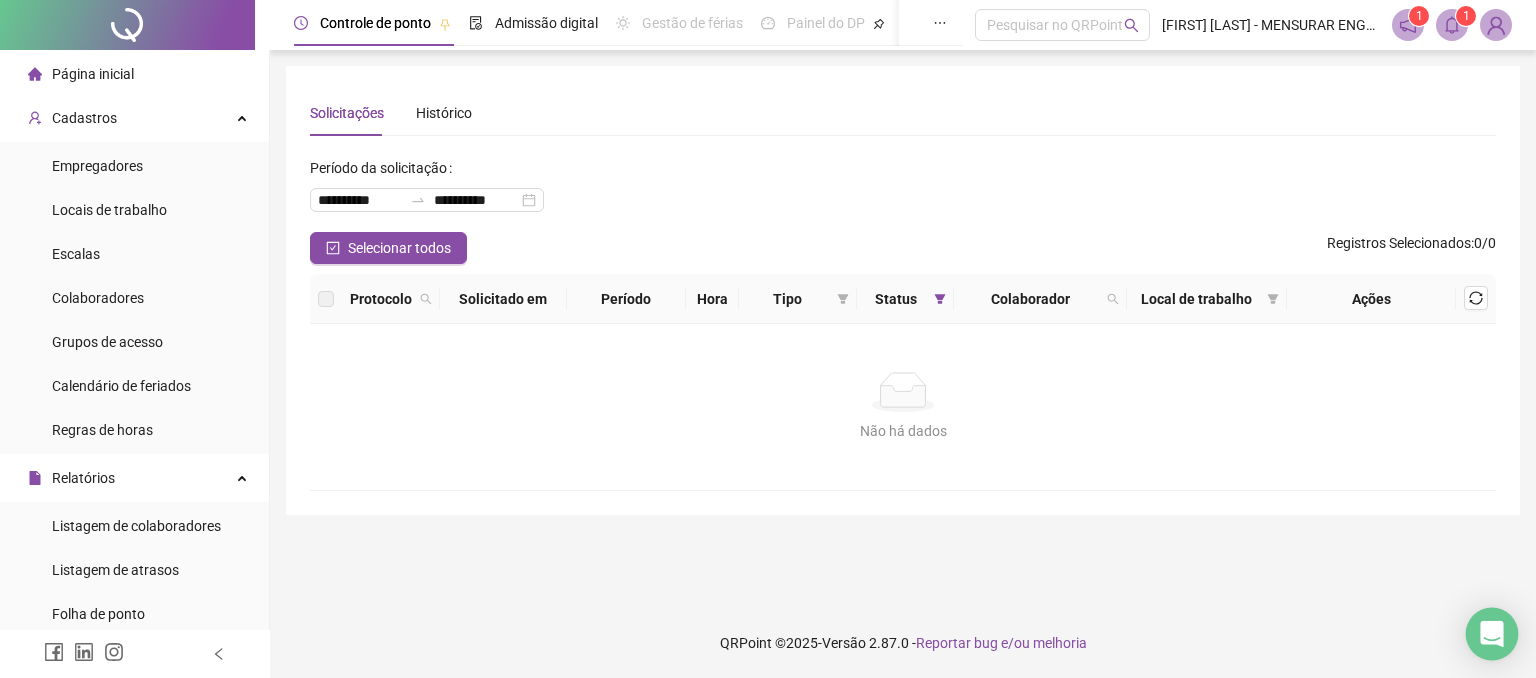click at bounding box center [1492, 634] 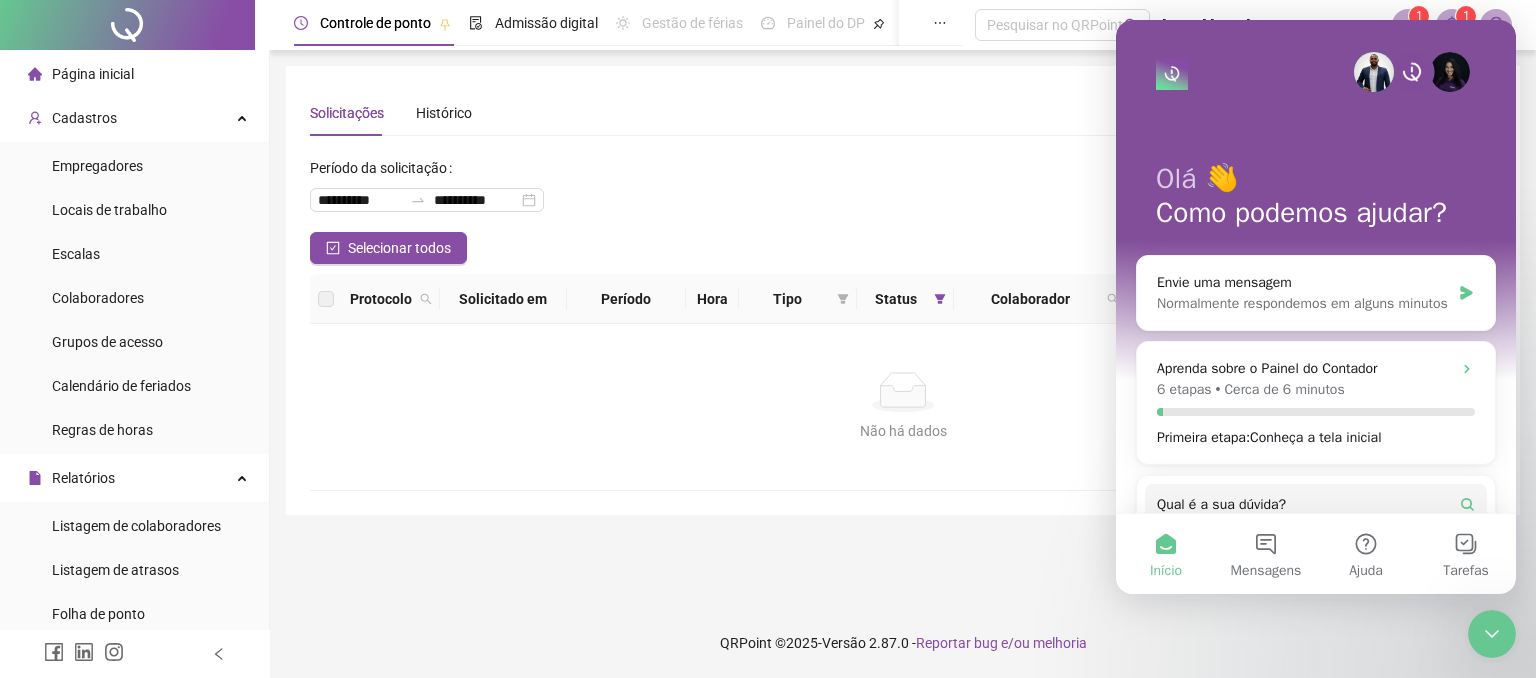 scroll, scrollTop: 0, scrollLeft: 0, axis: both 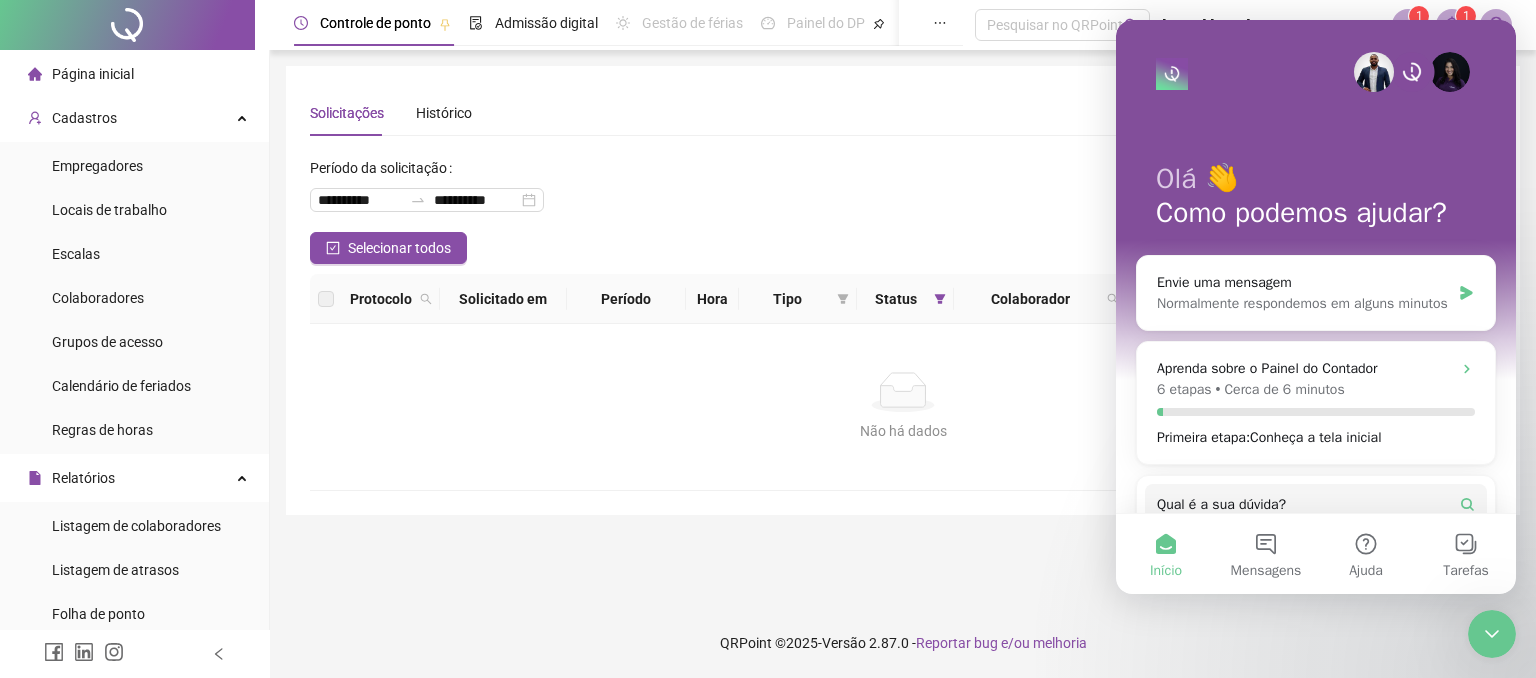 click at bounding box center [1492, 634] 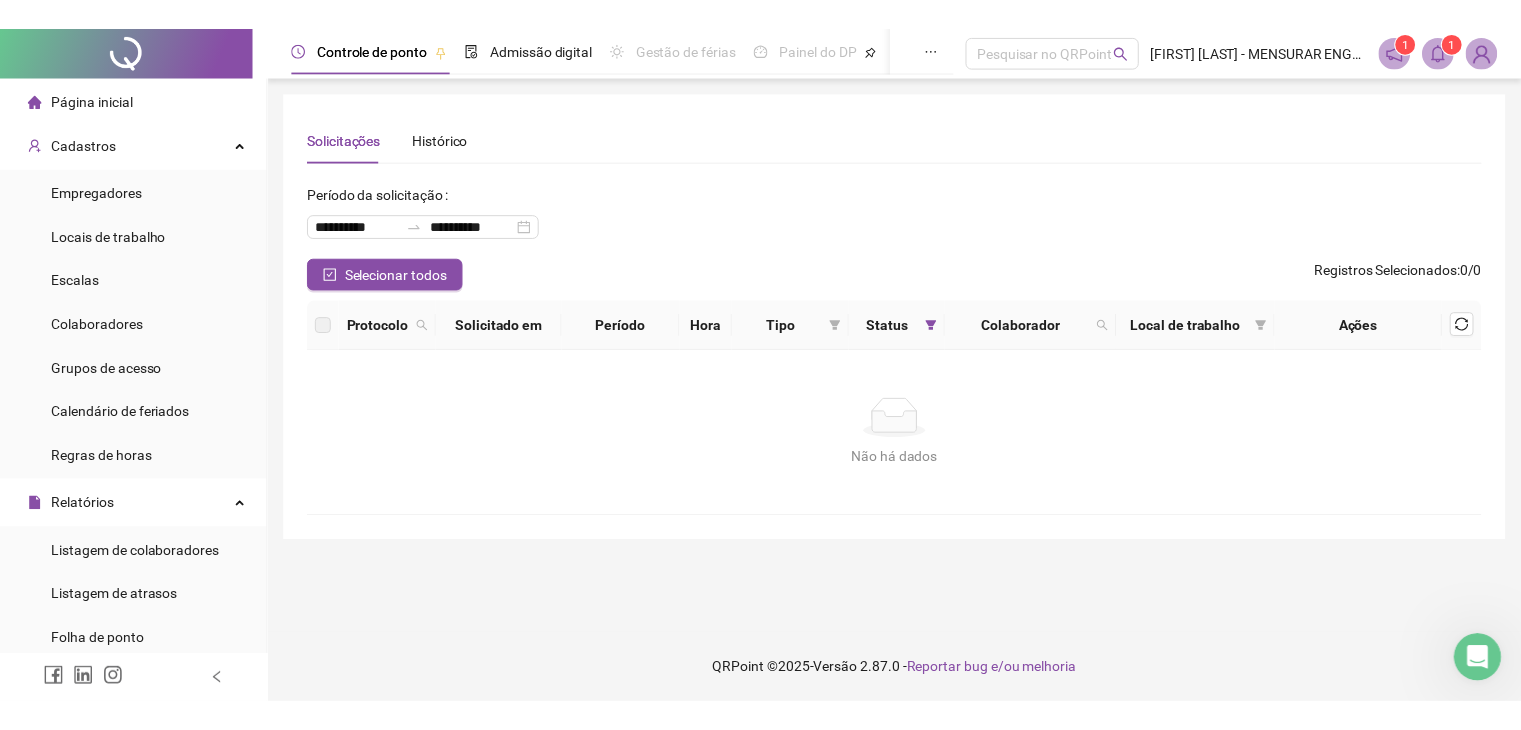 scroll, scrollTop: 0, scrollLeft: 0, axis: both 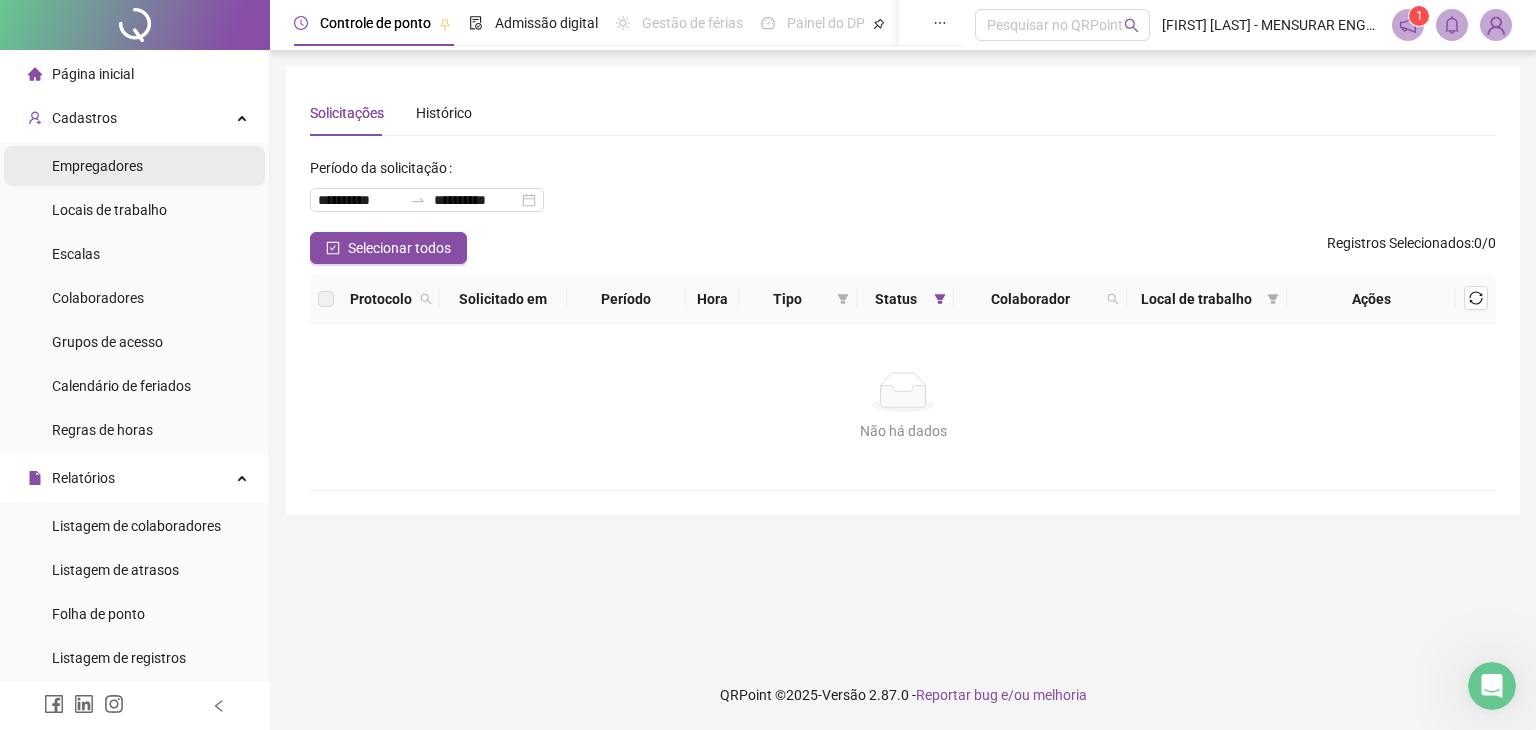 click on "Empregadores" at bounding box center [97, 166] 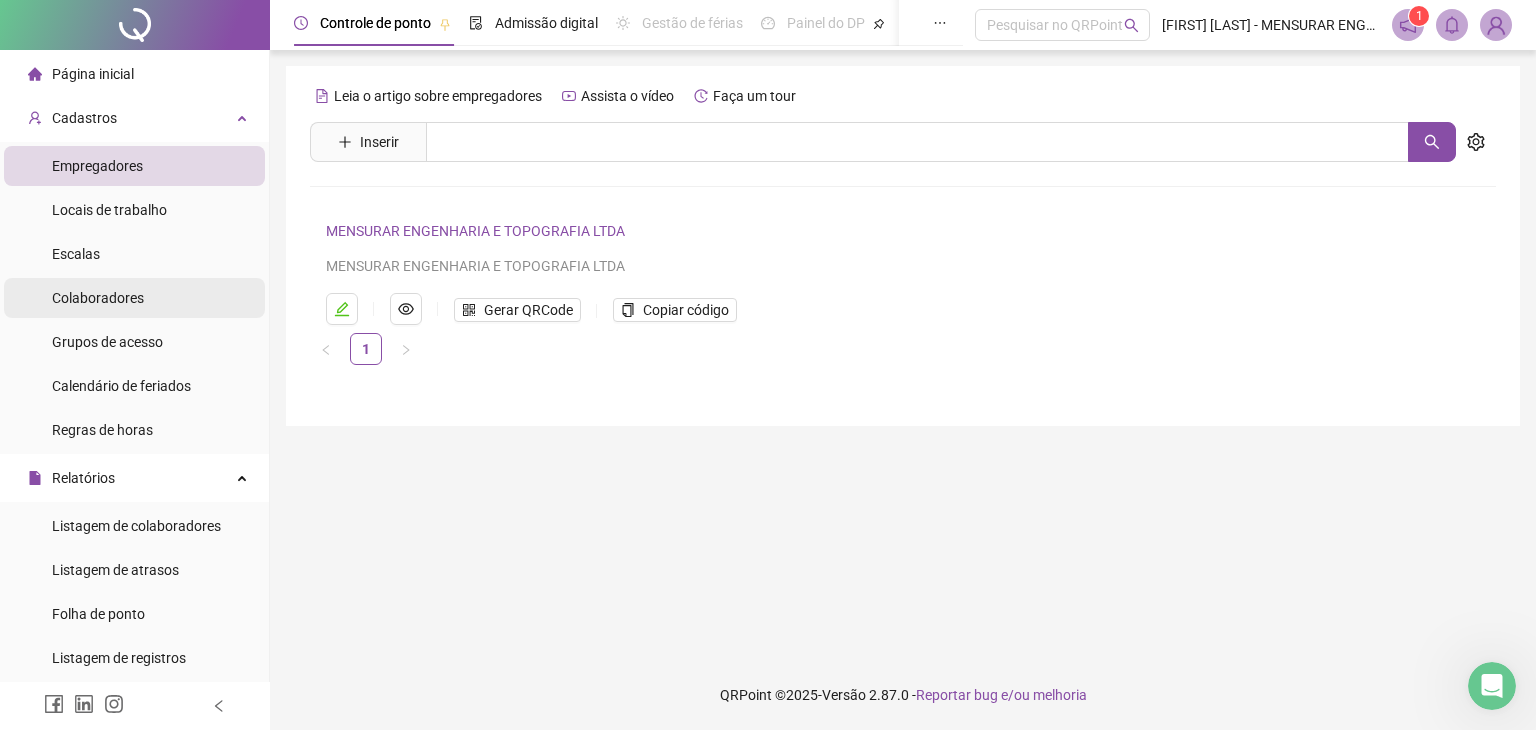 click on "Colaboradores" at bounding box center (98, 298) 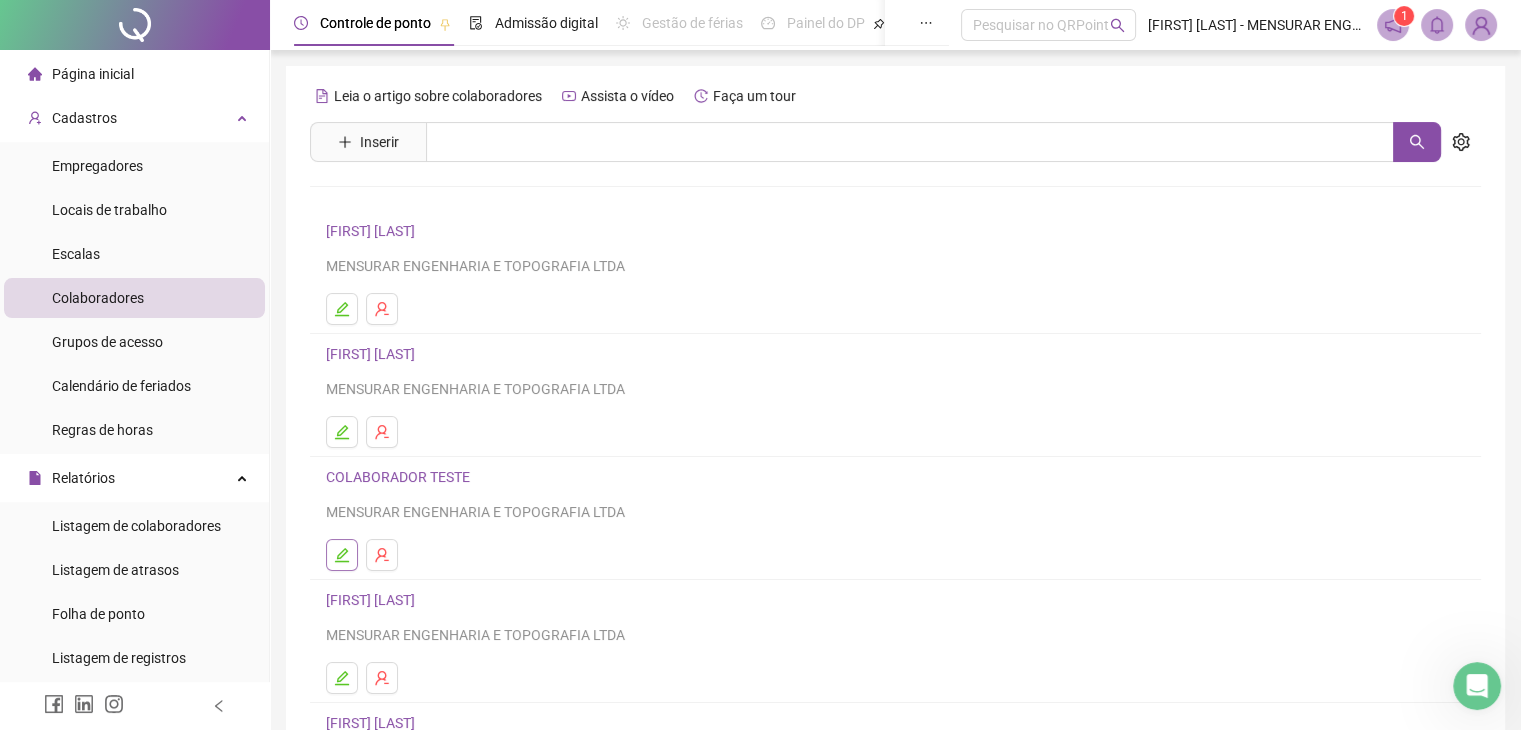 click 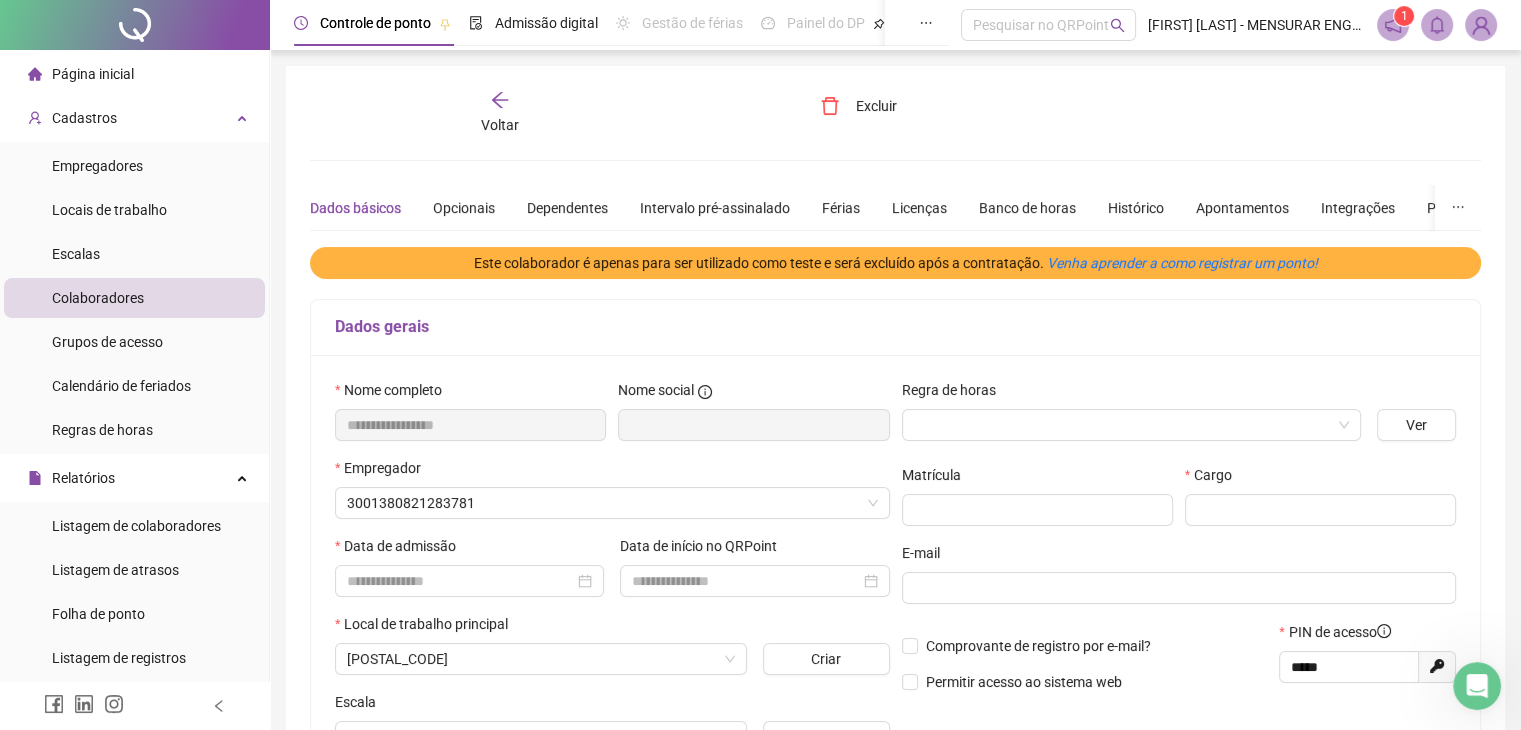 type on "**********" 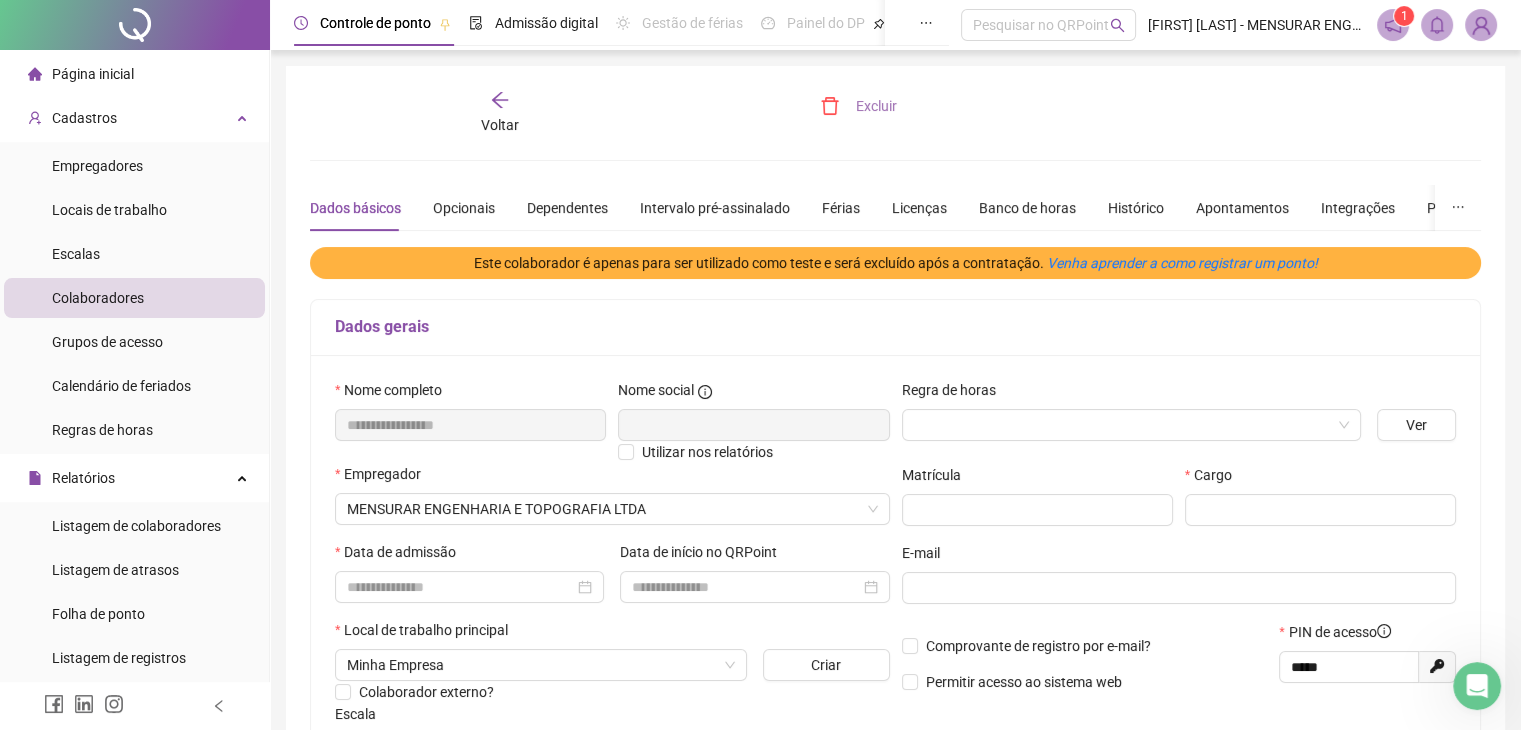 click on "Excluir" at bounding box center (876, 106) 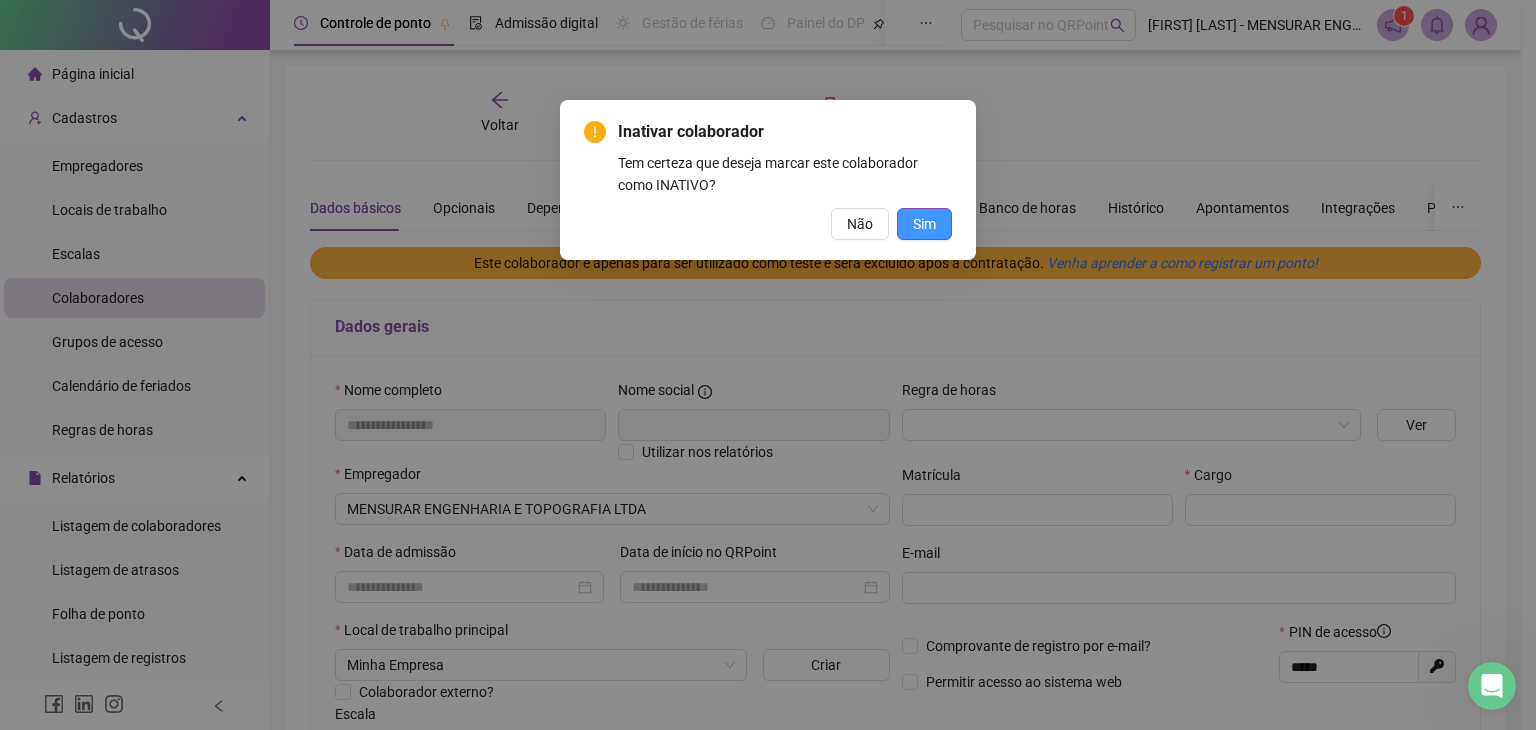 click on "Sim" at bounding box center [924, 224] 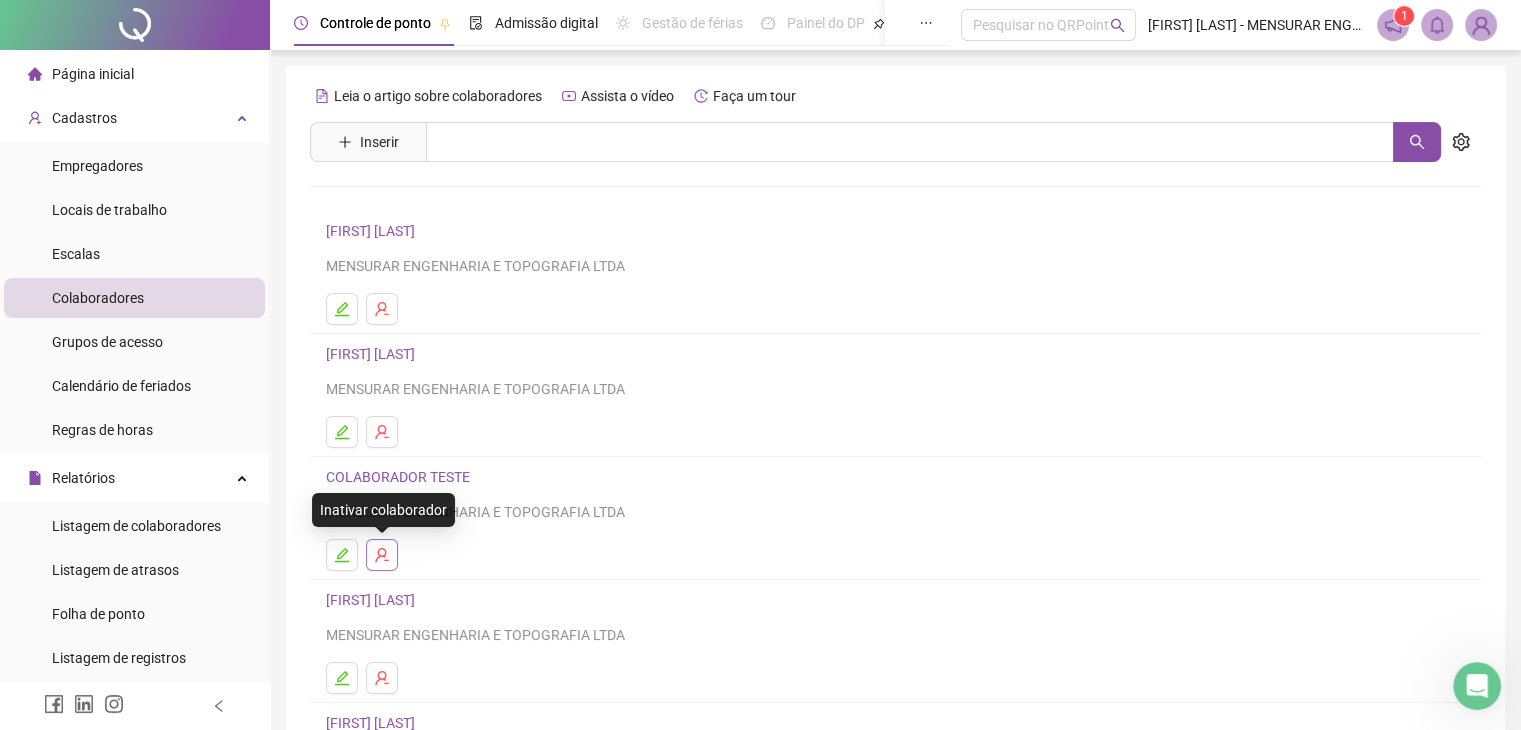 click at bounding box center (382, 555) 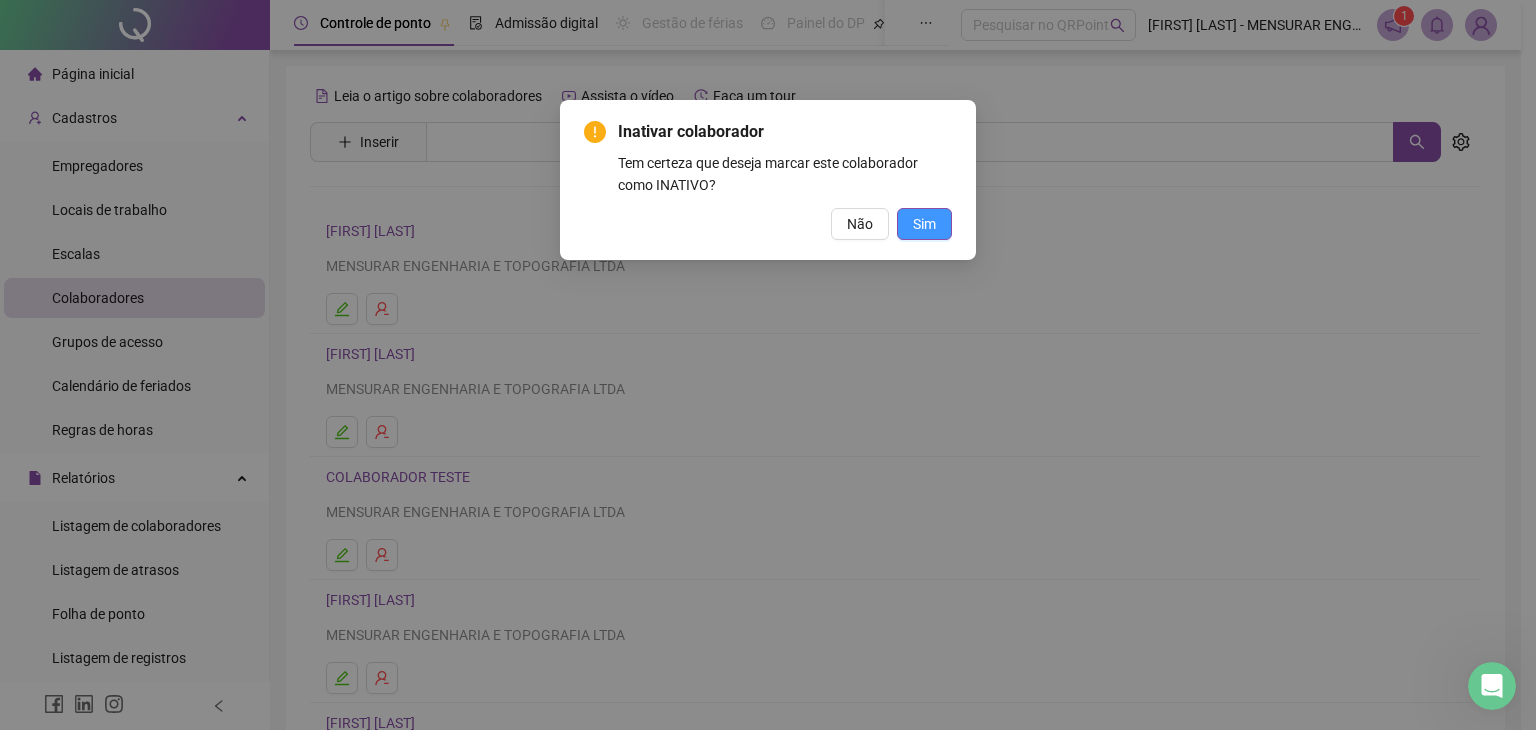 click on "Sim" at bounding box center [924, 224] 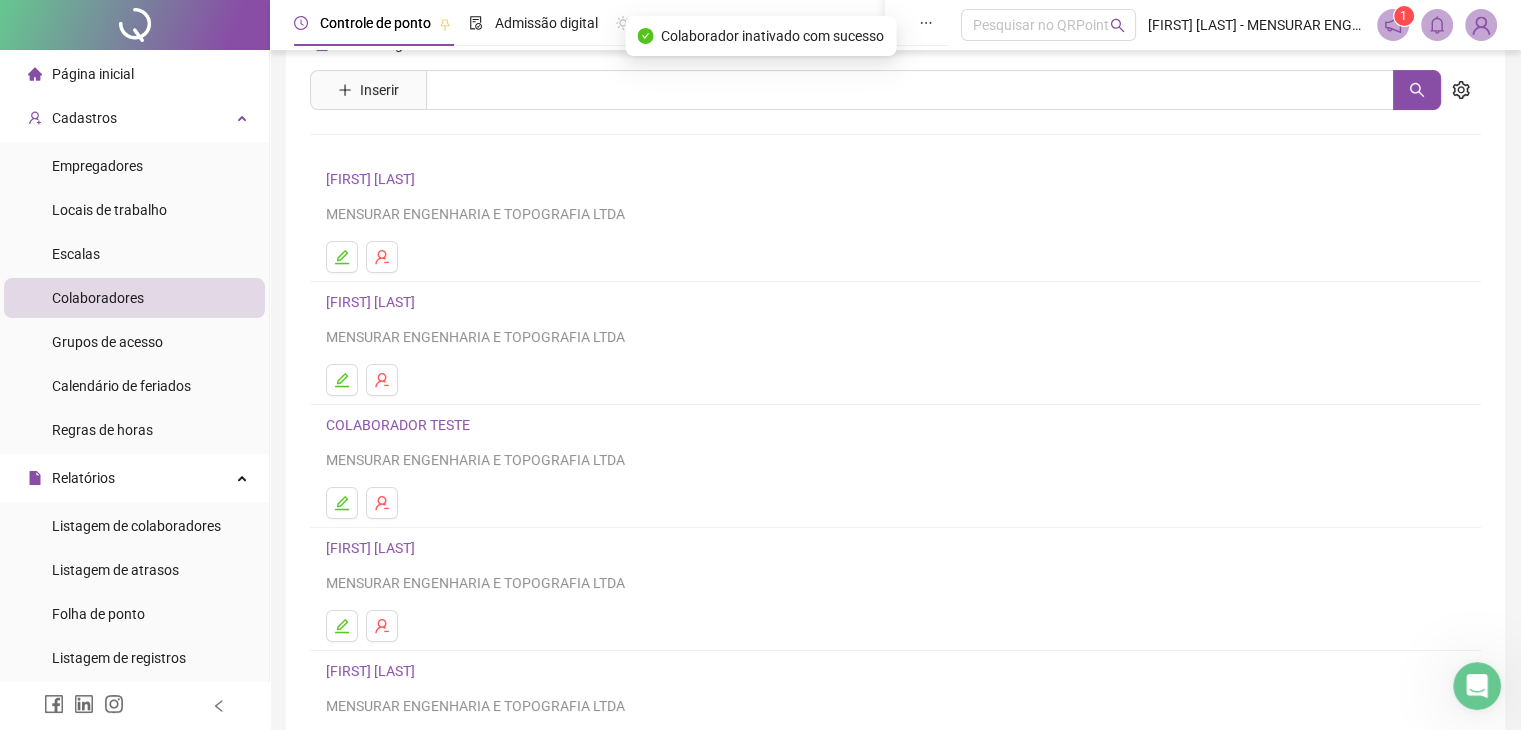 scroll, scrollTop: 100, scrollLeft: 0, axis: vertical 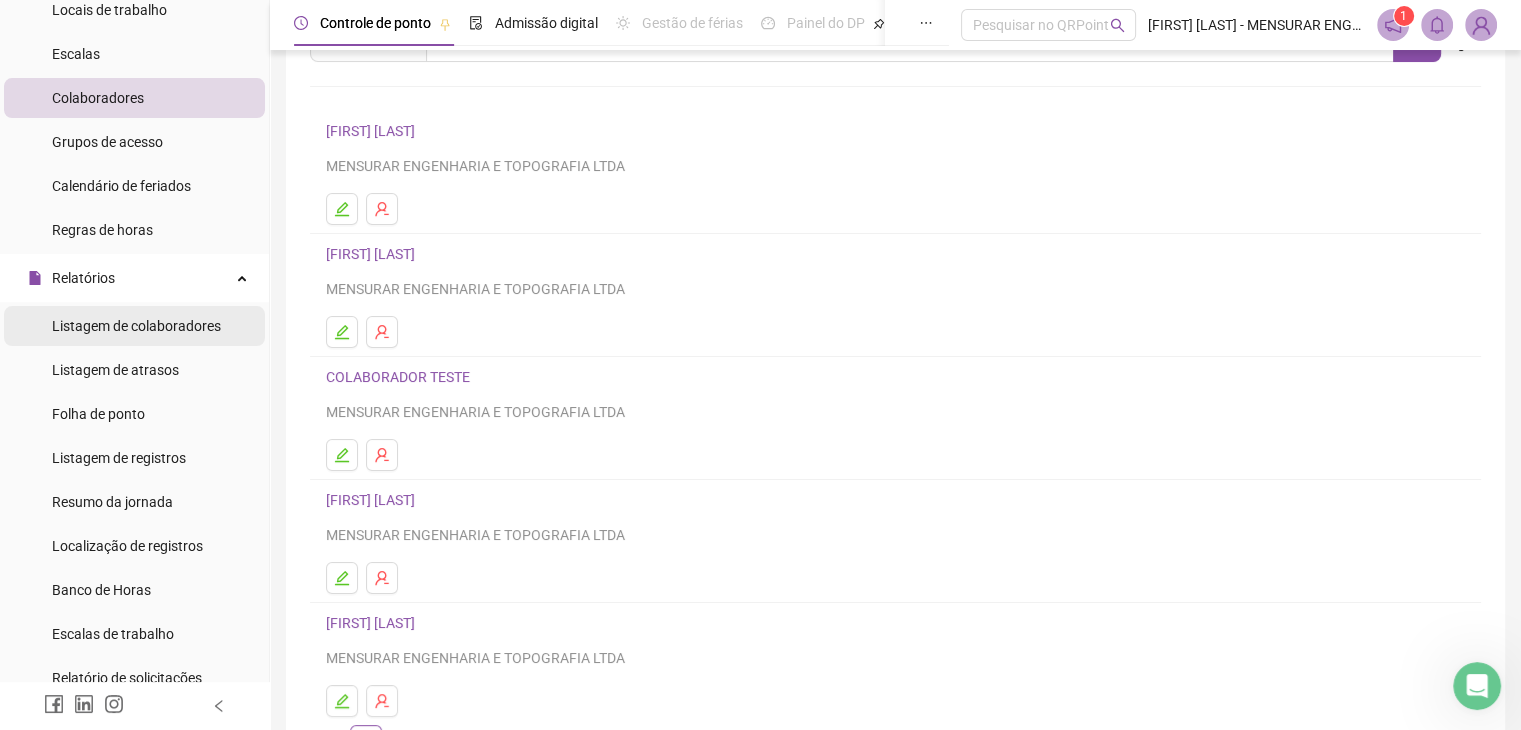 click on "Listagem de colaboradores" at bounding box center [136, 326] 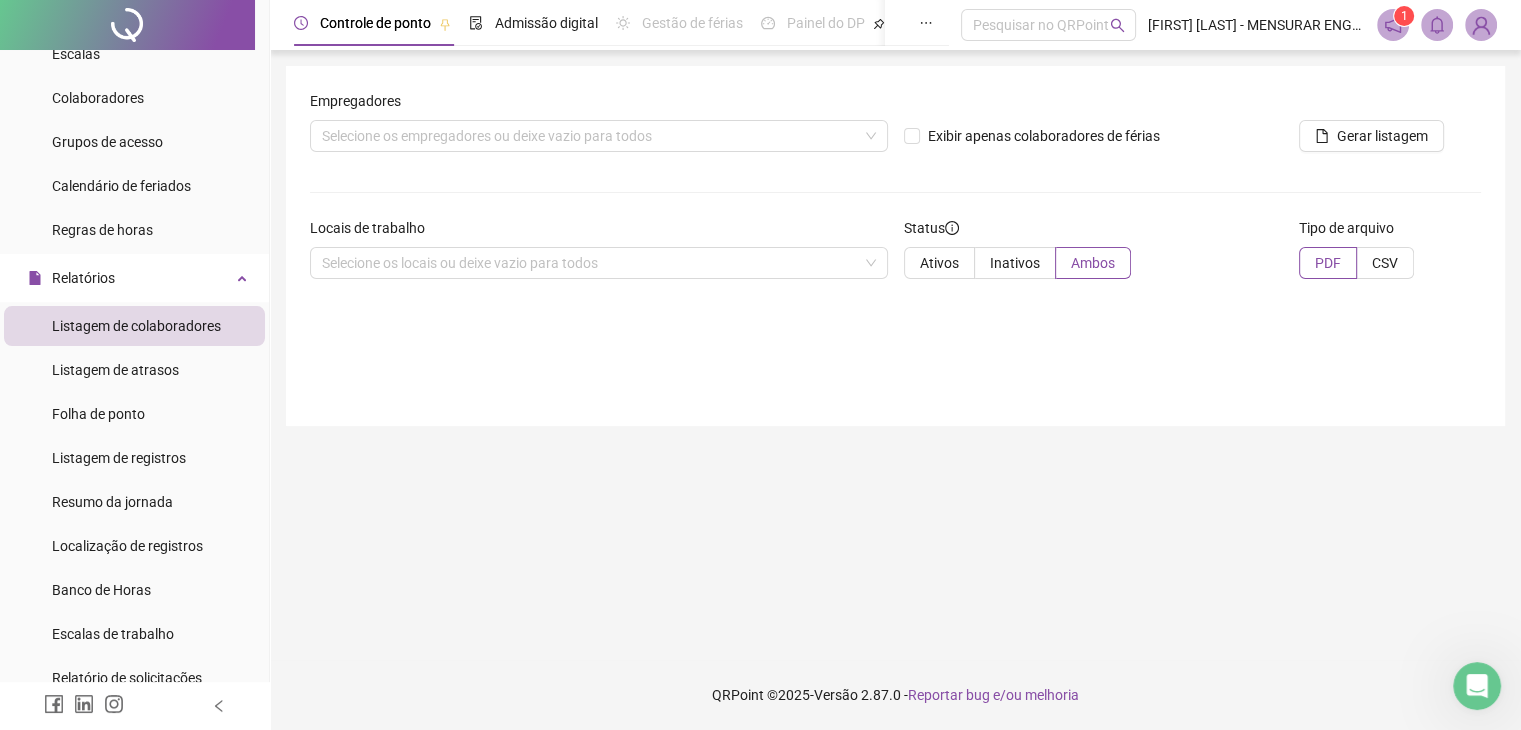scroll, scrollTop: 0, scrollLeft: 0, axis: both 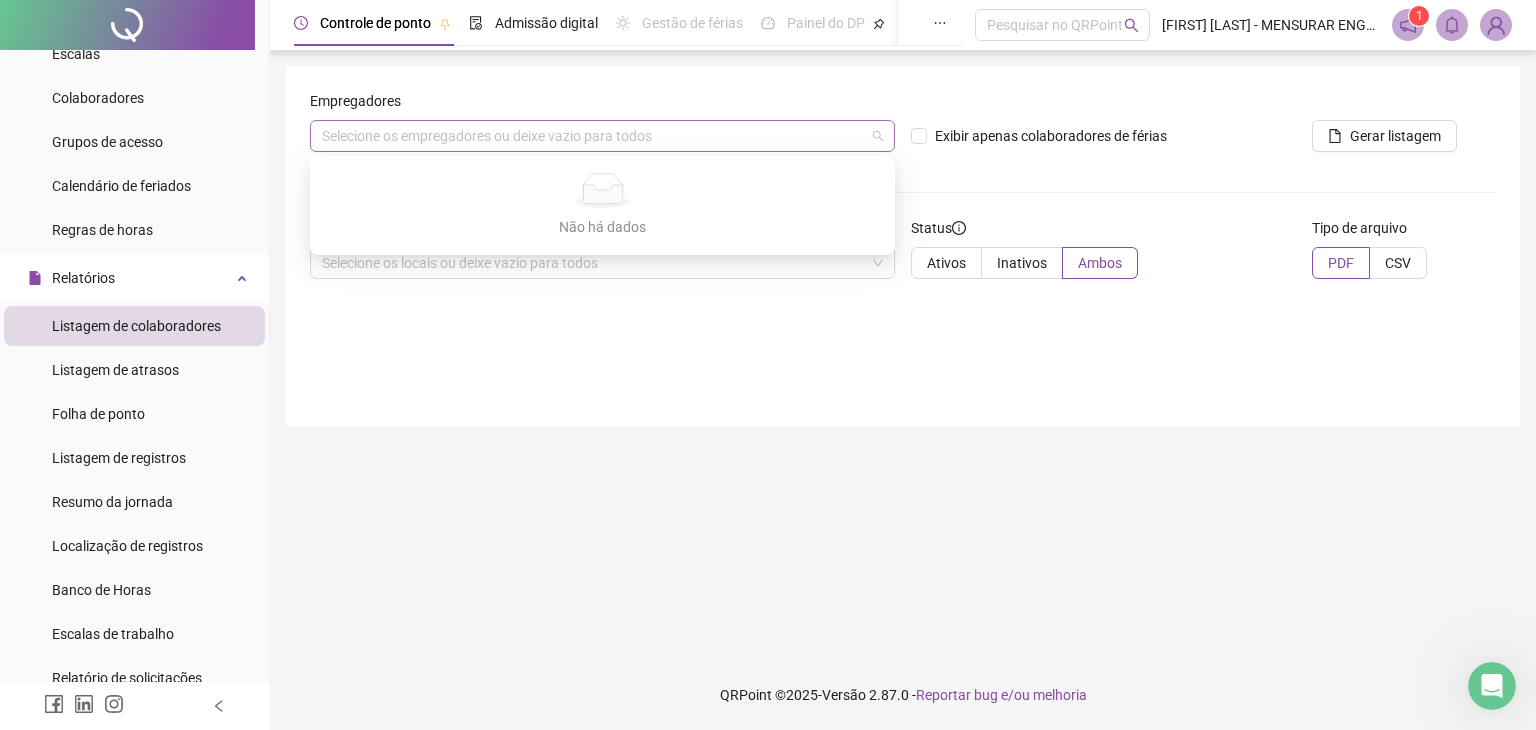 click at bounding box center [592, 136] 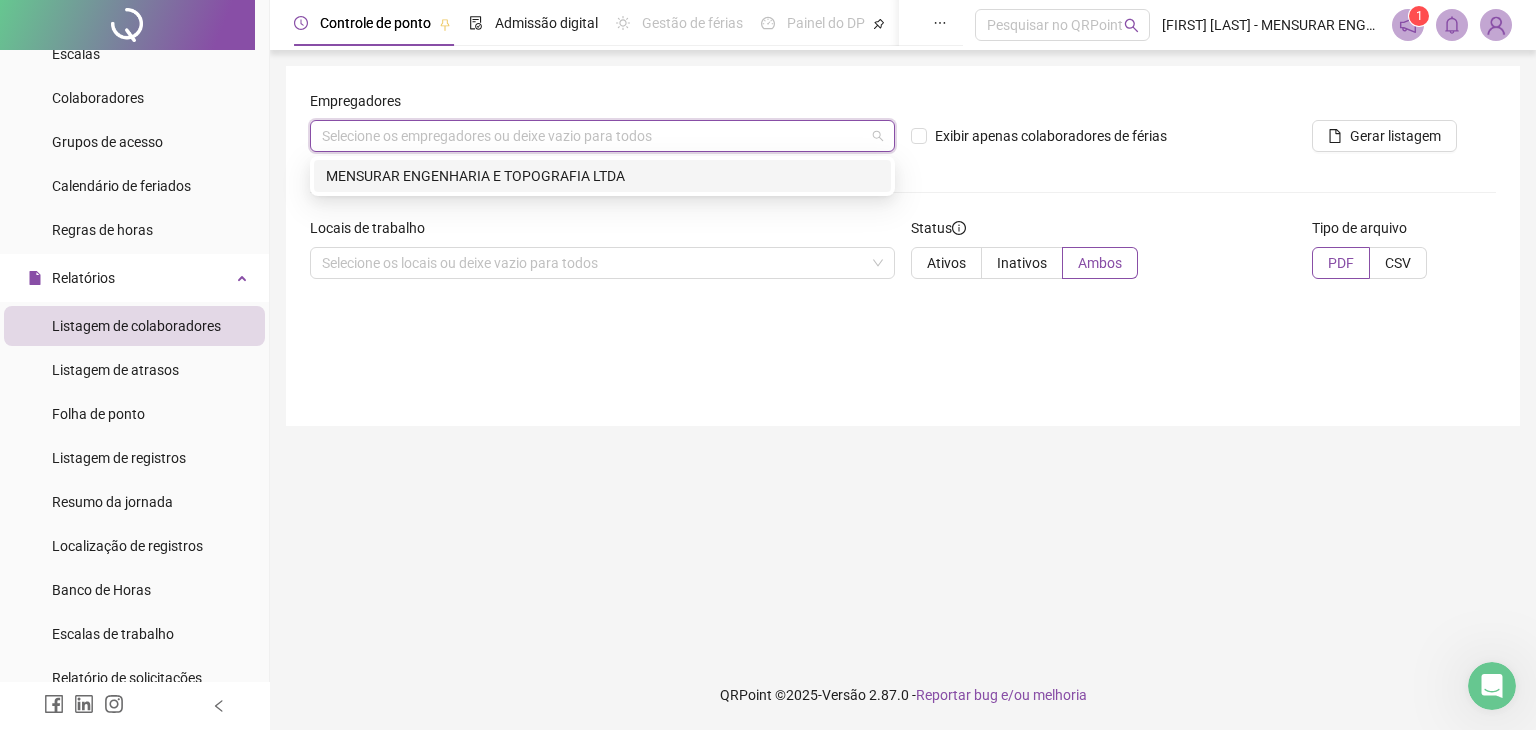 click on "MENSURAR ENGENHARIA E TOPOGRAFIA LTDA" at bounding box center (602, 176) 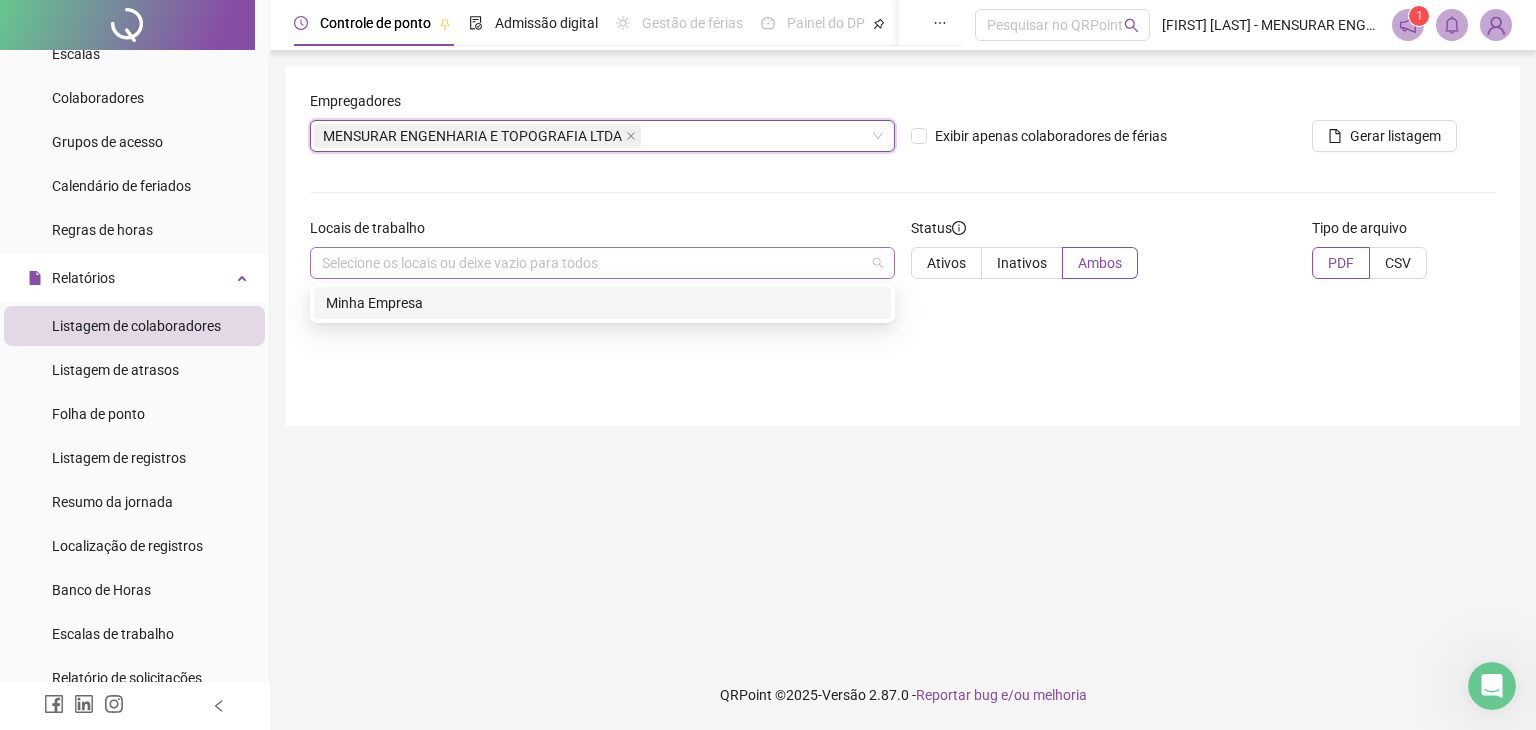 click at bounding box center (592, 263) 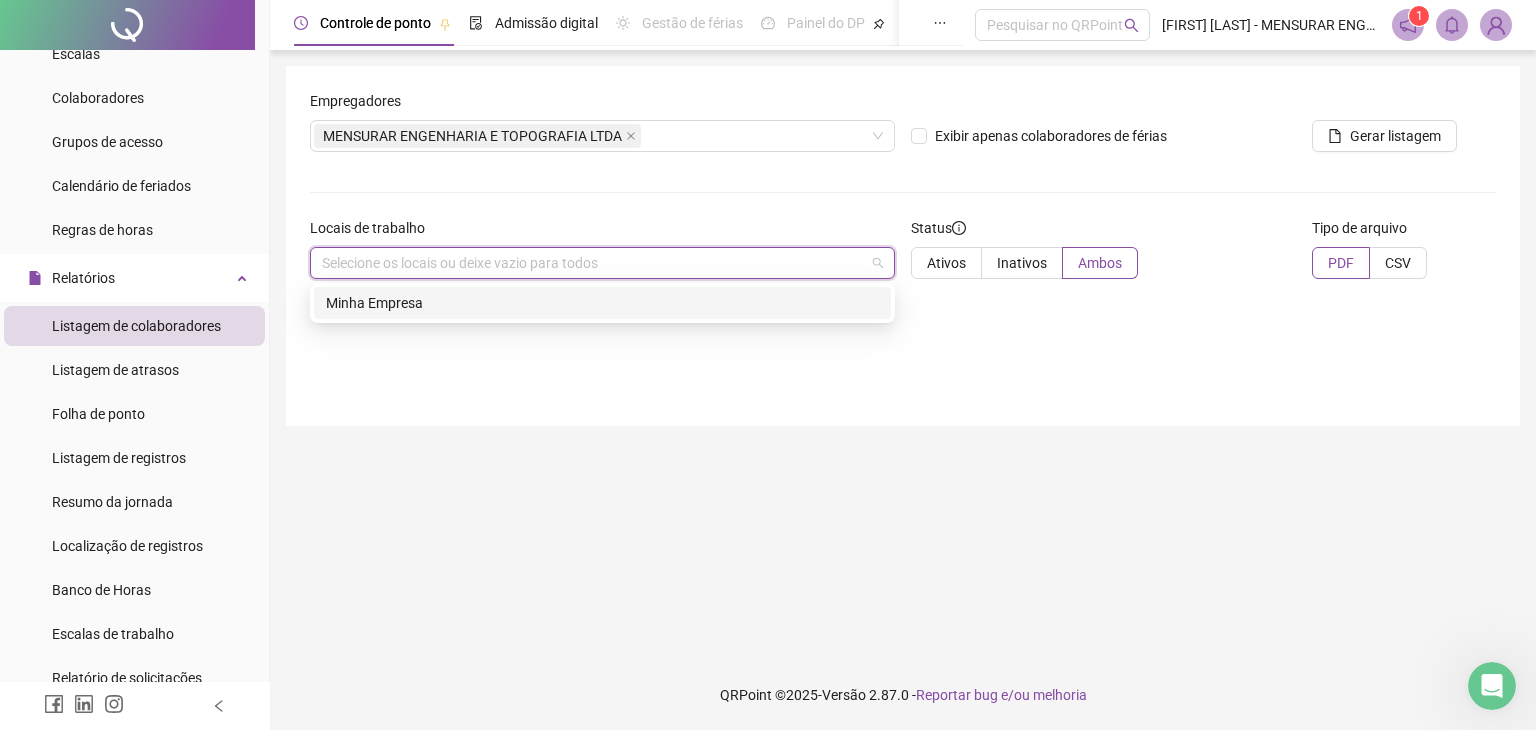 click on "Minha Empresa" at bounding box center [602, 303] 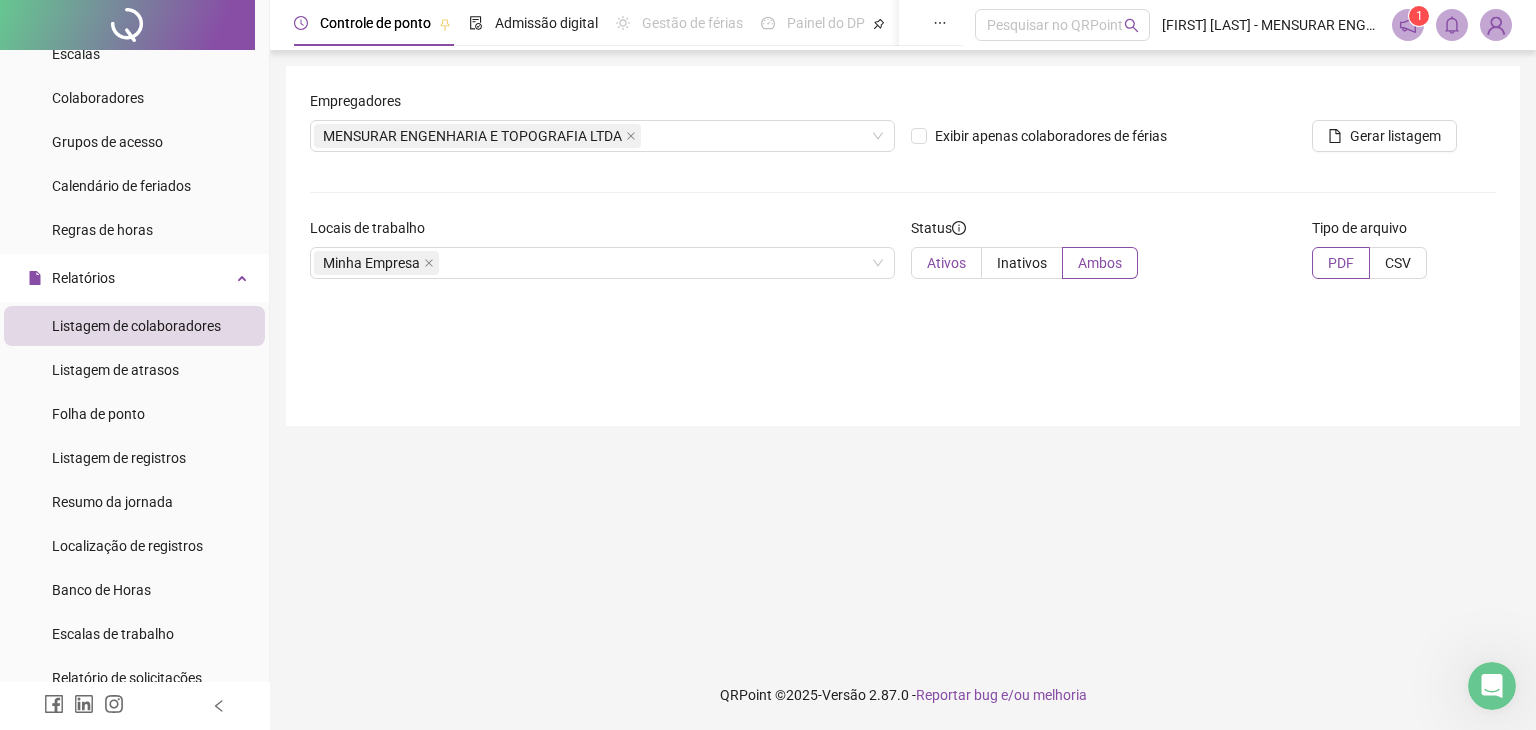 click on "Ativos" at bounding box center (946, 263) 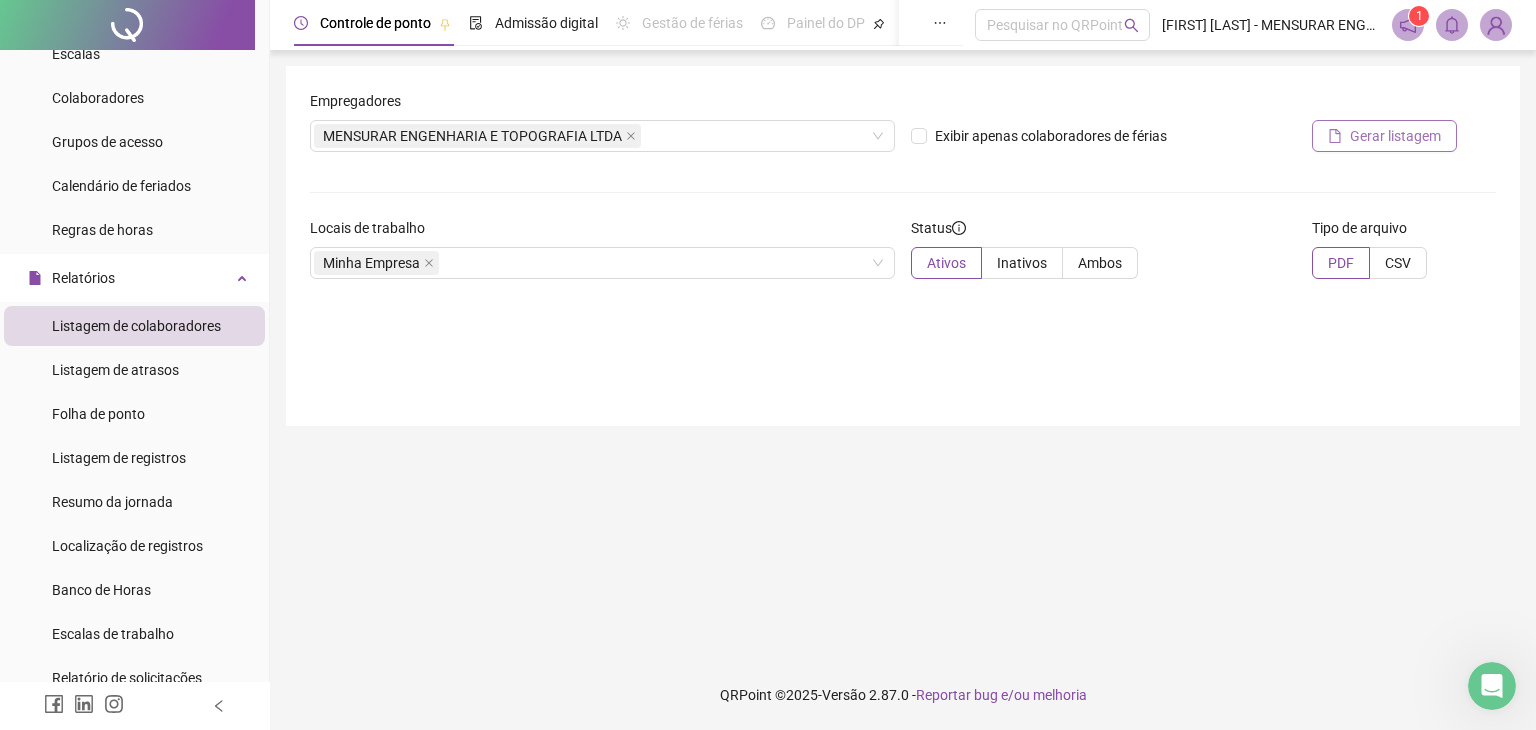 click on "Gerar listagem" at bounding box center (1395, 136) 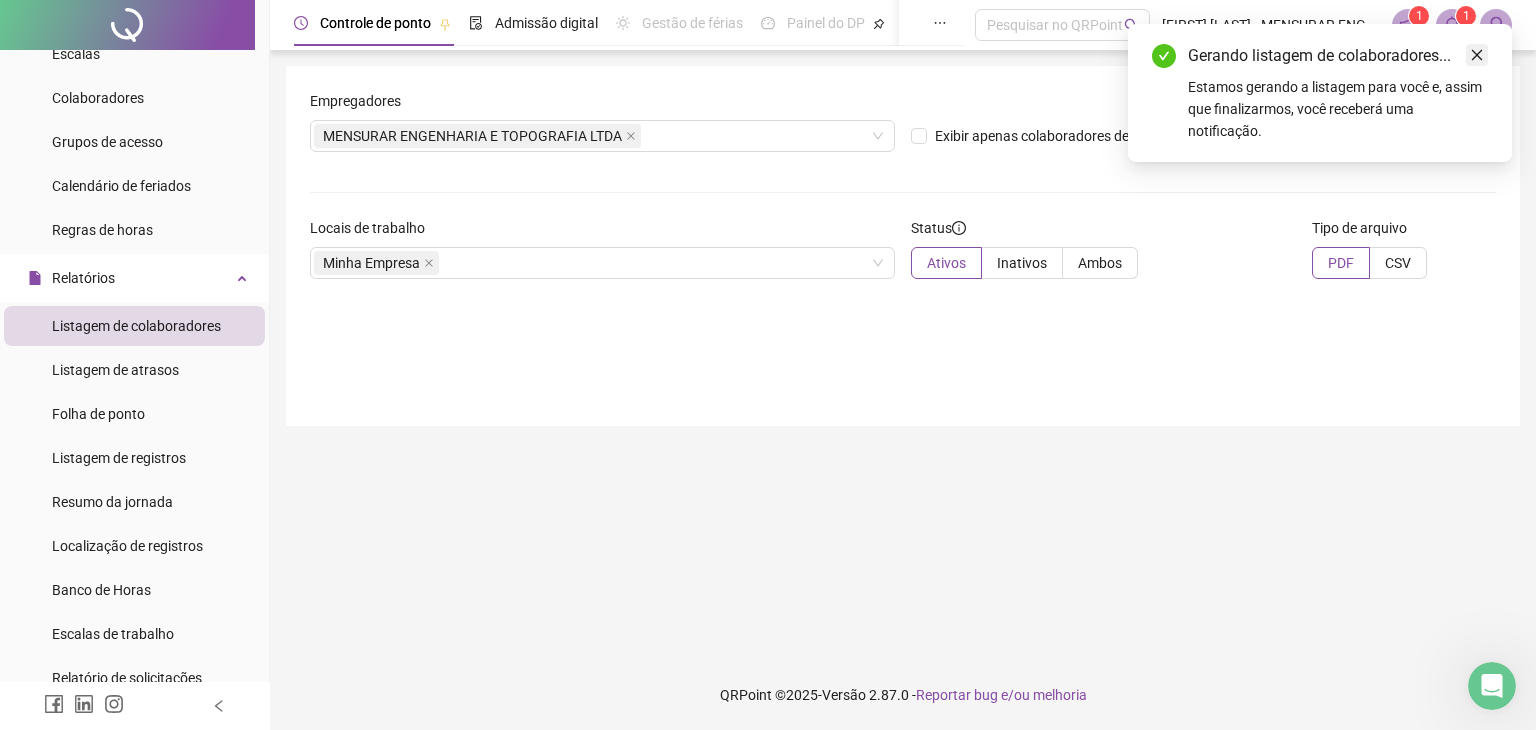click 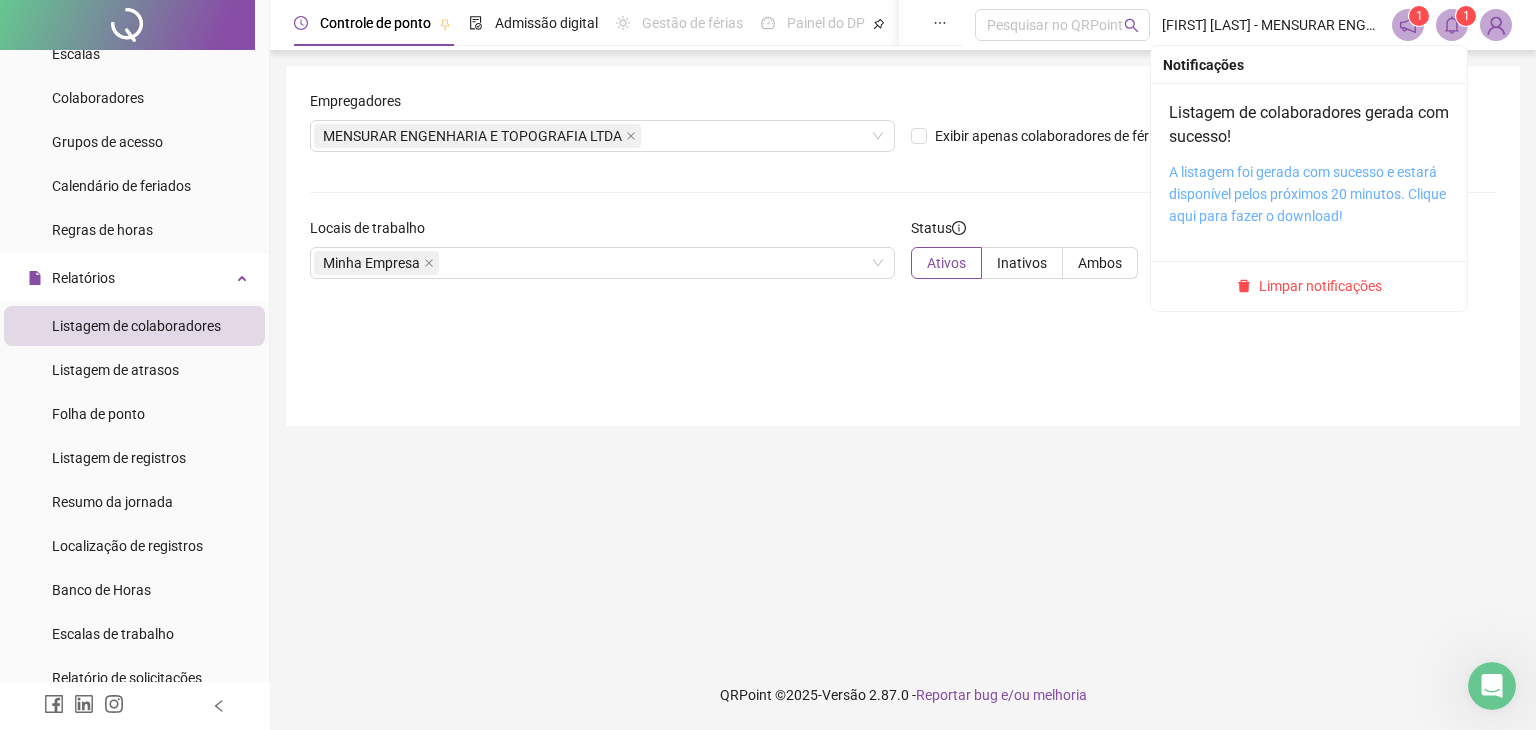 click on "A listagem foi gerada com sucesso e estará disponível pelos próximos 20 minutos.
Clique aqui para fazer o download!" at bounding box center (1307, 194) 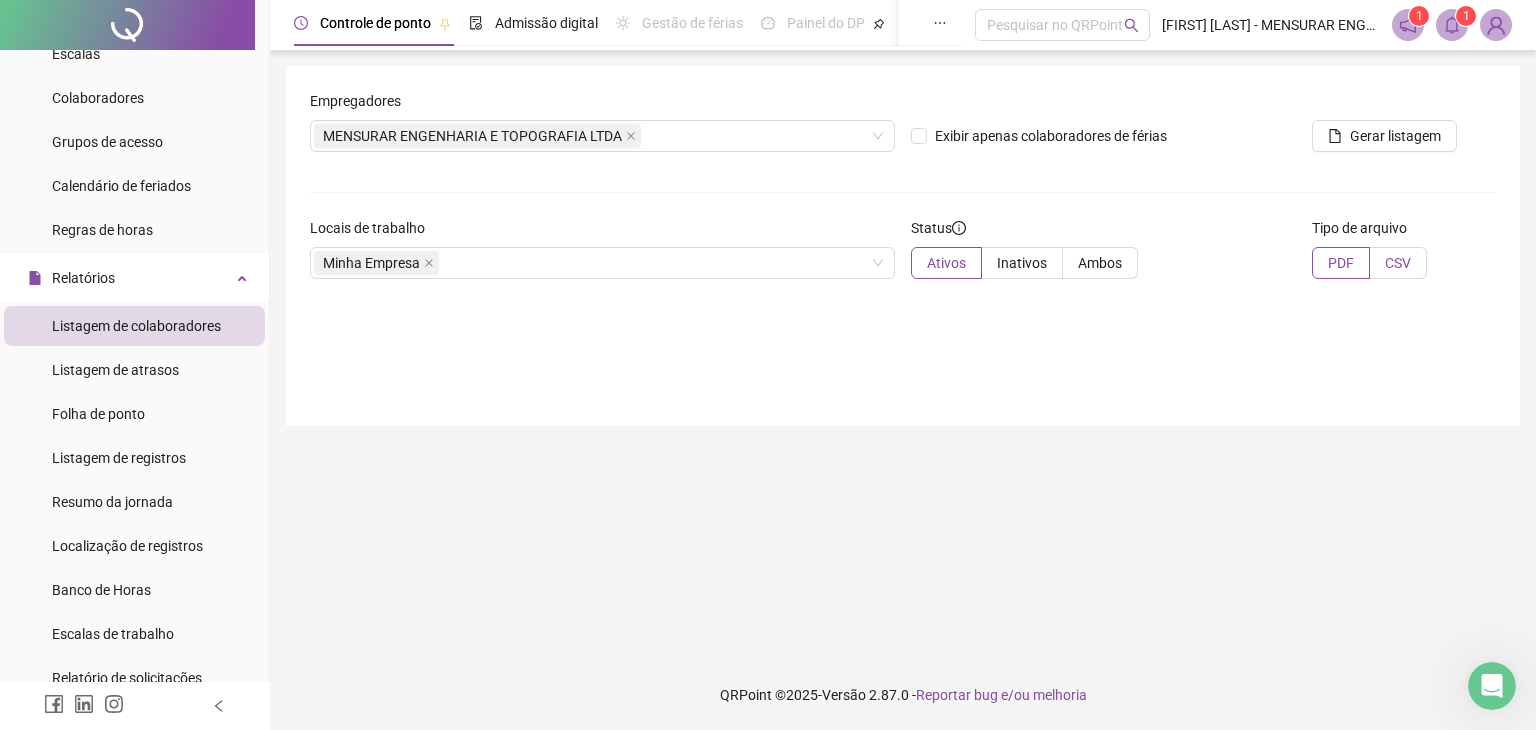click on "CSV" at bounding box center (1398, 263) 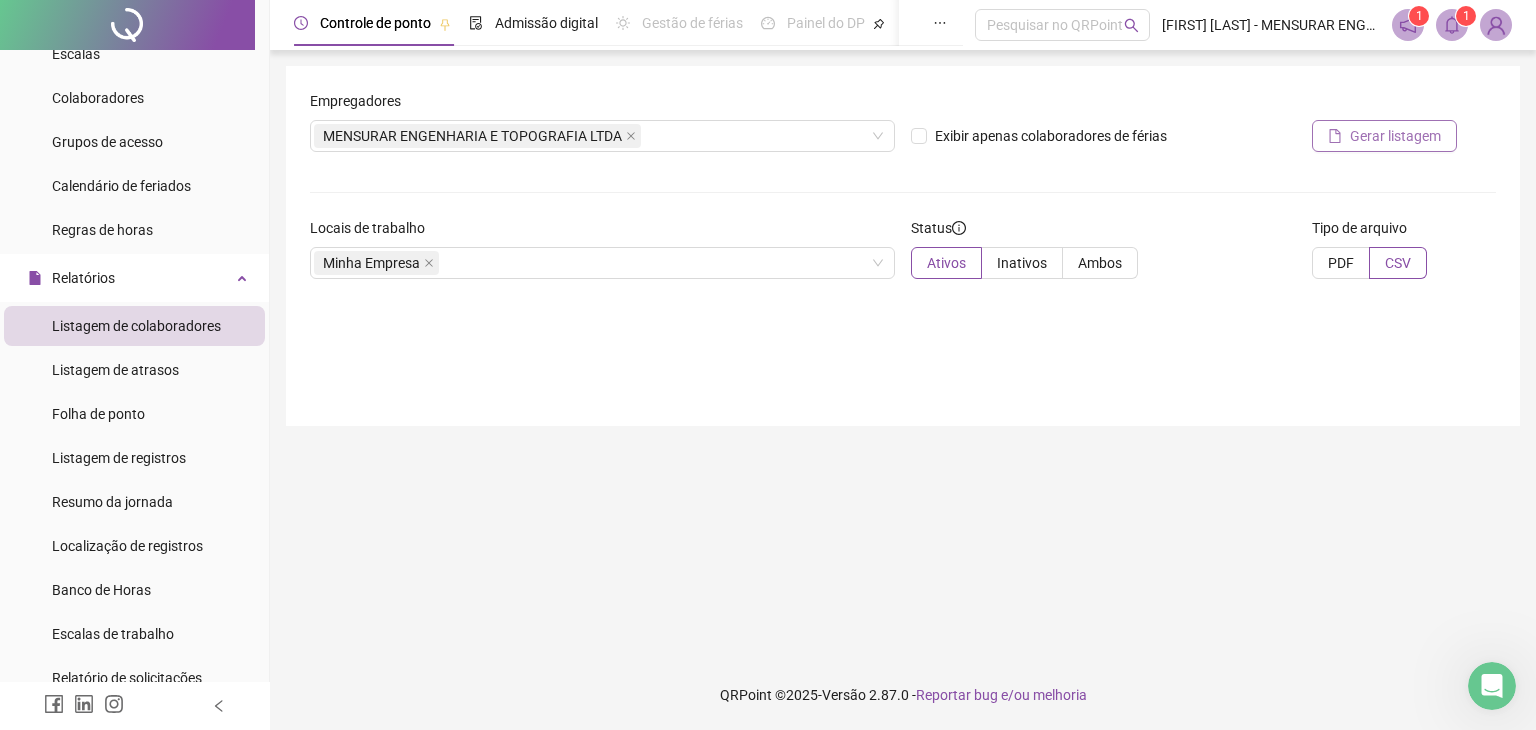 click on "Gerar listagem" at bounding box center [1395, 136] 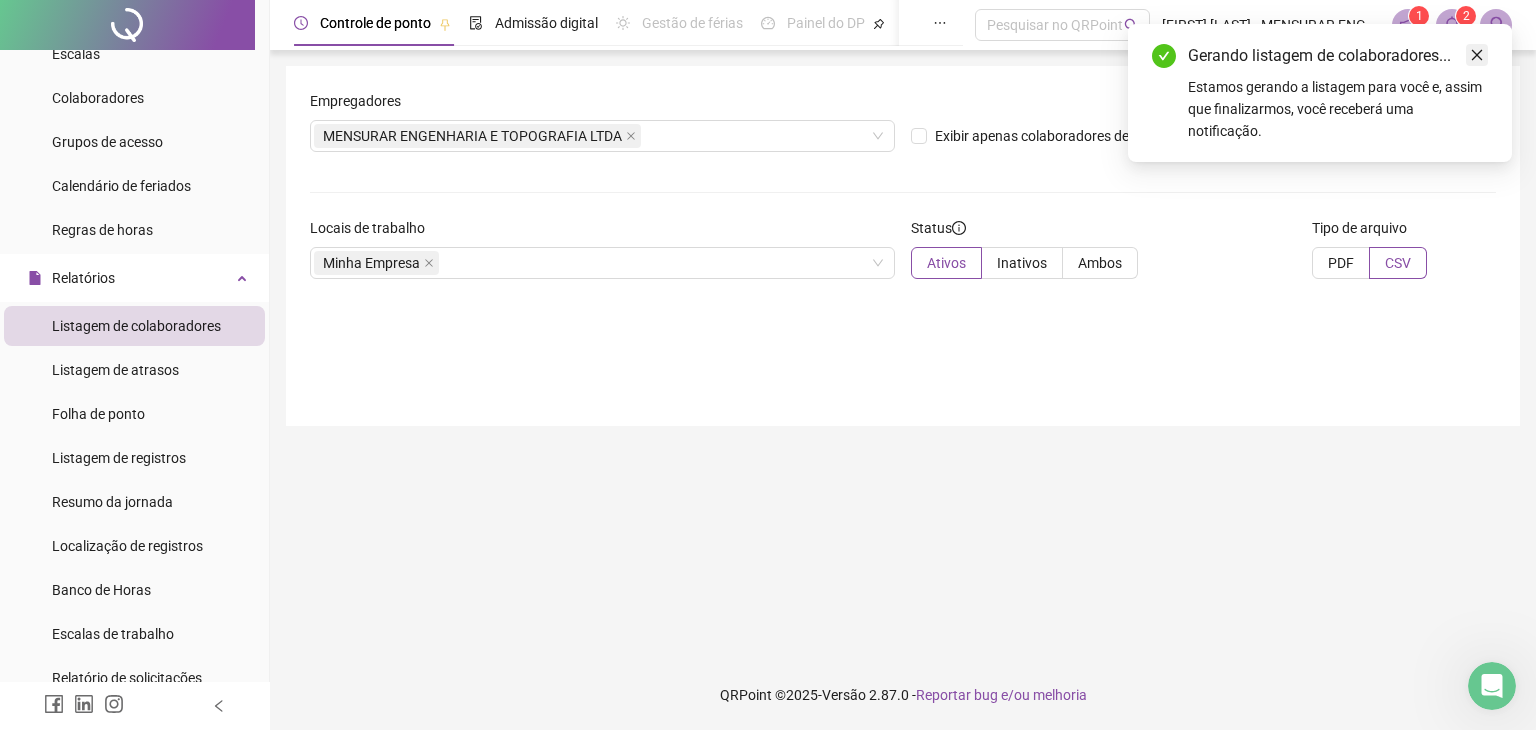 click 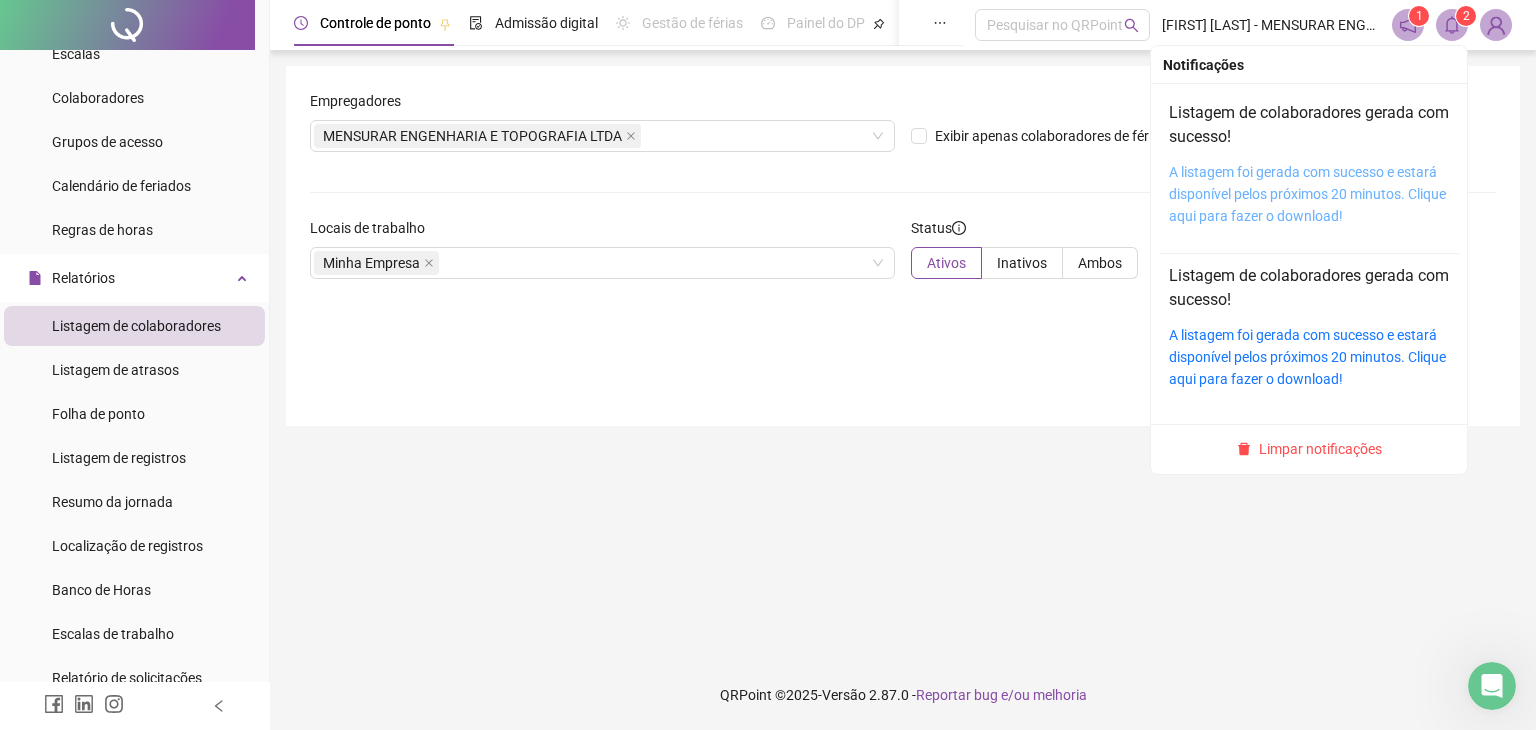 click on "A listagem foi gerada com sucesso e estará disponível pelos próximos 20 minutos.
Clique aqui para fazer o download!" at bounding box center [1307, 194] 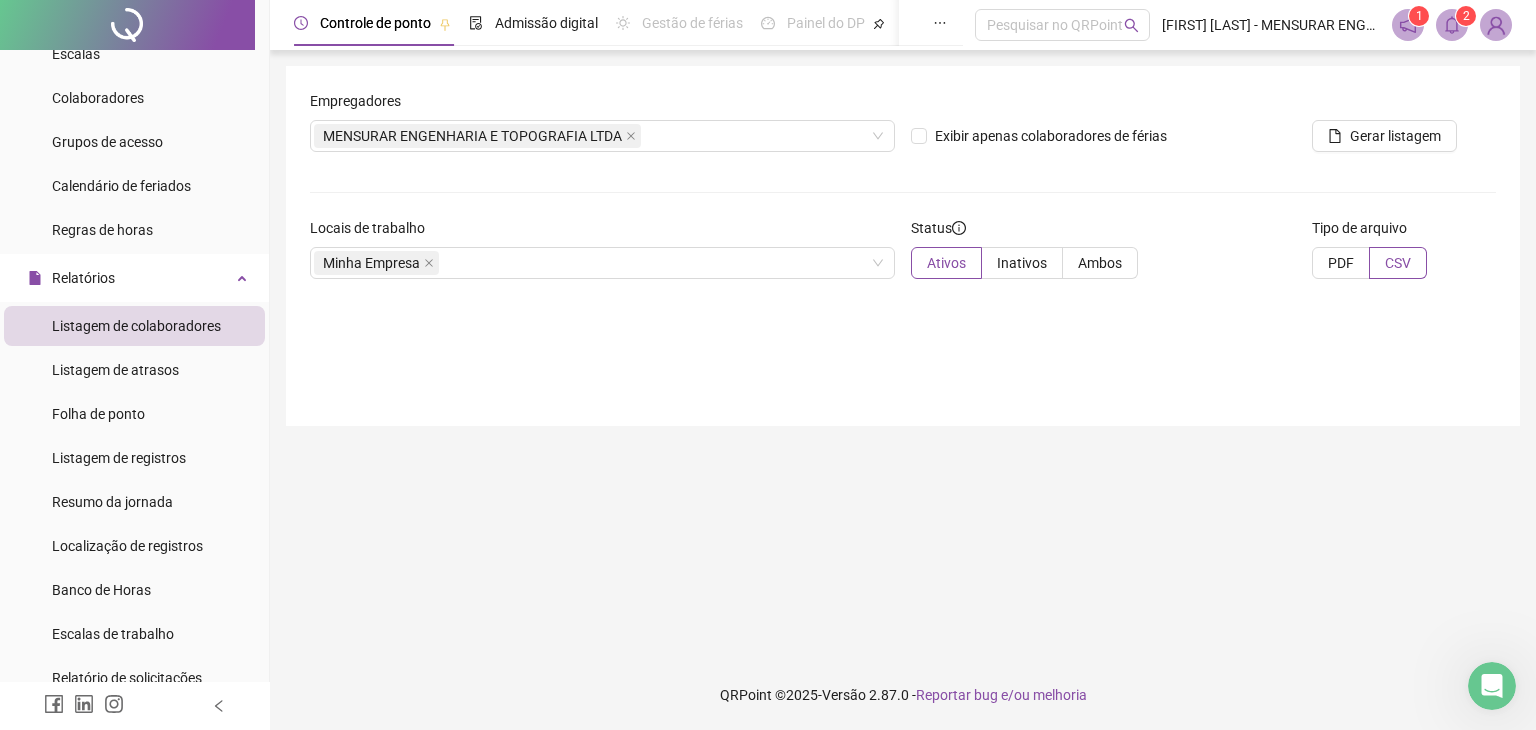 click at bounding box center [1496, 25] 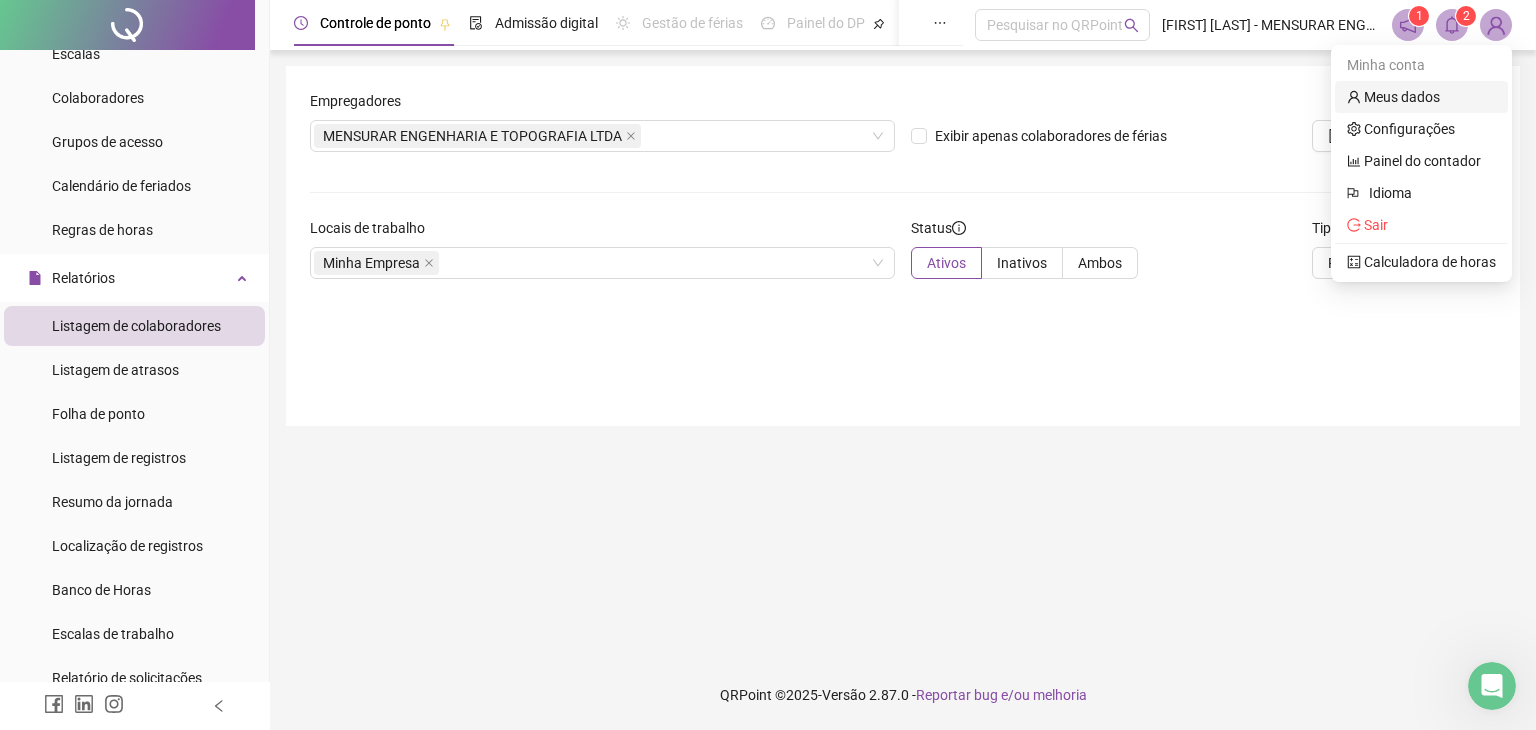 click on "Meus dados" at bounding box center (1393, 97) 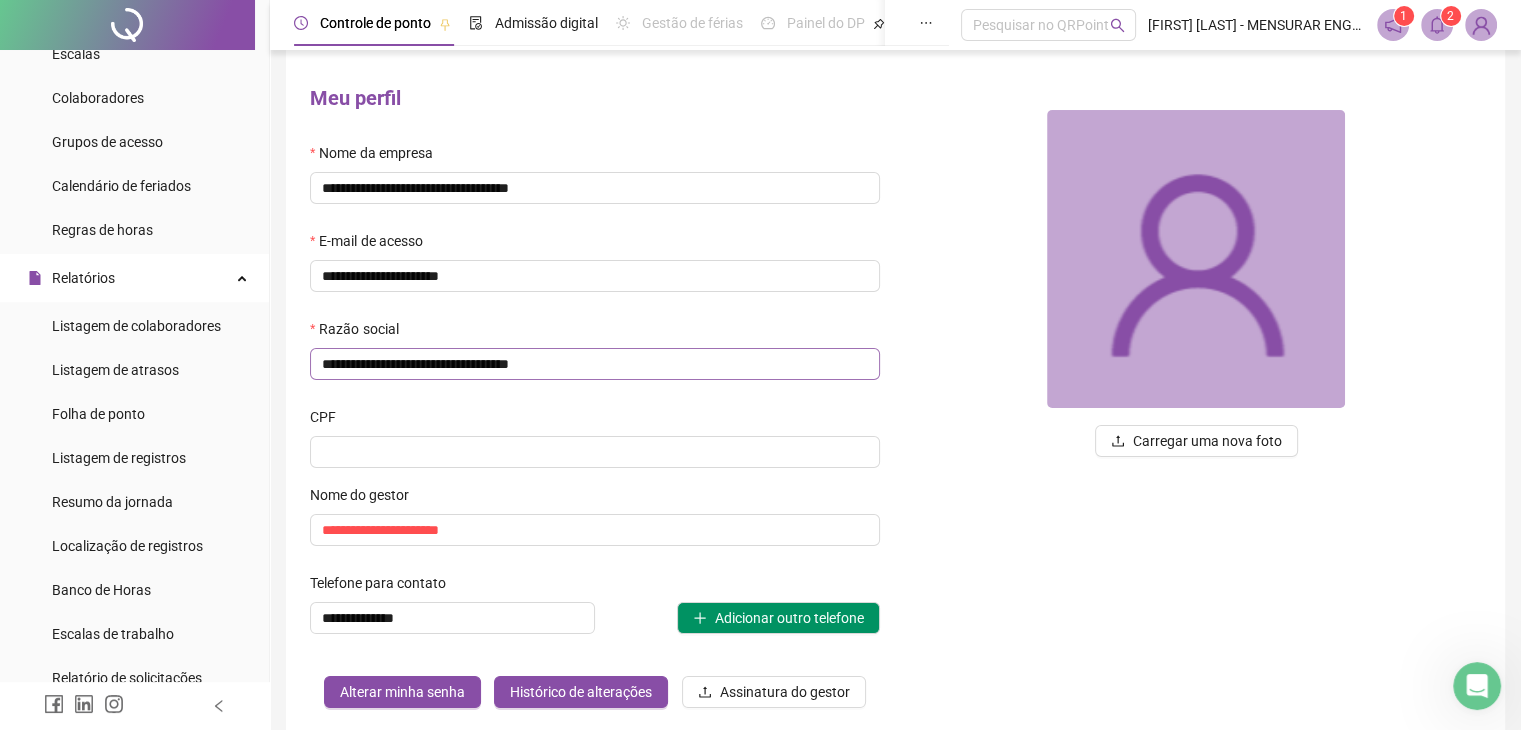 scroll, scrollTop: 0, scrollLeft: 0, axis: both 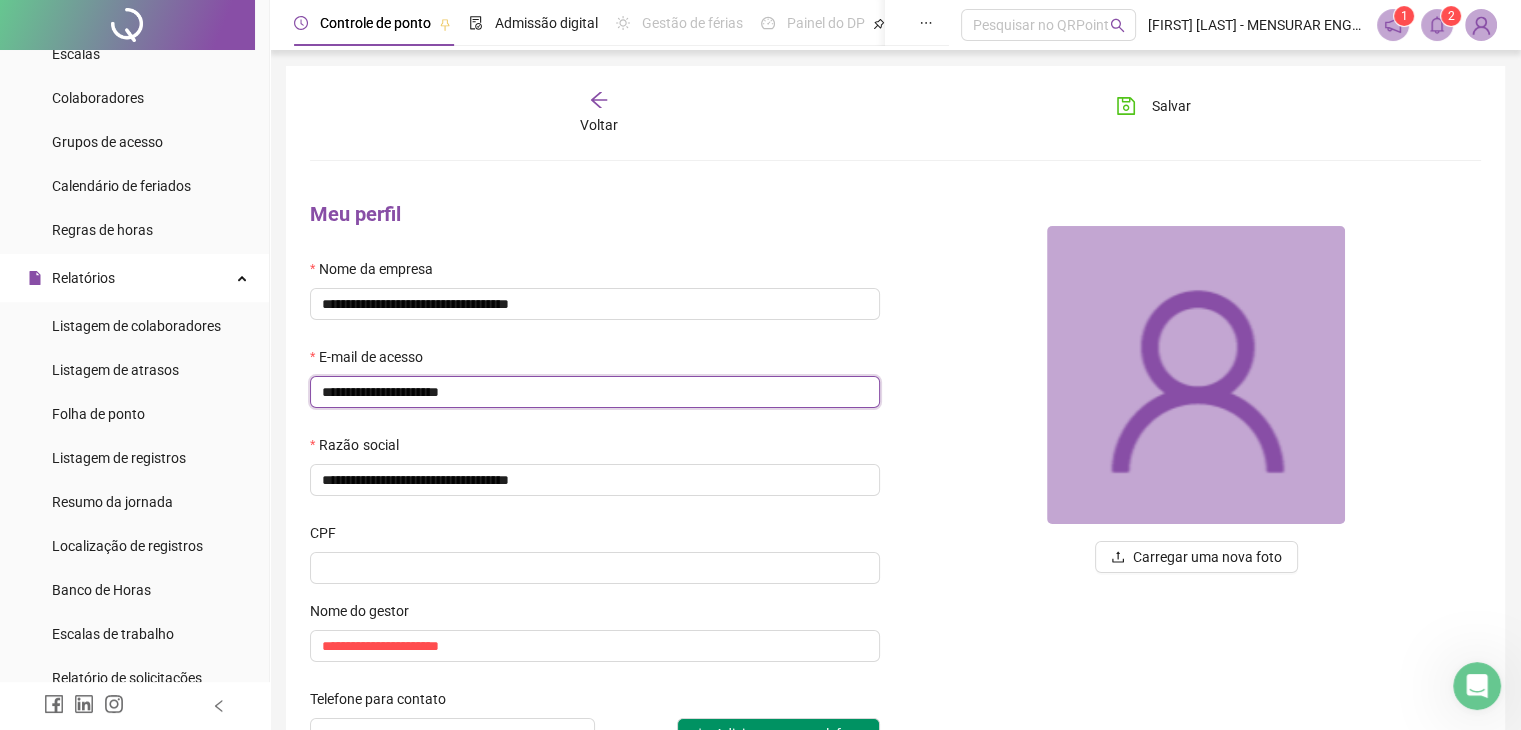 drag, startPoint x: 500, startPoint y: 392, endPoint x: 348, endPoint y: 390, distance: 152.01315 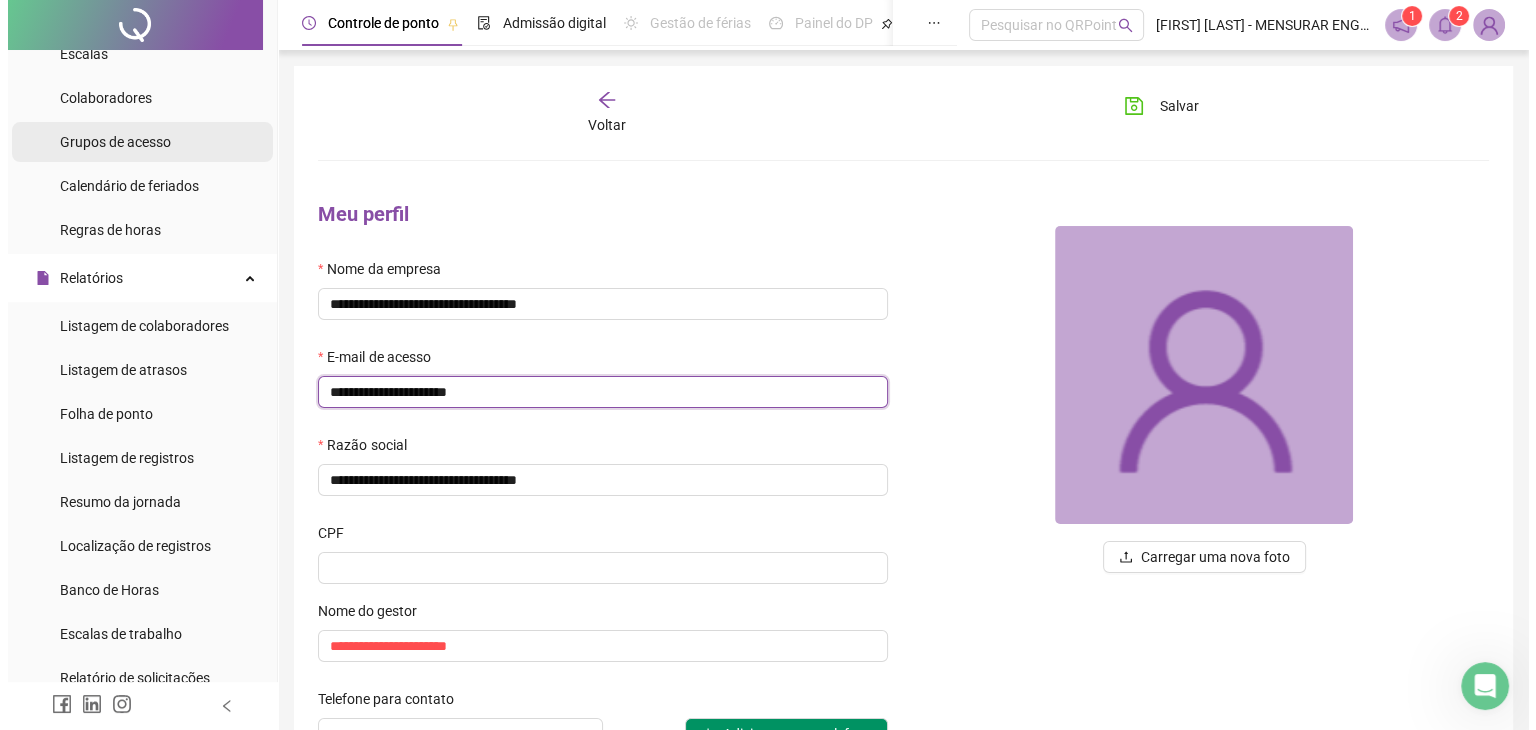 scroll, scrollTop: 0, scrollLeft: 0, axis: both 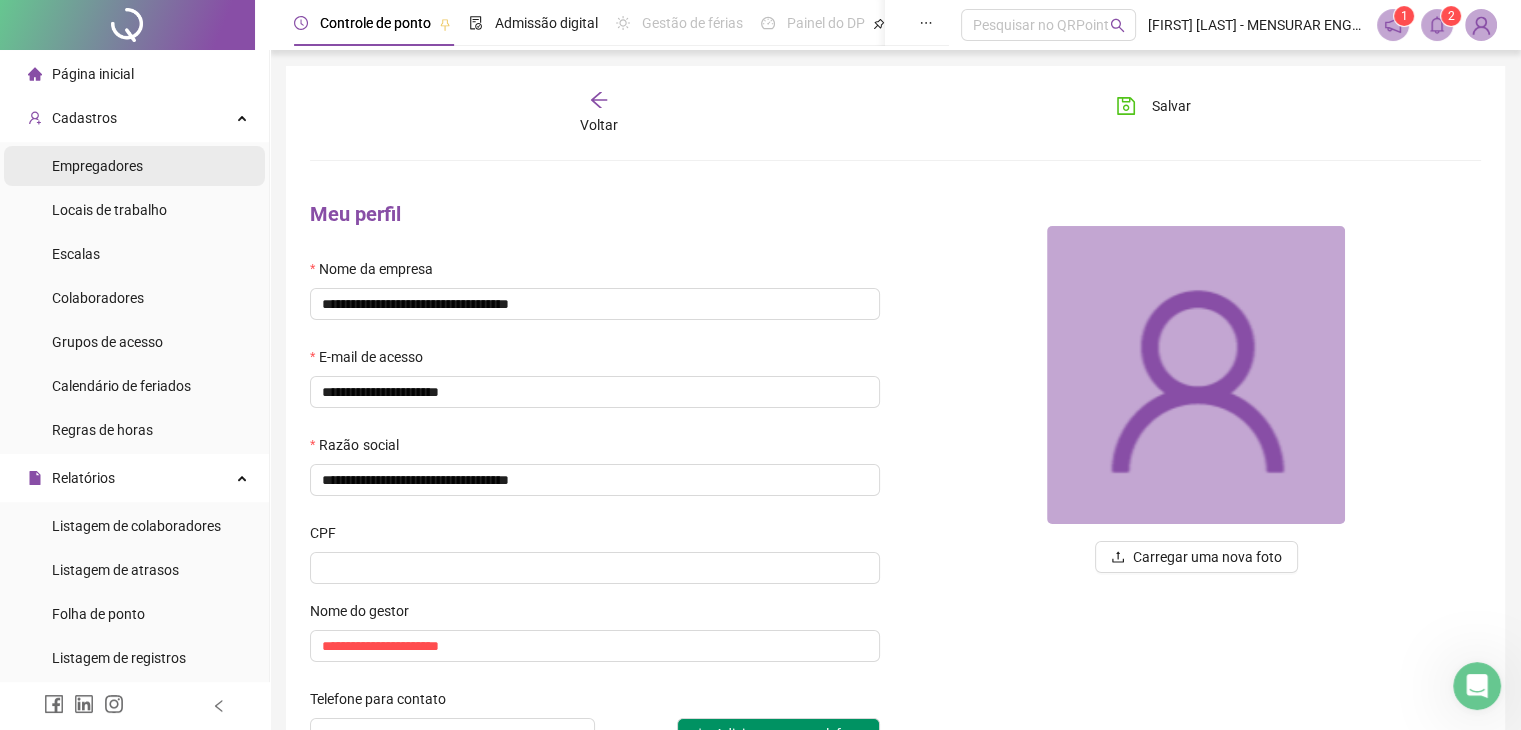 click on "Empregadores" at bounding box center [97, 166] 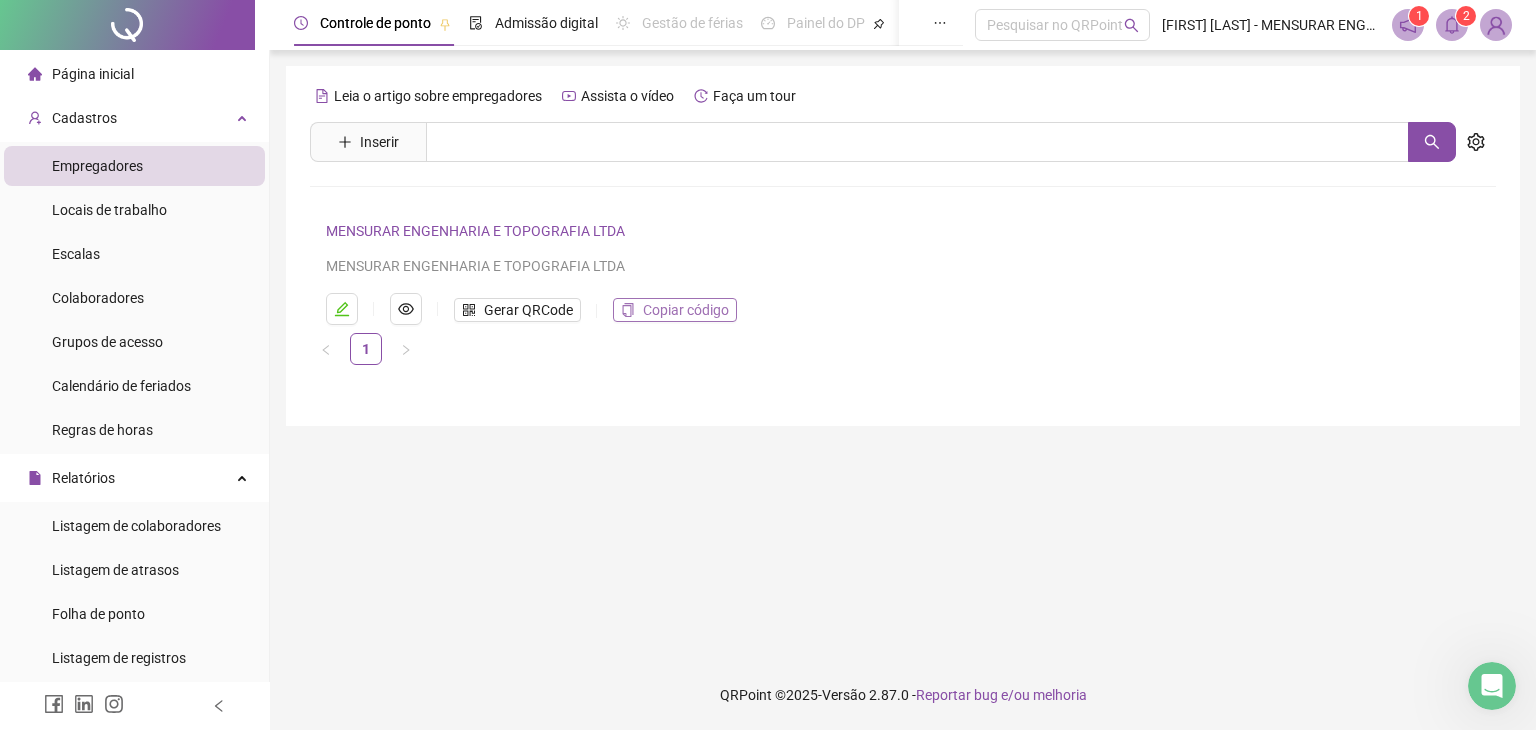 click on "Copiar código" at bounding box center [686, 310] 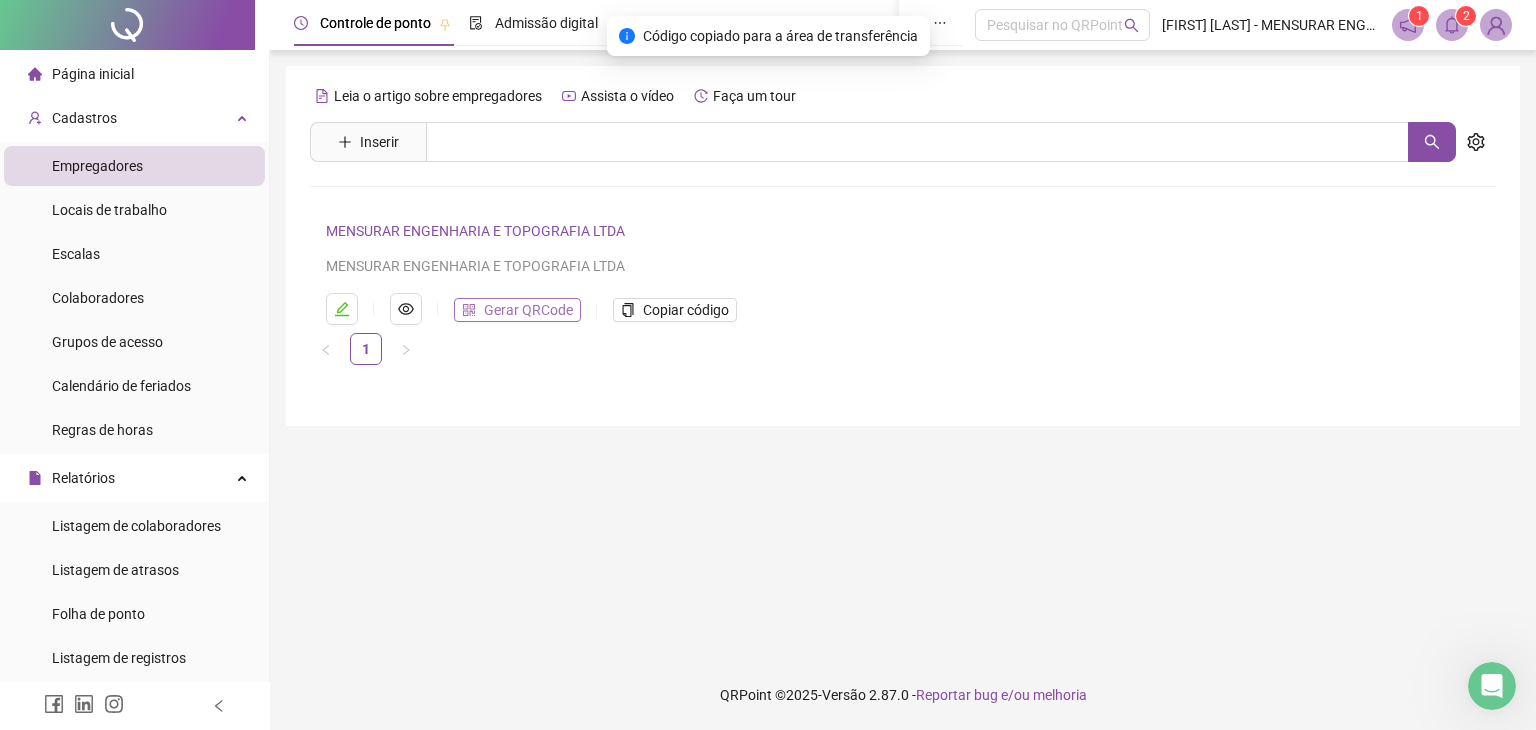 click on "Gerar QRCode" at bounding box center [528, 310] 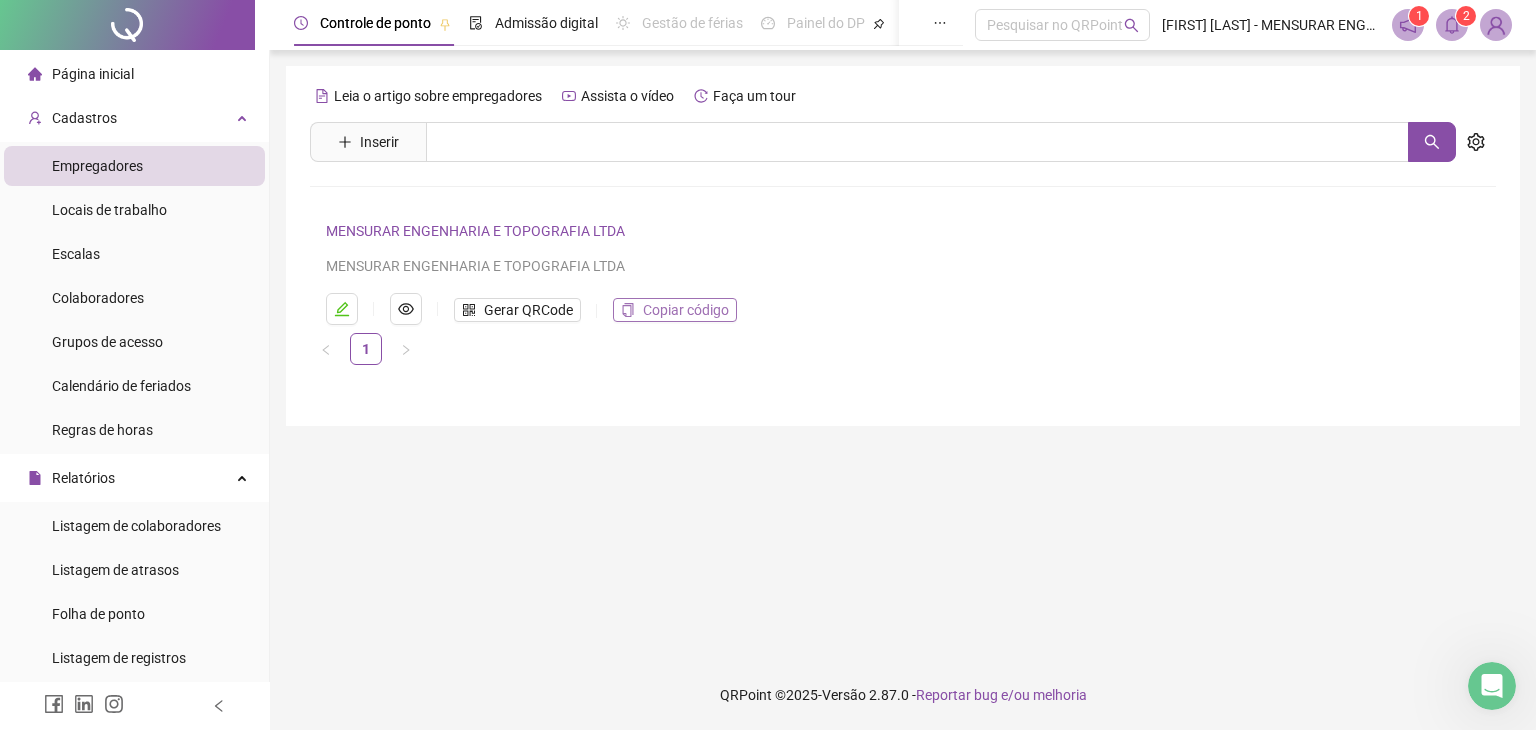 click on "Copiar código" at bounding box center [686, 310] 